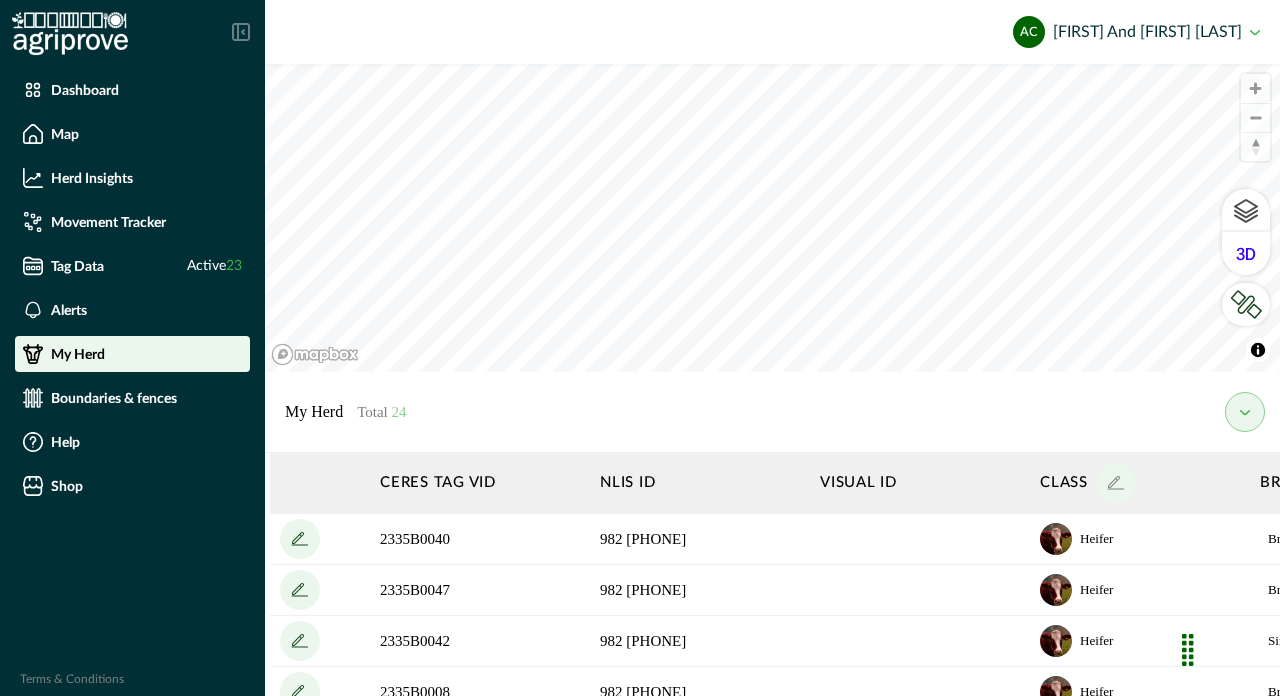 scroll, scrollTop: 0, scrollLeft: 0, axis: both 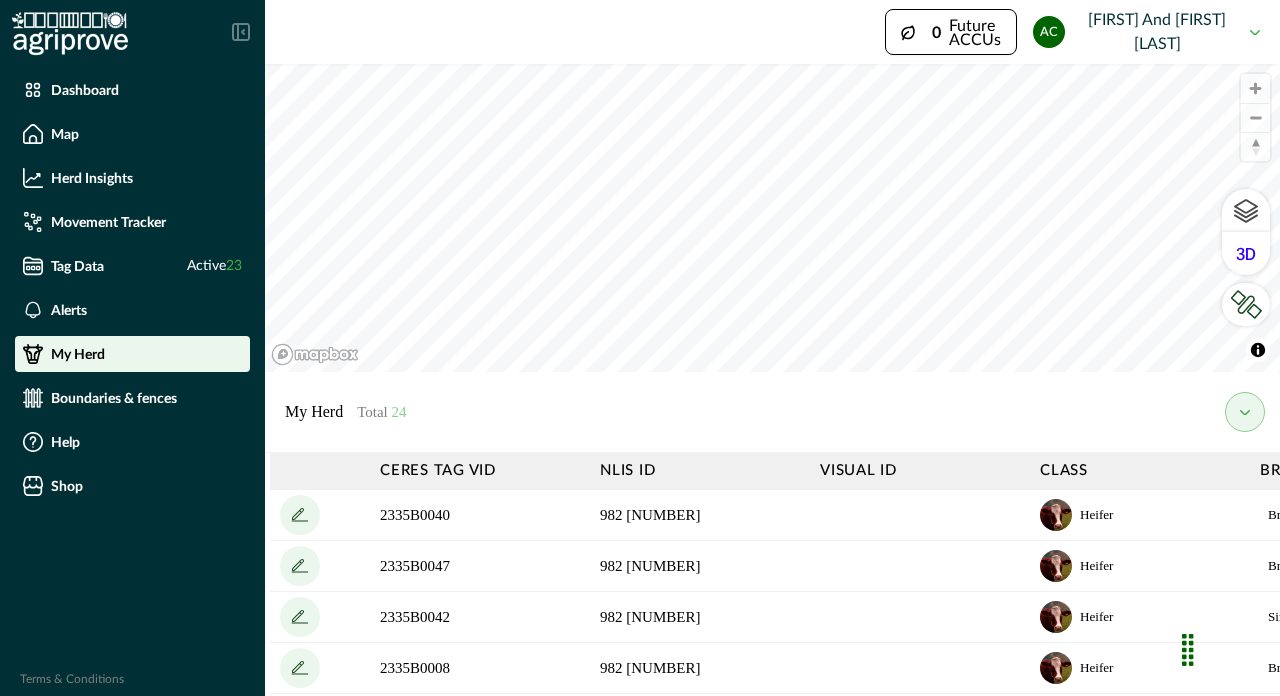 click on "© Mapbox   © OpenStreetMap   Improve this map   © Maxar My Herd   Total   24   Ceres Tag VID NLIS ID Visual ID Class Breed Mob name Mob head count Sex D.O.B Purchase date   Weight (kg)   Last weighed   Status Tag Colour [NUMBER] 982 [NUMBER] Heifer   Brahman       F   314 [DATE] Alive   [NUMBER] 982 [NUMBER] Heifer   Brangus       F   324 [DATE] Alive   [NUMBER] 982 [NUMBER] Heifer   Simmental       F   337 [DATE] Alive   [NUMBER] 982 [NUMBER] Heifer   Brangus       F   321 [DATE] Alive   [NUMBER] 982 [NUMBER] Heifer   Senepol       F   311 [DATE] Alive   [NUMBER] 982 [NUMBER] Heifer   Simmental       F   344 [DATE] Alive   [NUMBER] 982 [NUMBER] Heifer   Brahman       F   295 [DATE] Alive   [NUMBER] 982 [NUMBER] Heifer   Charbray       F   337 [DATE] Alive   [NUMBER] 982 [NUMBER] Heifer   Senepol       F   313 [DATE] Alive   [NUMBER] 982 [NUMBER] Heifer   Senepol       F   298 [DATE] Alive   [NUMBER] 982 [NUMBER] Heifer   Nguni" at bounding box center (772, 258) 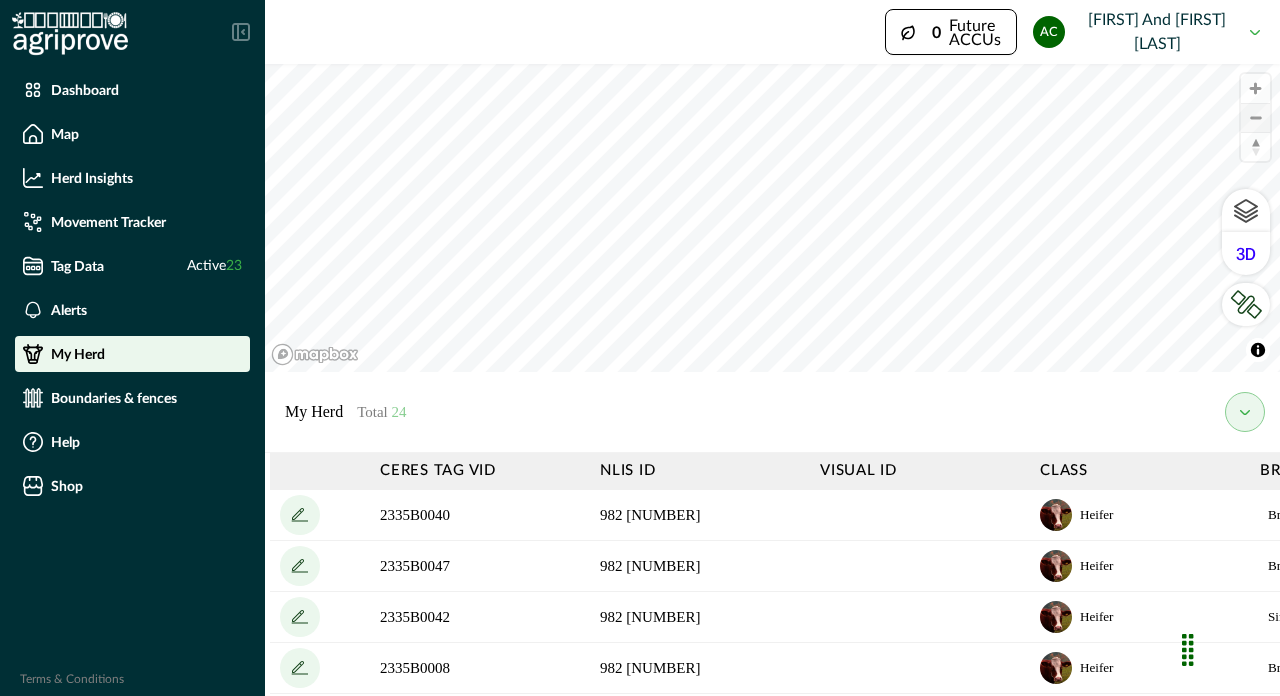 click at bounding box center [1255, 118] 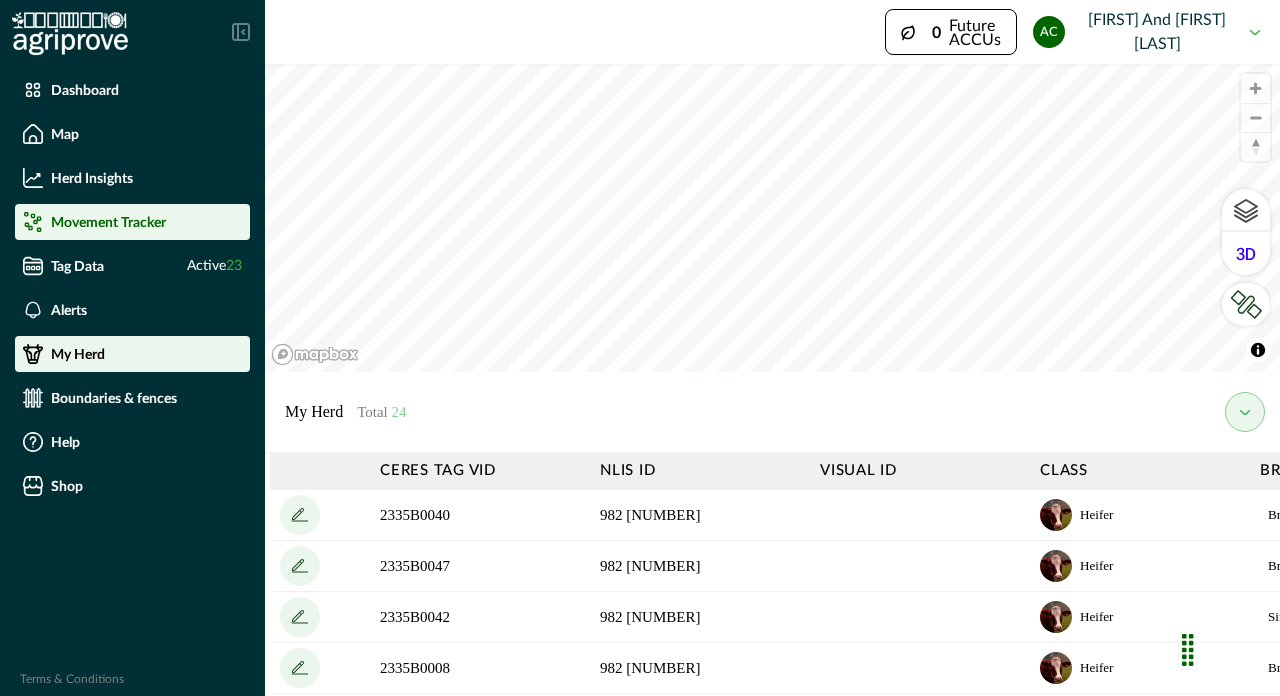 click on "Movement Tracker" at bounding box center [108, 222] 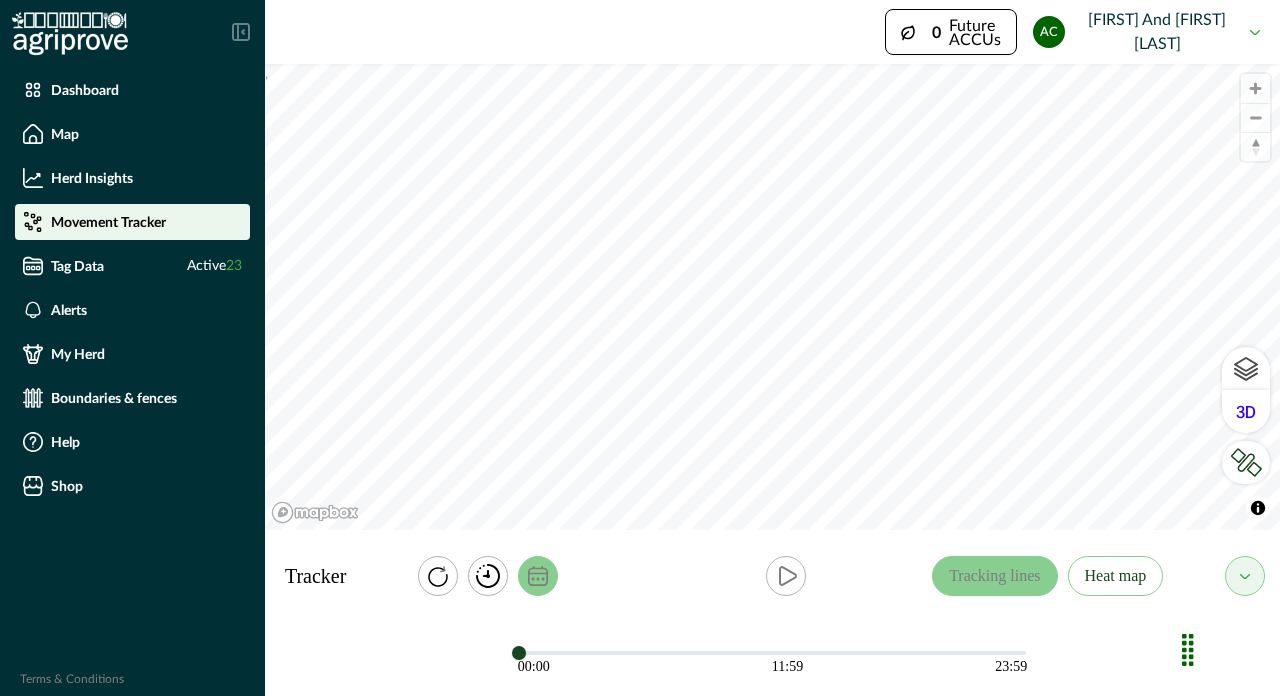 click 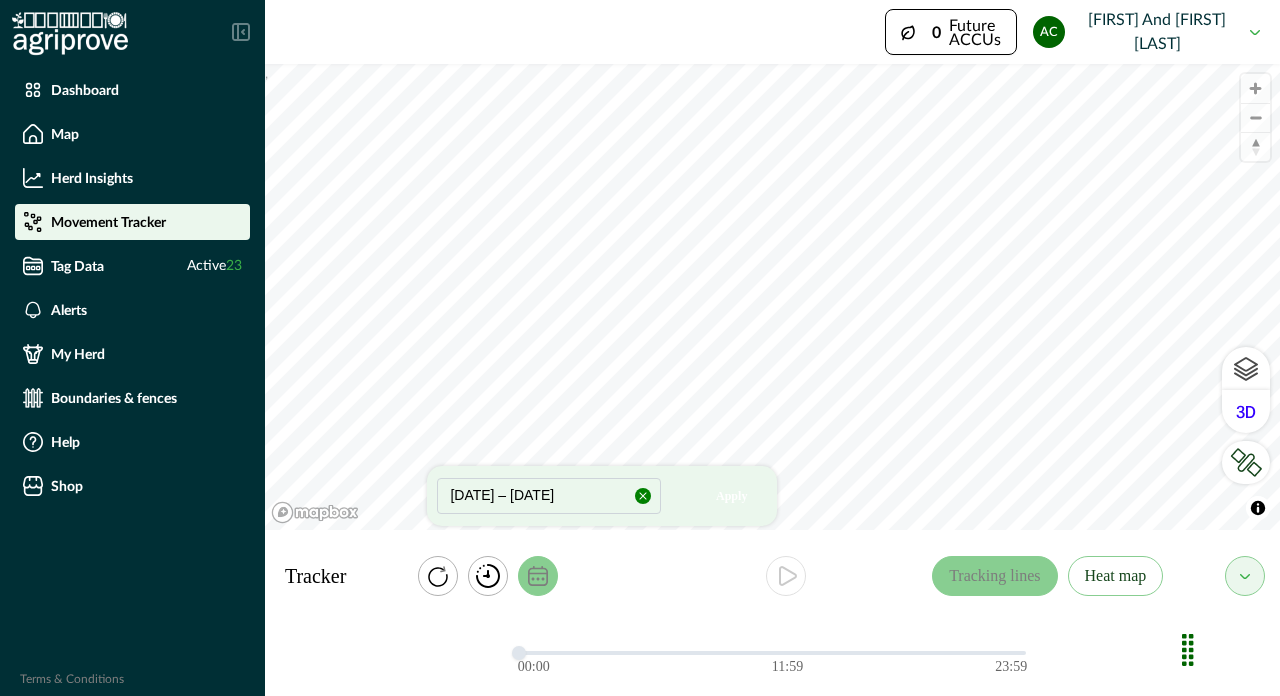 click on "30/07/2025 – 30/07/2025" at bounding box center [549, 496] 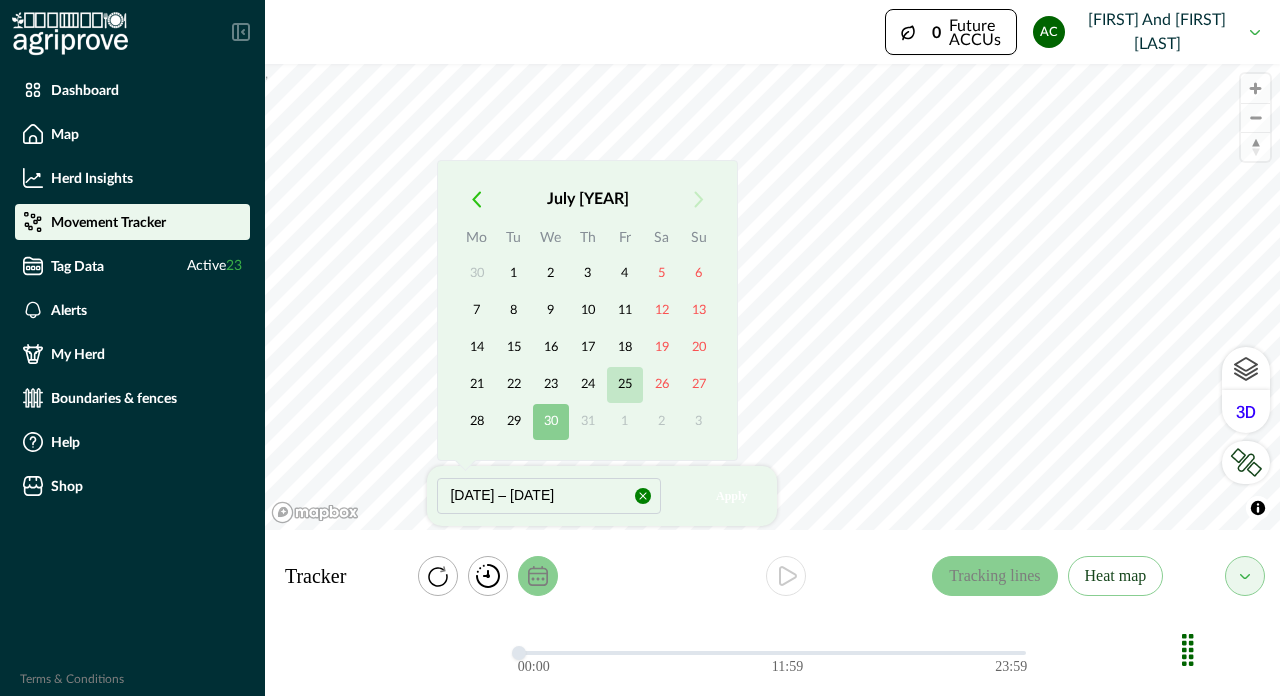 click on "25" at bounding box center [625, 385] 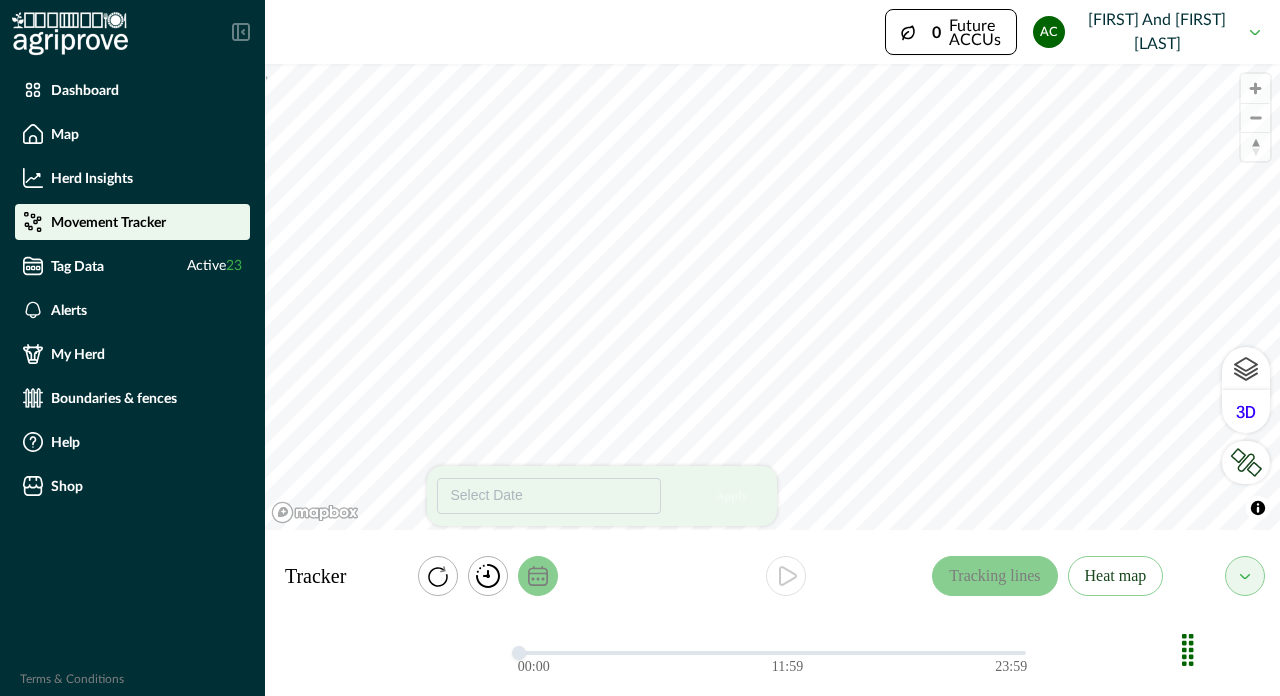 click on "Tracker Tracking lines Heat map Select Date Apply" at bounding box center (772, 576) 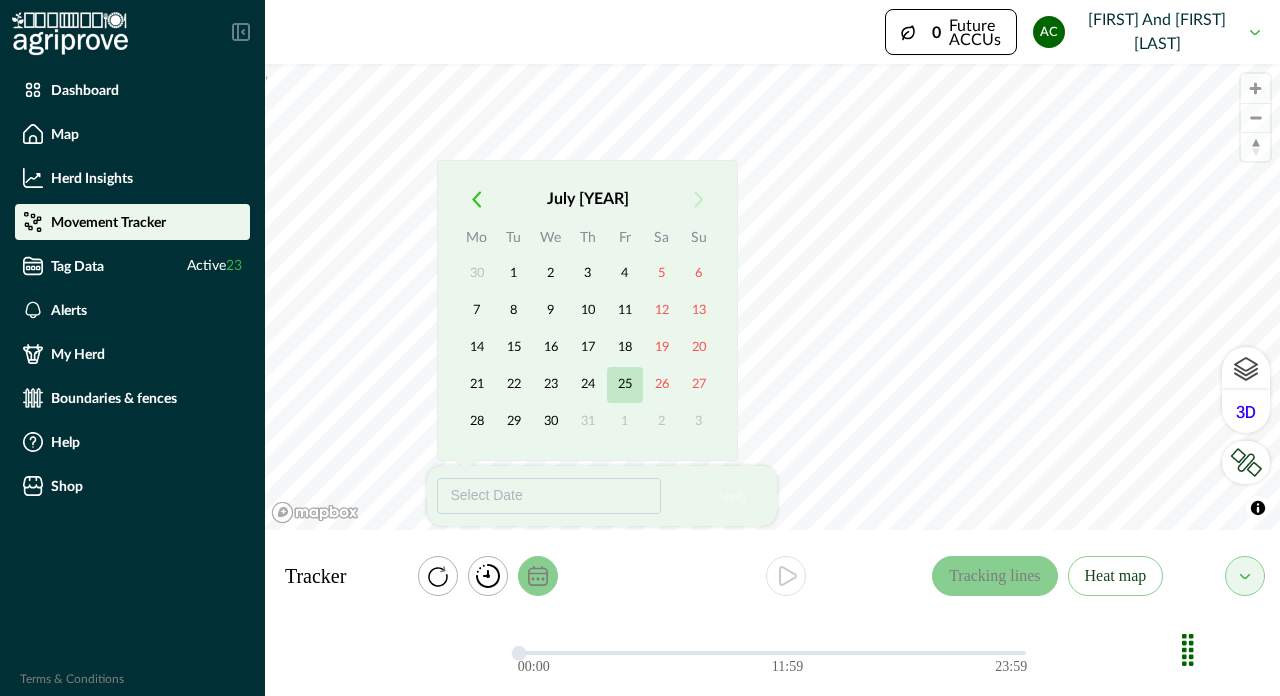 click on "25" at bounding box center (625, 385) 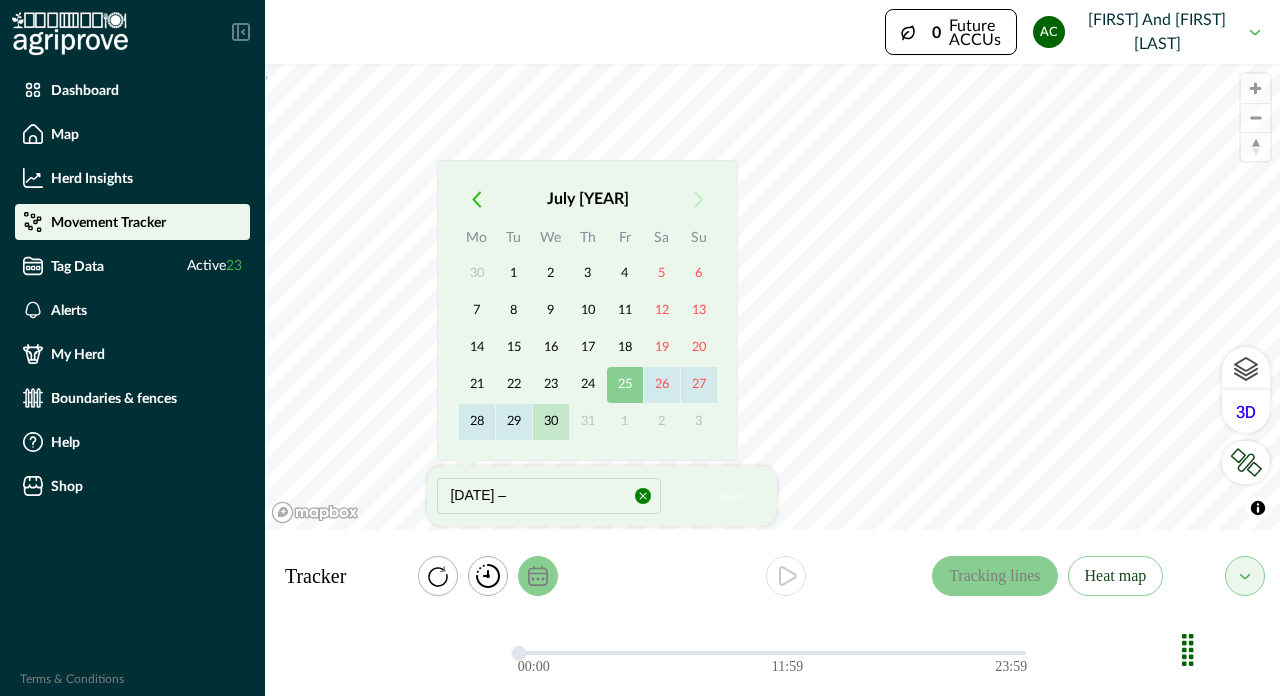 click on "30" at bounding box center [551, 422] 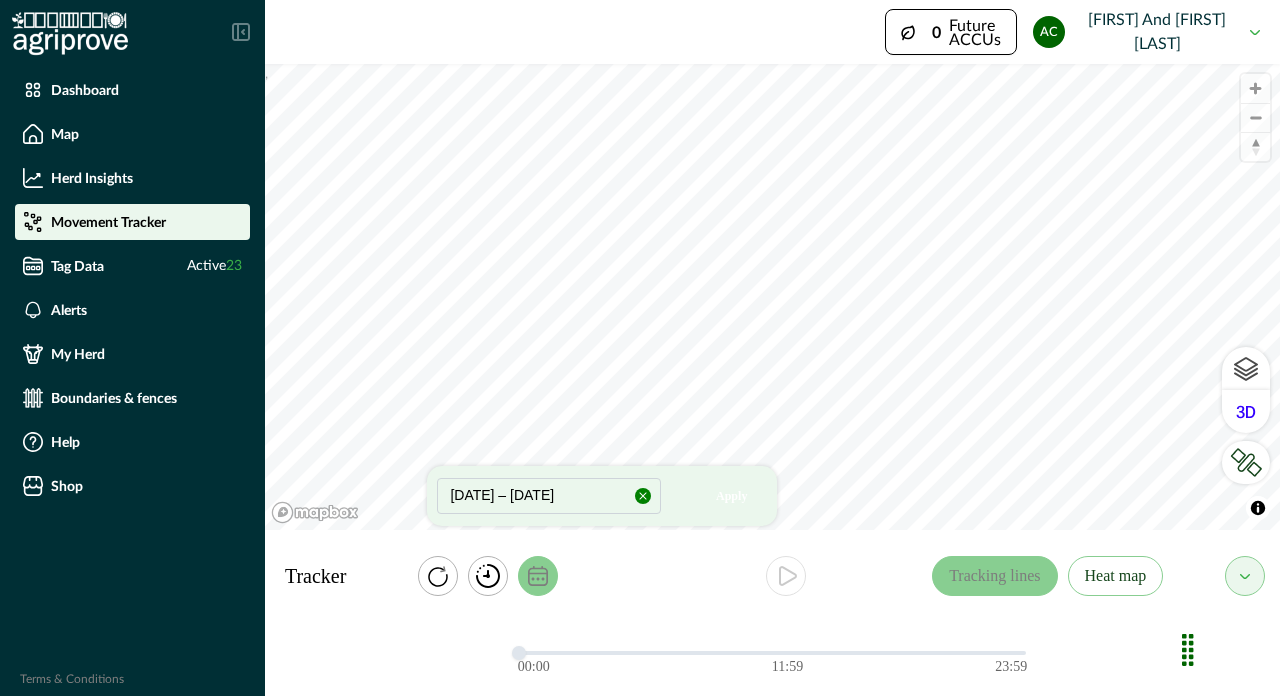 click at bounding box center [785, 576] 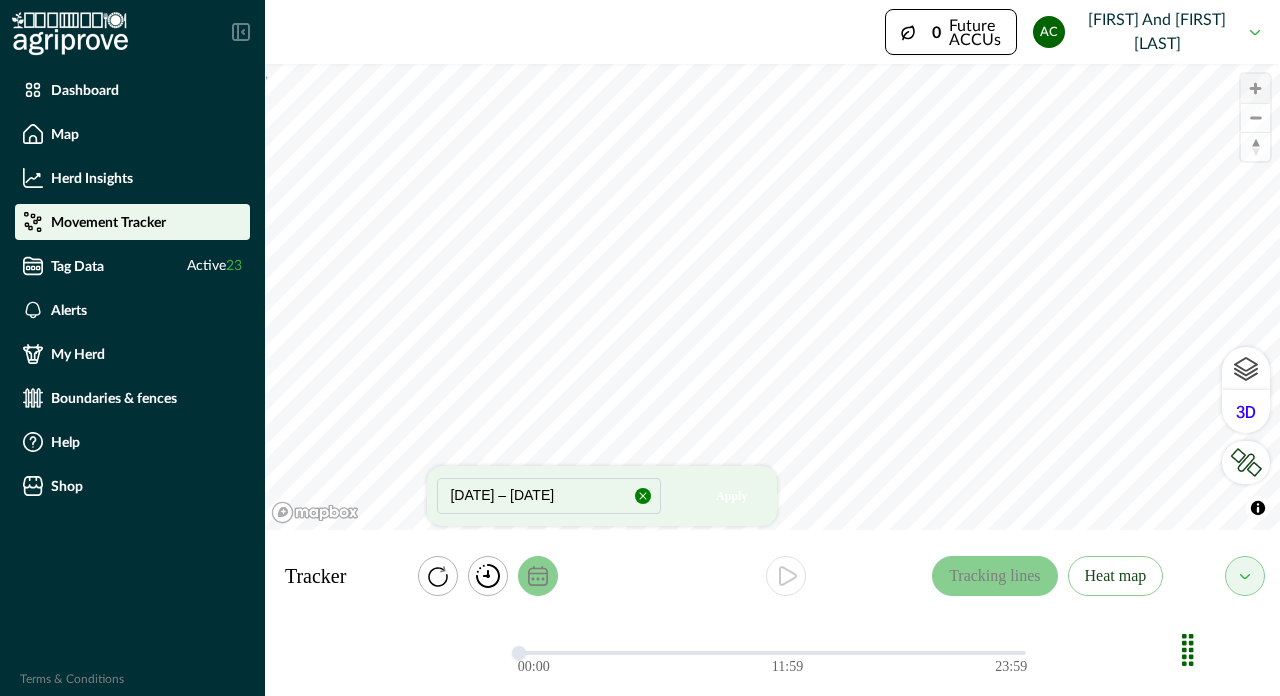 click at bounding box center [1255, 88] 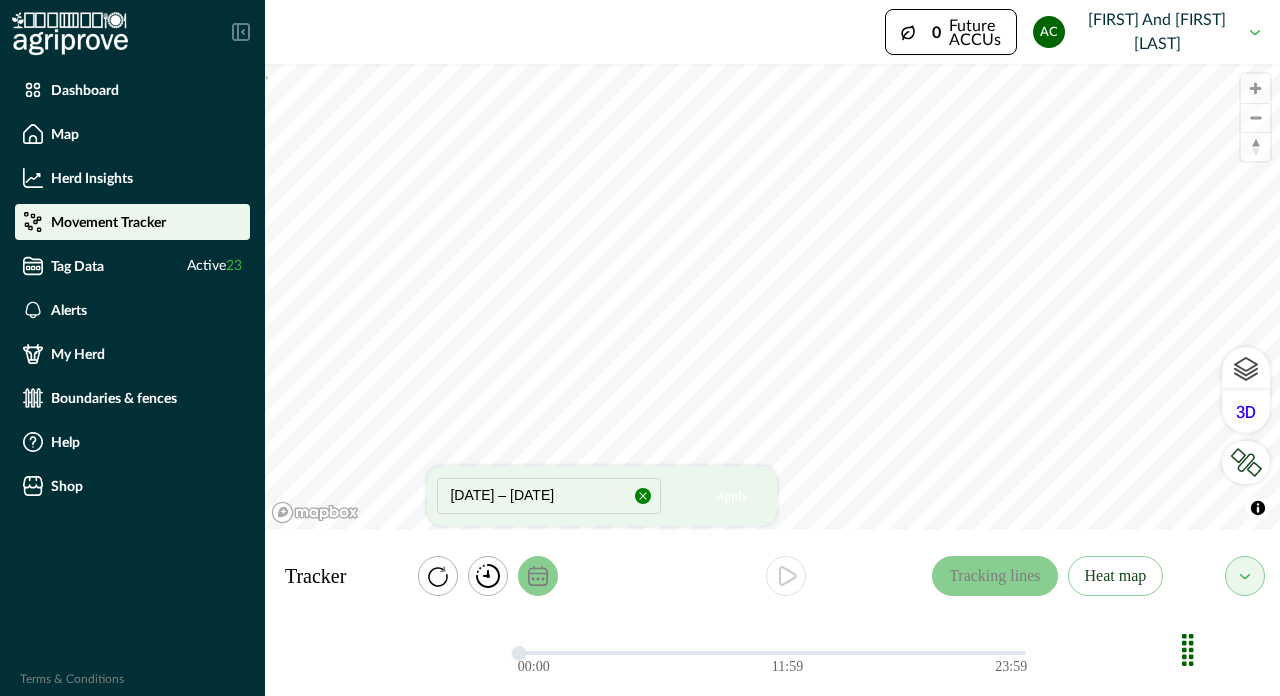 click on "© Mapbox   © OpenStreetMap   Improve this map   © Maxar Tracker Tracking lines Heat map 25/07/2025 – 30/07/2025 Apply 00:00 11:59 23:59 ," at bounding box center [772, 297] 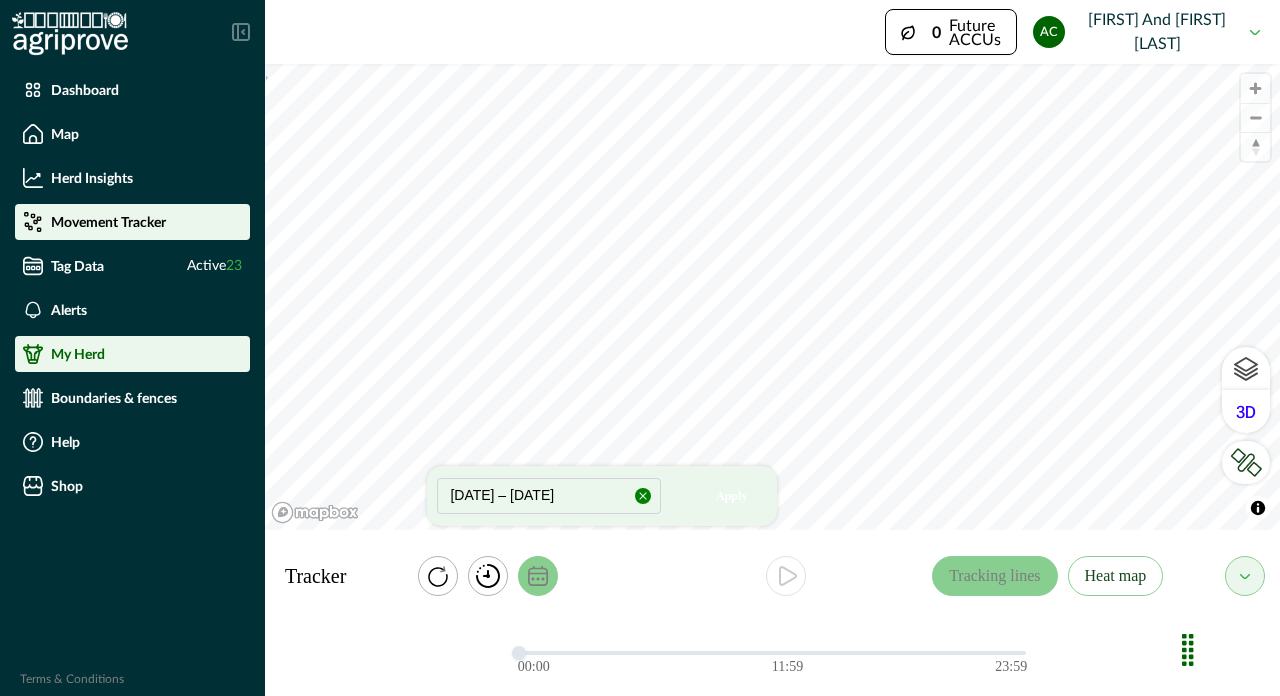 click on "My Herd" at bounding box center [132, 354] 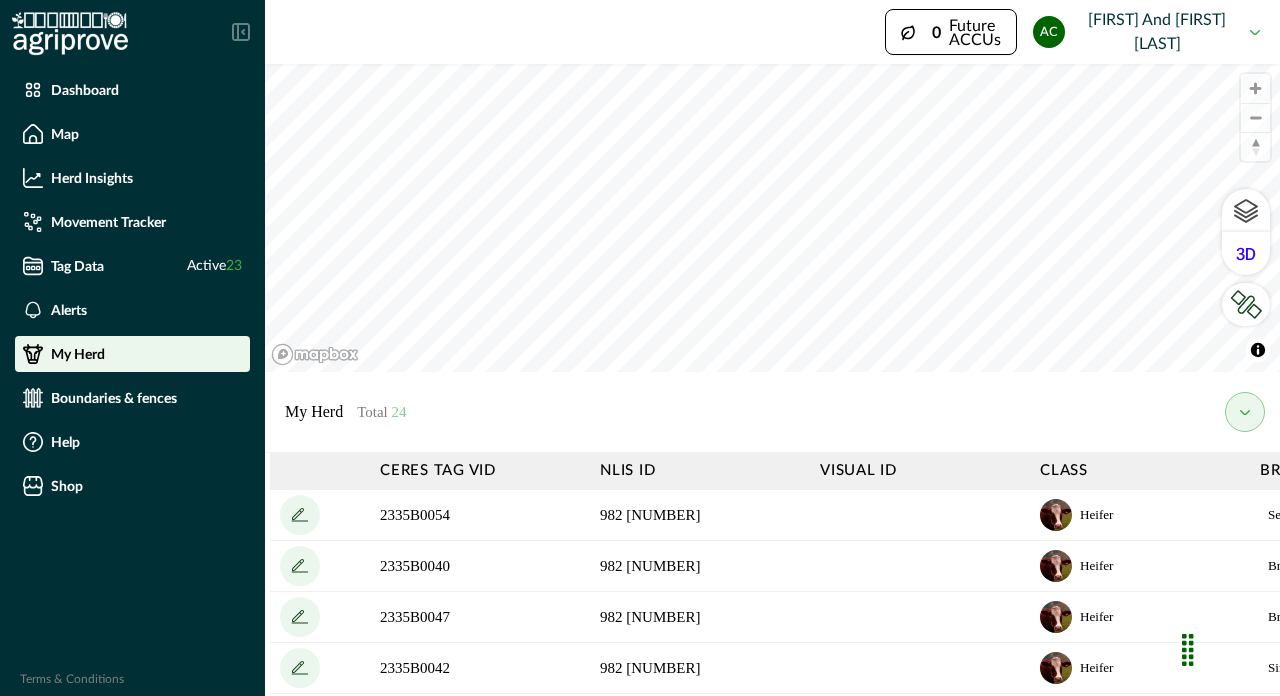 scroll, scrollTop: 0, scrollLeft: 0, axis: both 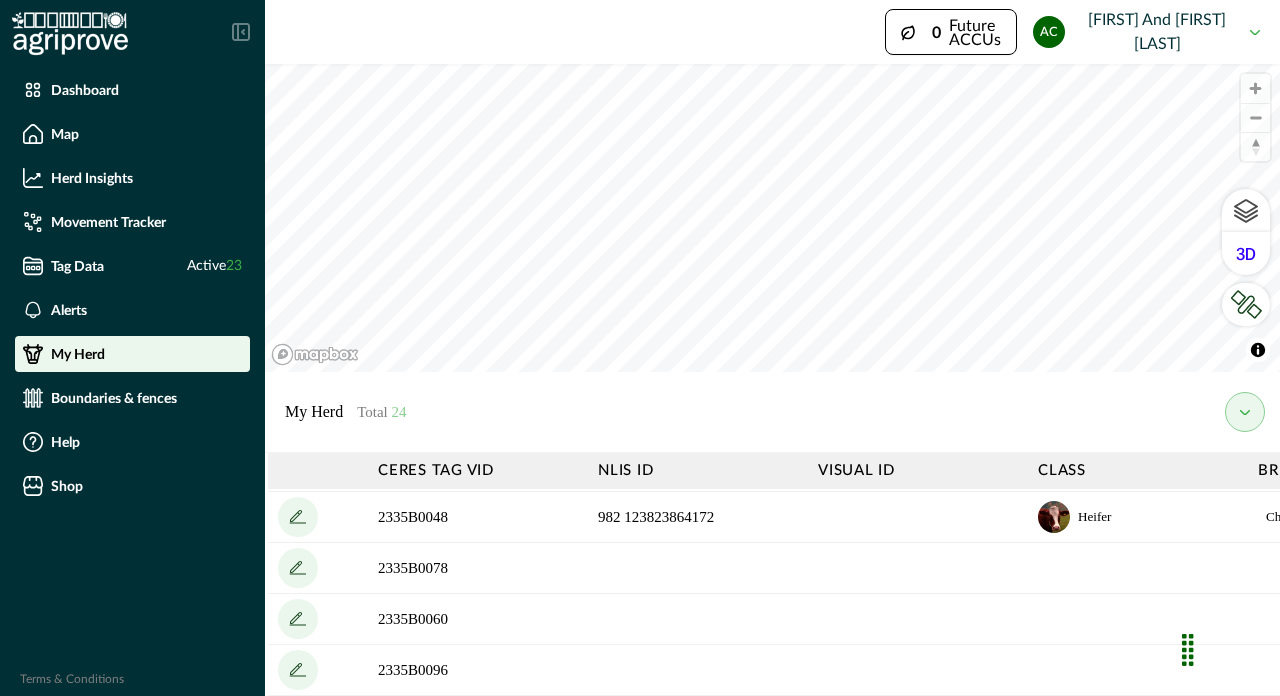 click on "2335B0078" at bounding box center (478, 568) 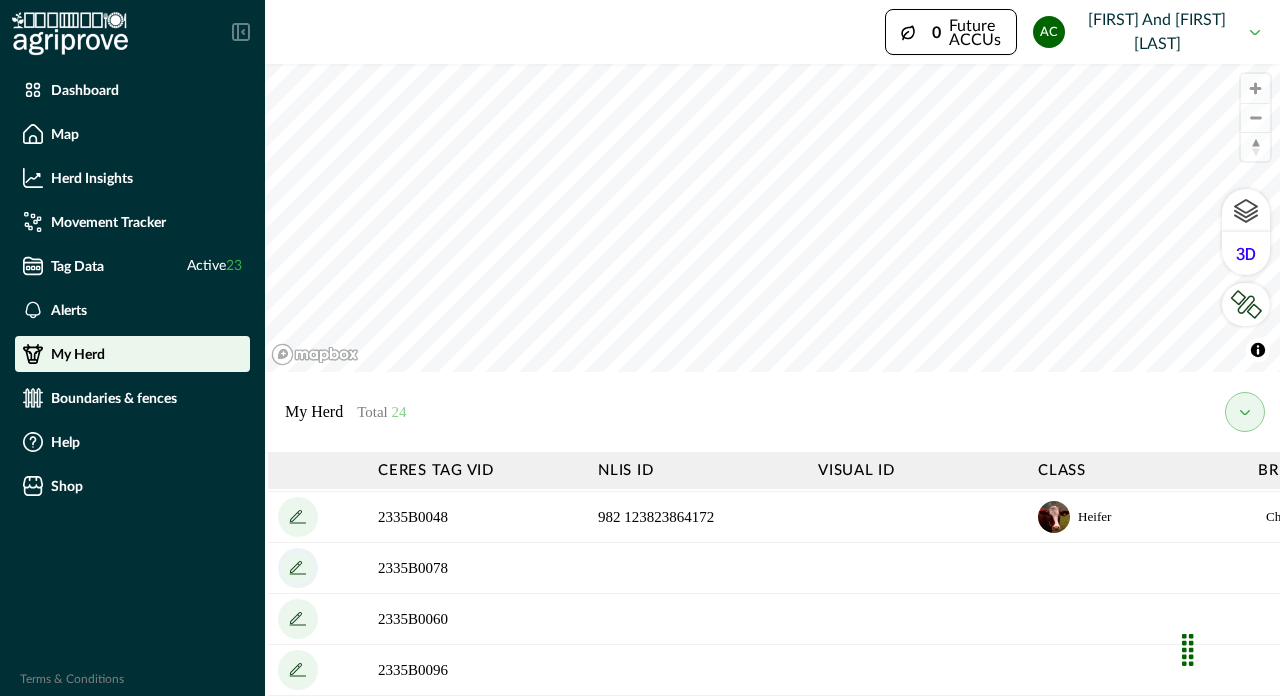 click 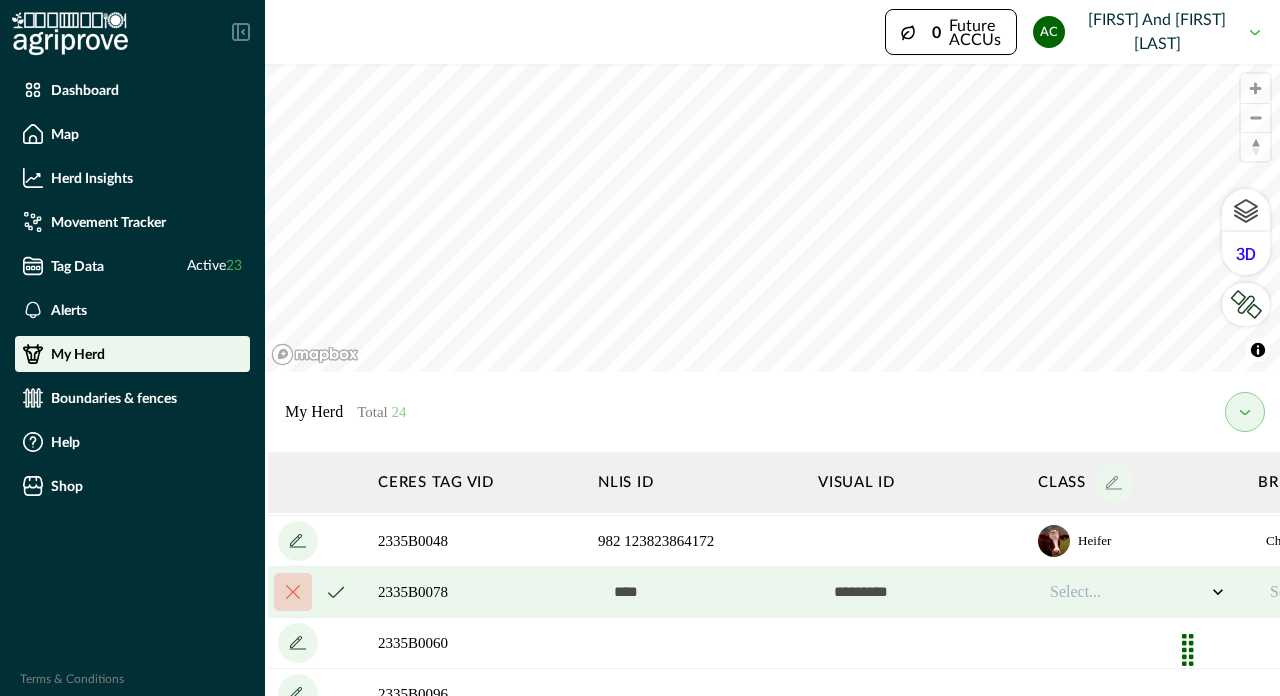click at bounding box center (698, 592) 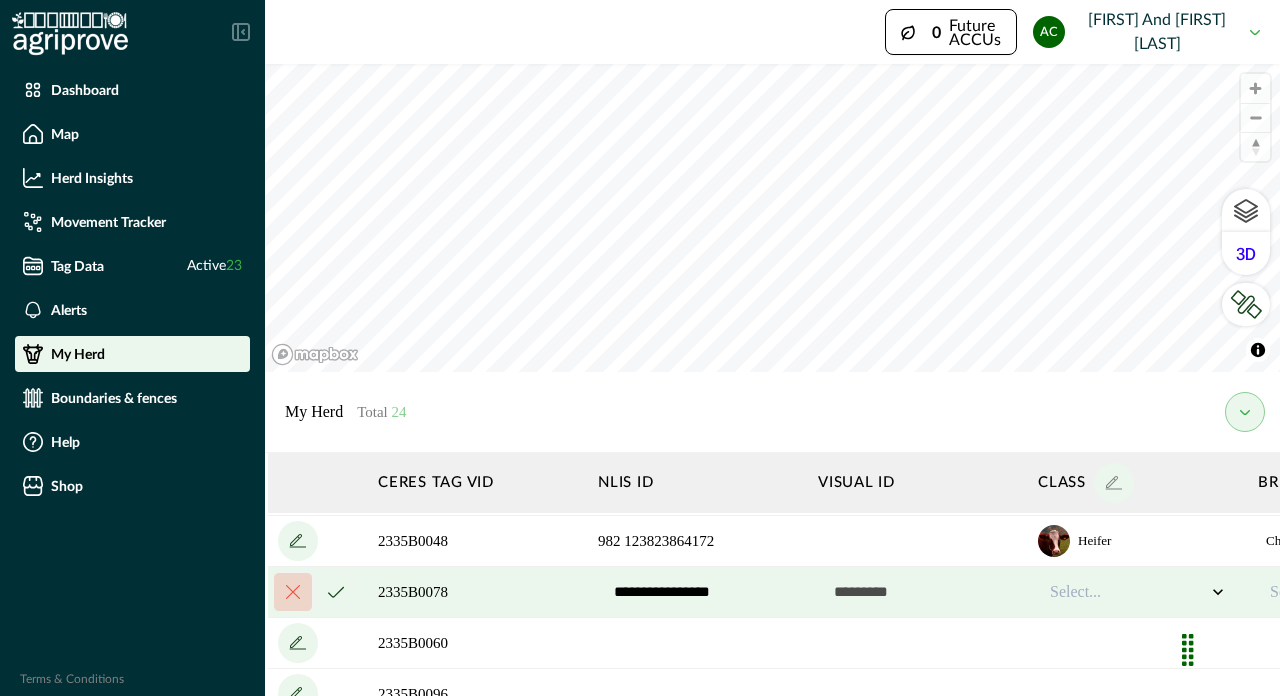 type on "**********" 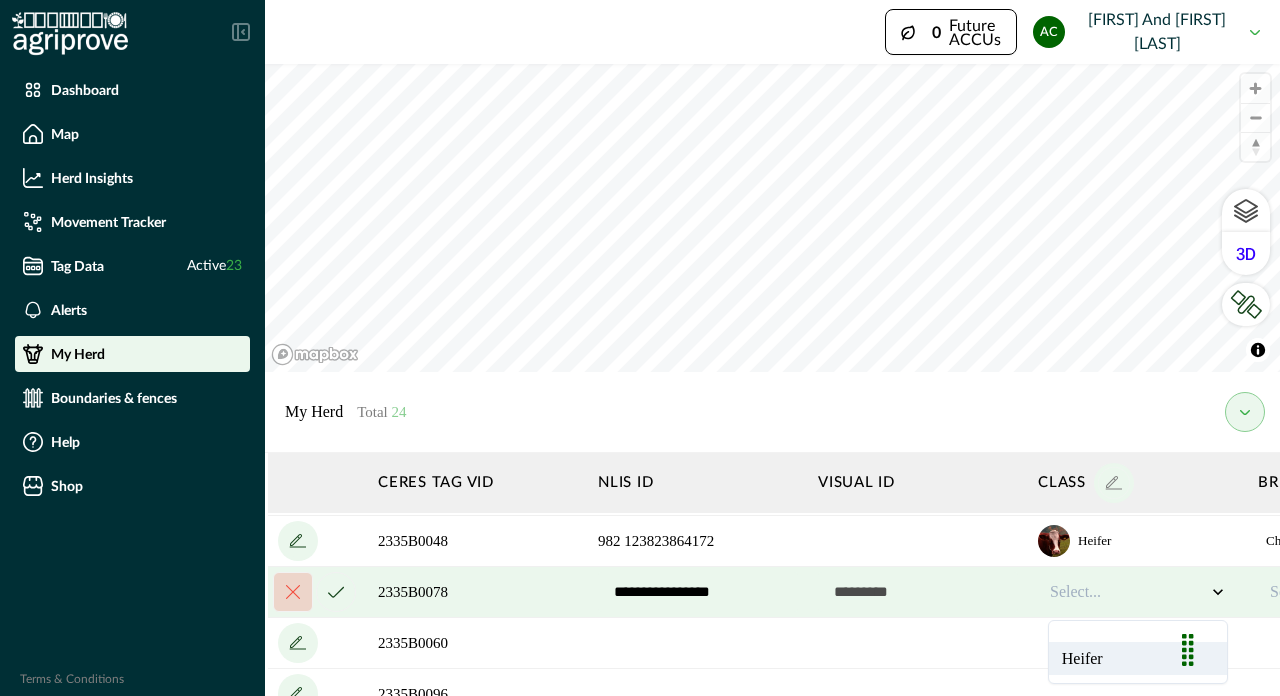 click on "Heifer" at bounding box center (1138, 658) 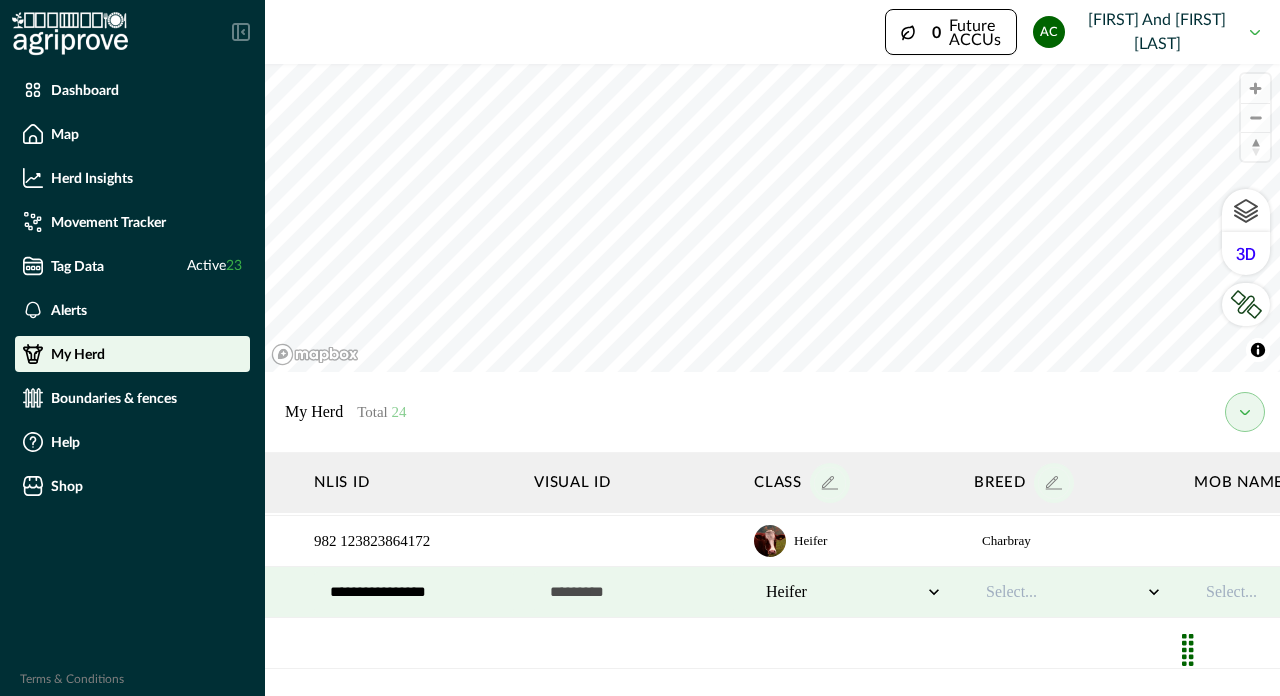 scroll, scrollTop: 814, scrollLeft: 535, axis: both 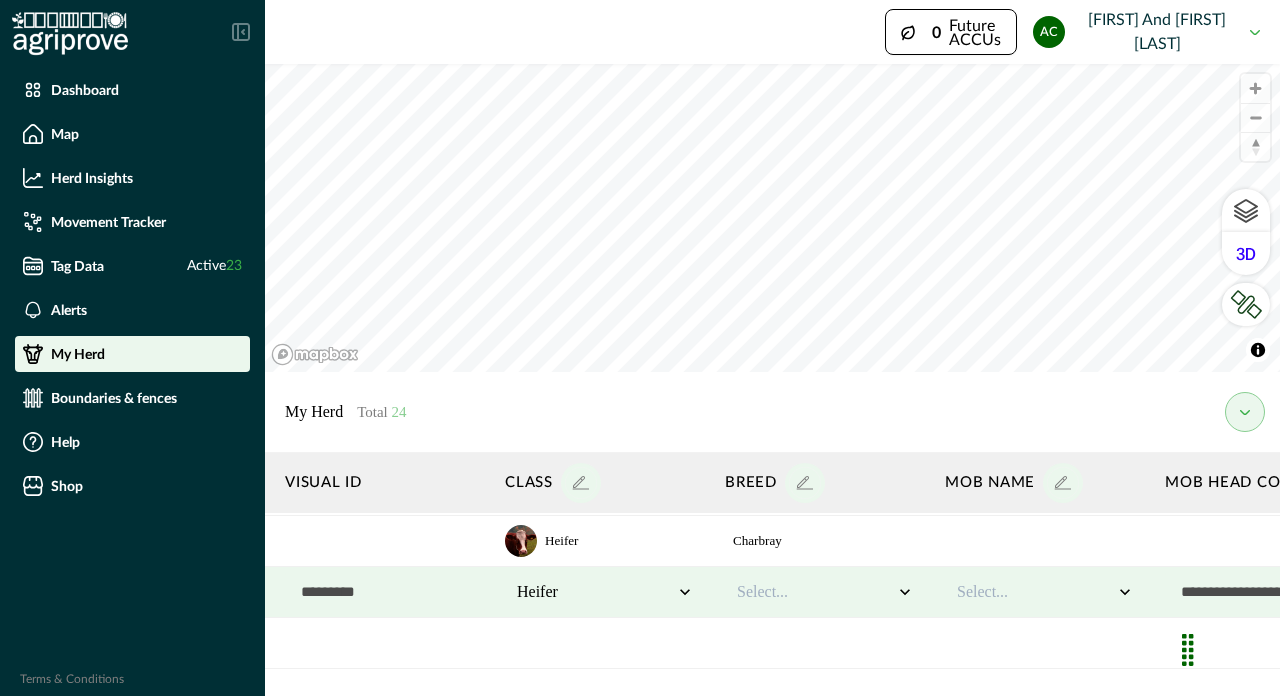 click on "Select..." at bounding box center (815, 592) 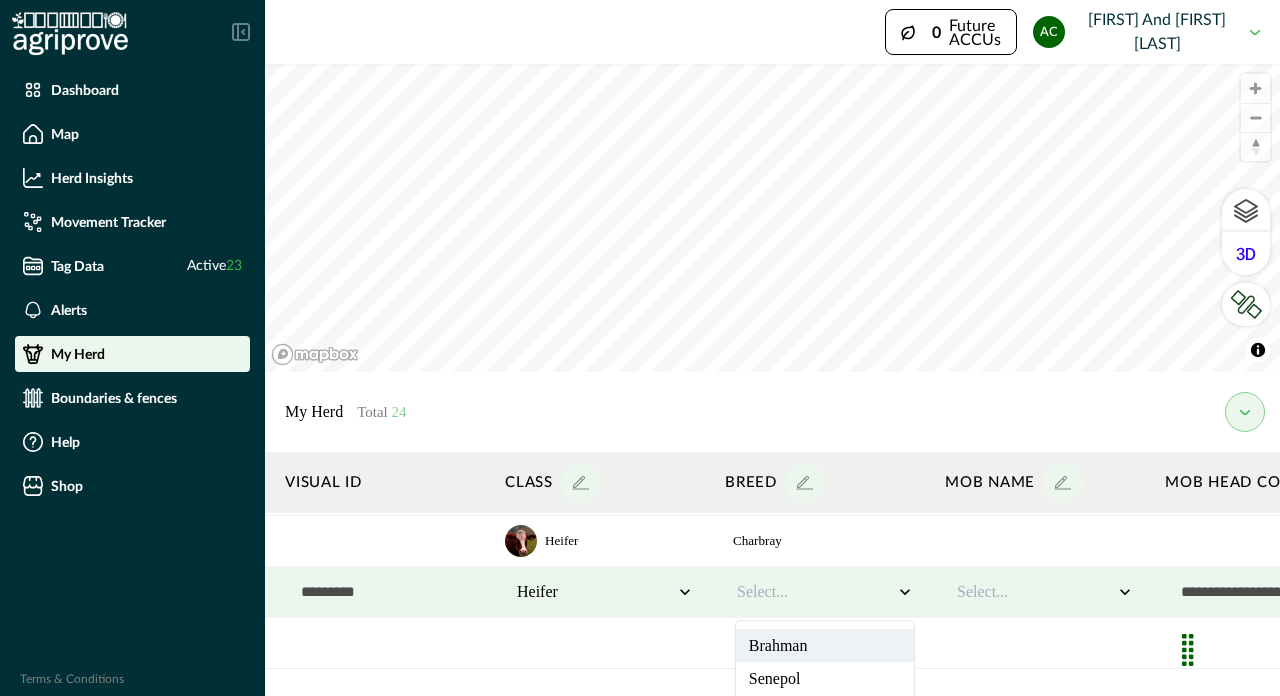 click on "Brahman" at bounding box center [825, 645] 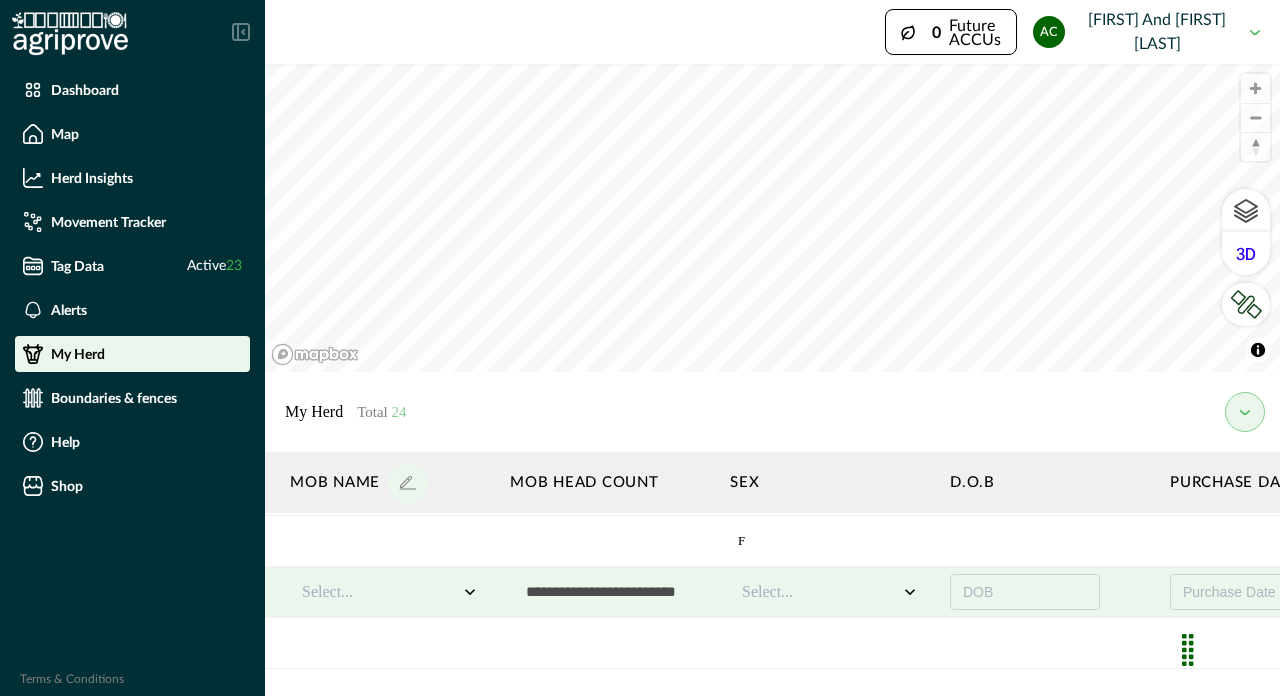 scroll, scrollTop: 815, scrollLeft: 1191, axis: both 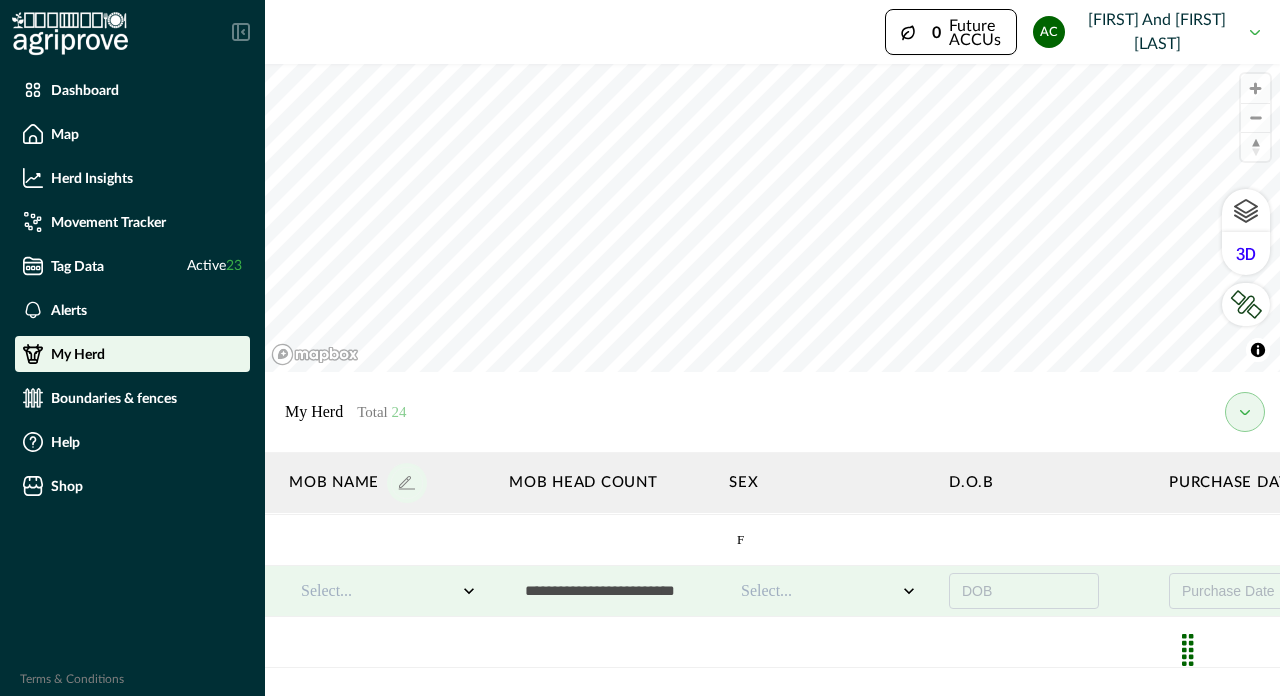 click on "Select..." at bounding box center [819, 591] 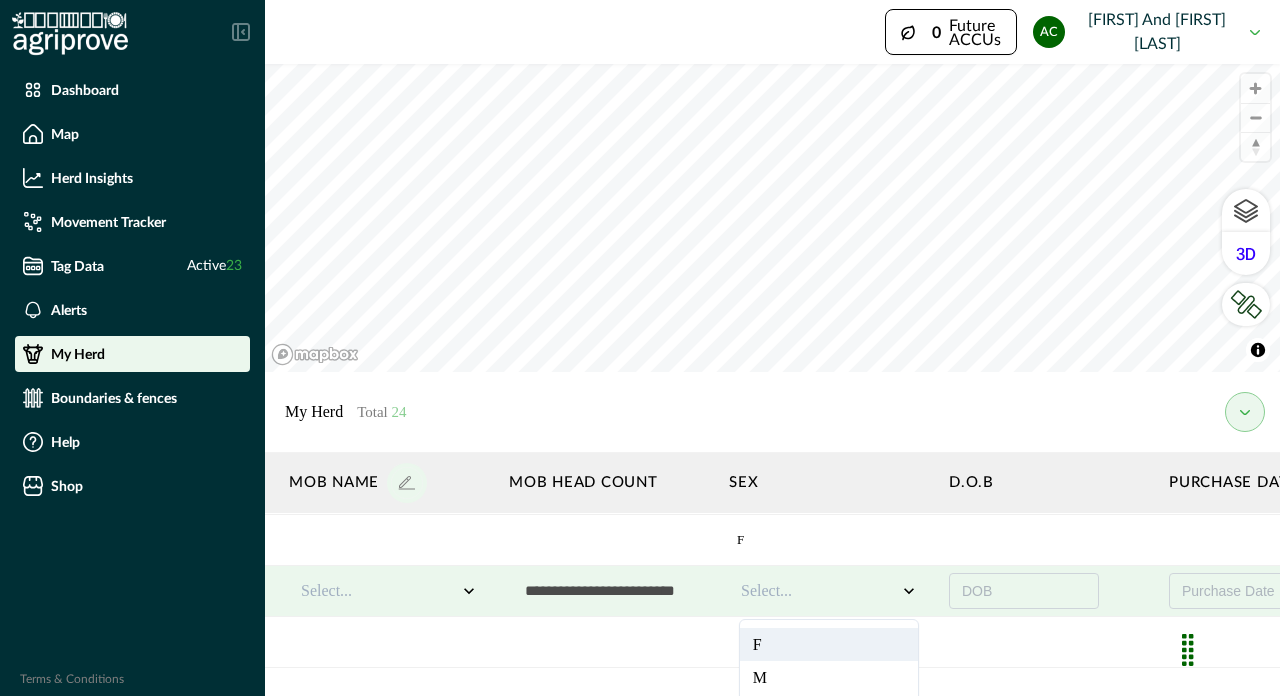 click on "F" at bounding box center (829, 644) 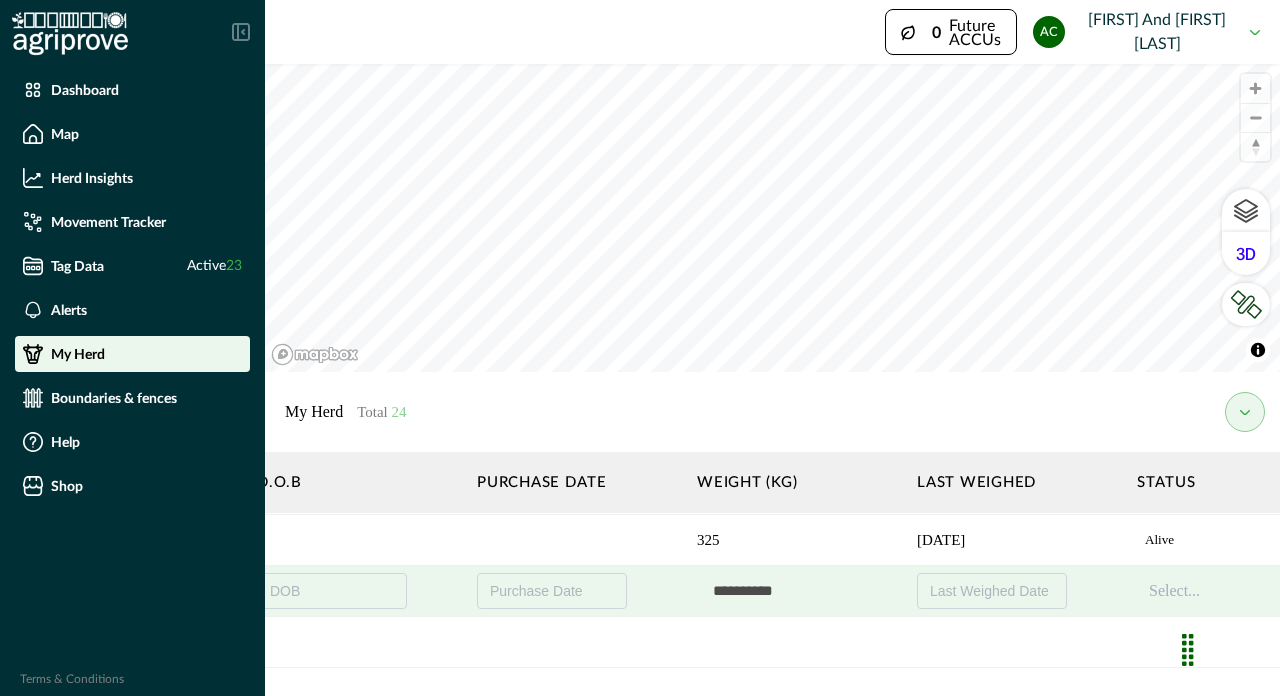 scroll, scrollTop: 815, scrollLeft: 1954, axis: both 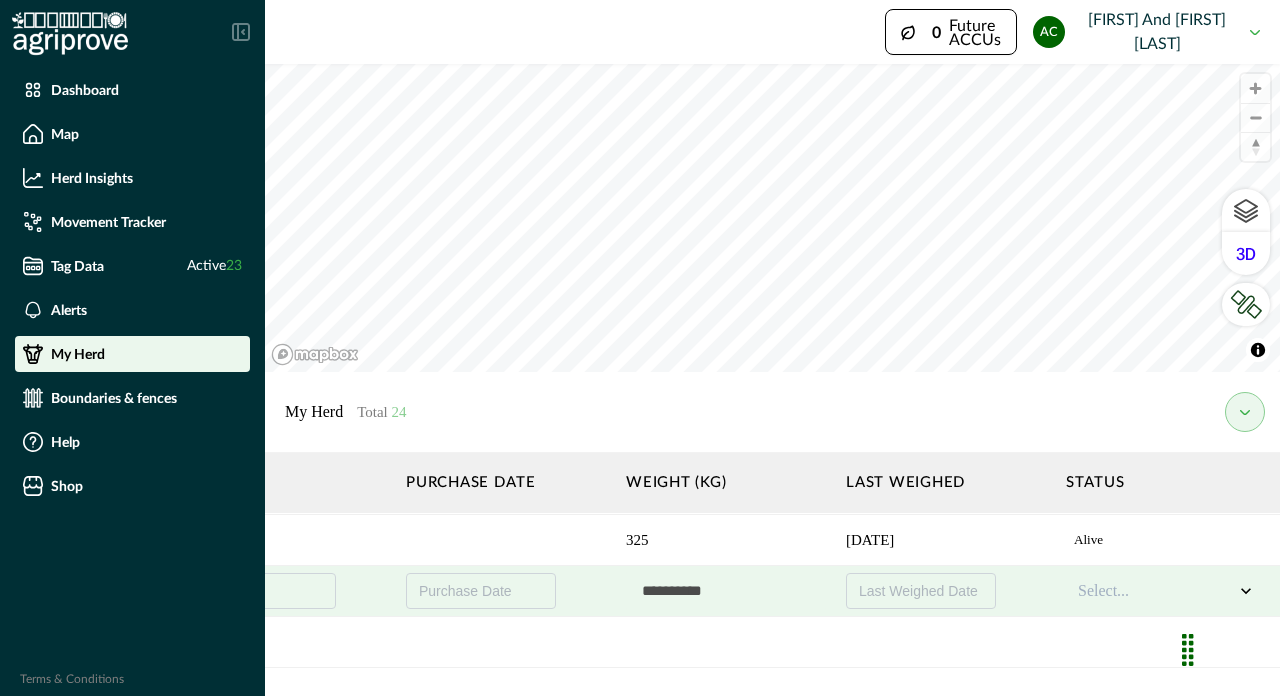 click at bounding box center [726, 591] 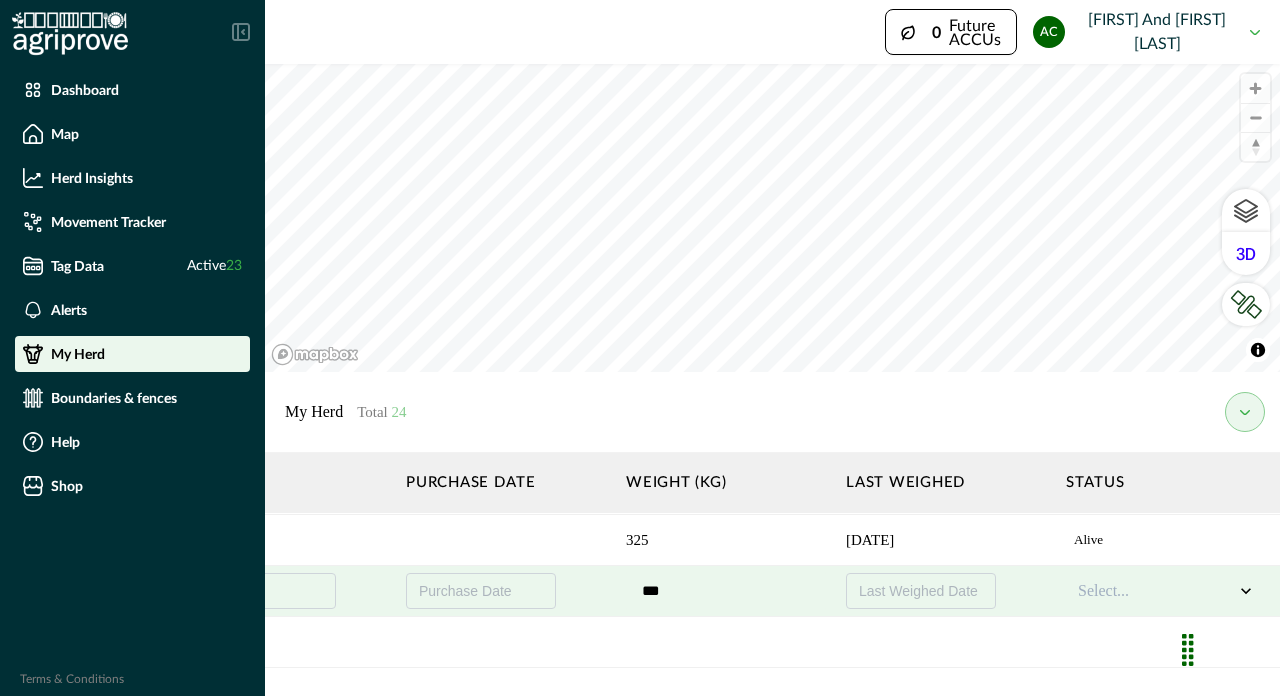 type on "***" 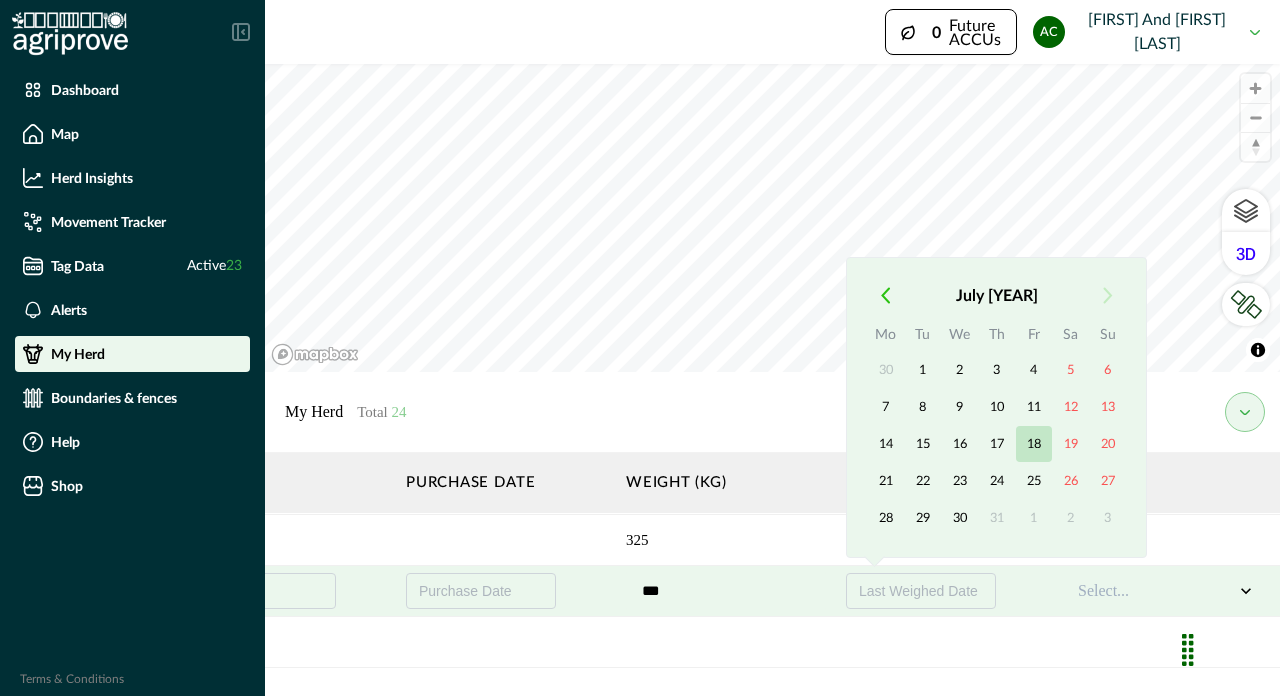 click on "18" at bounding box center (1034, 444) 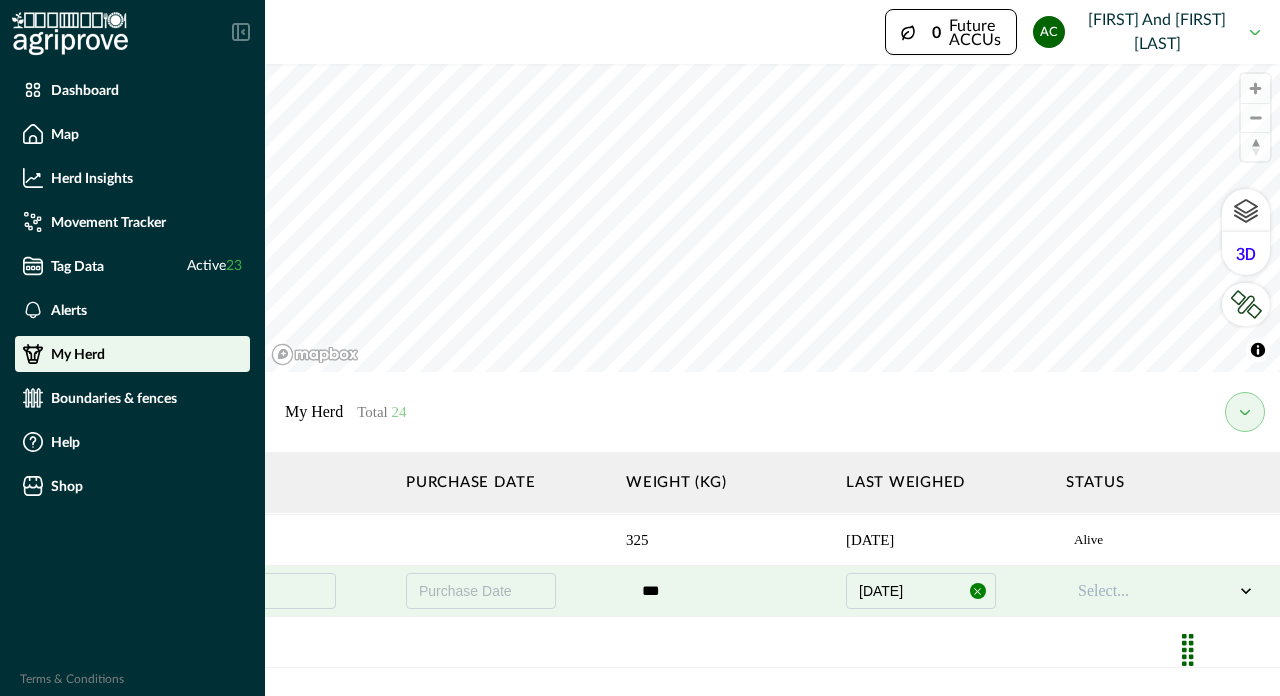 click on "Select..." at bounding box center [1166, 591] 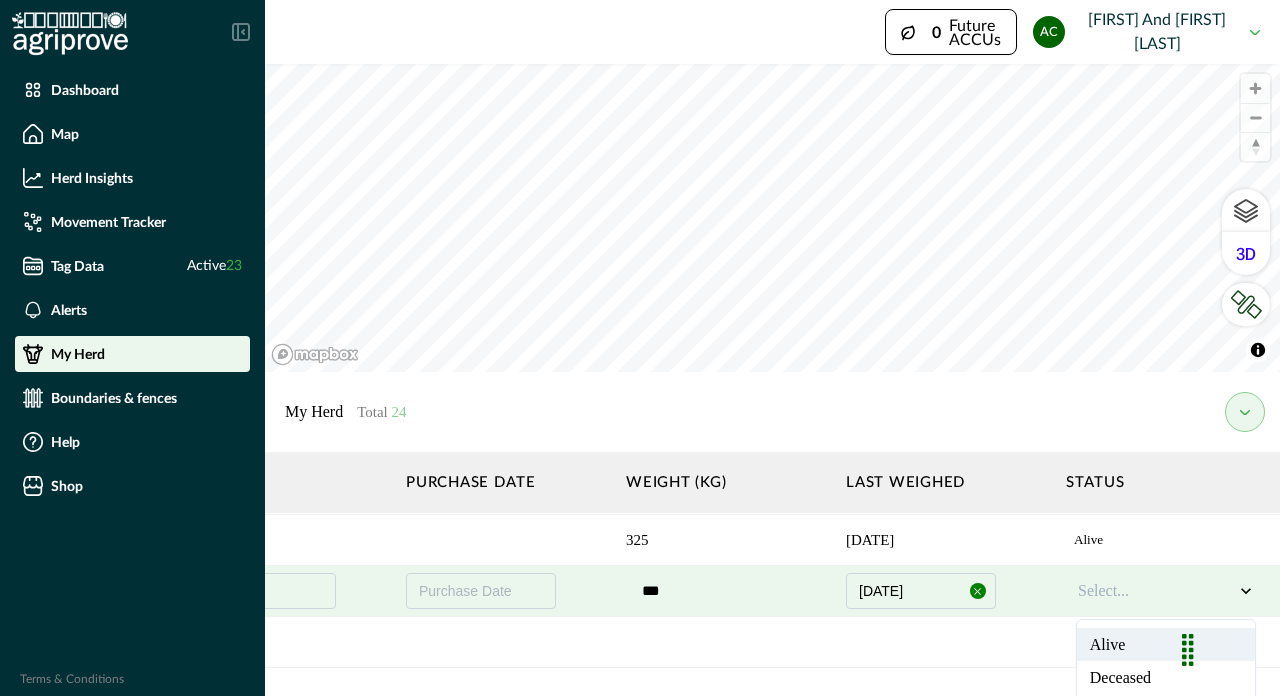 click on "Alive" at bounding box center [1166, 644] 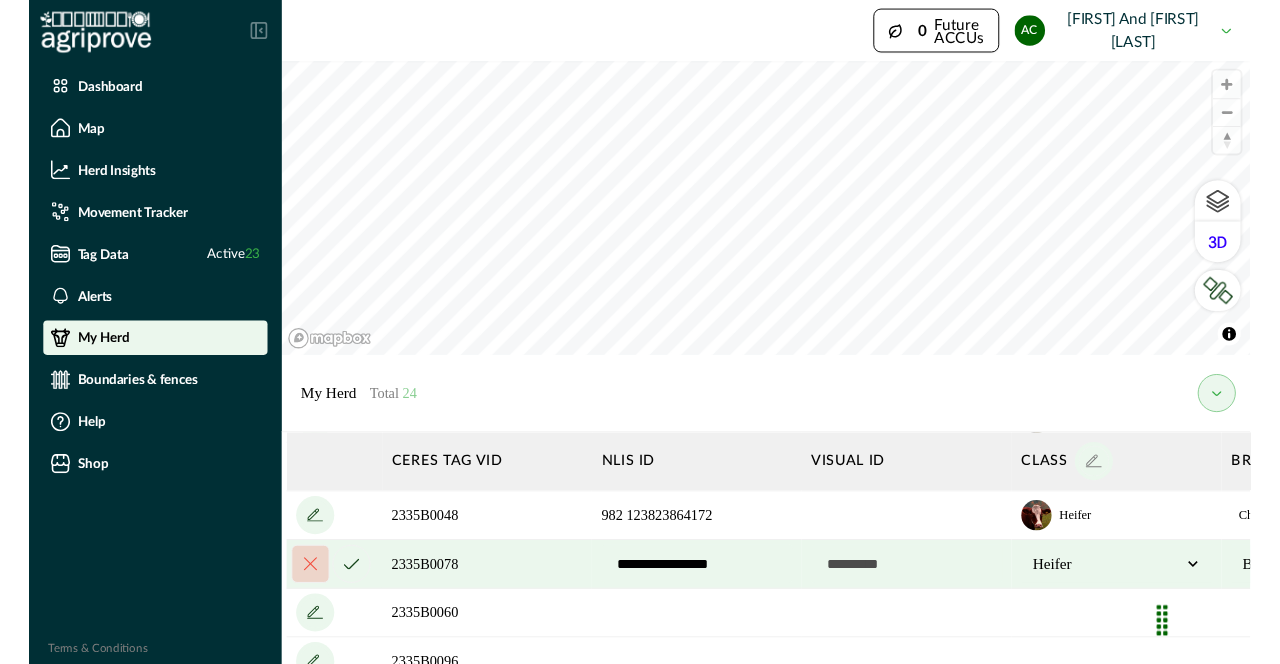 scroll, scrollTop: 815, scrollLeft: 0, axis: vertical 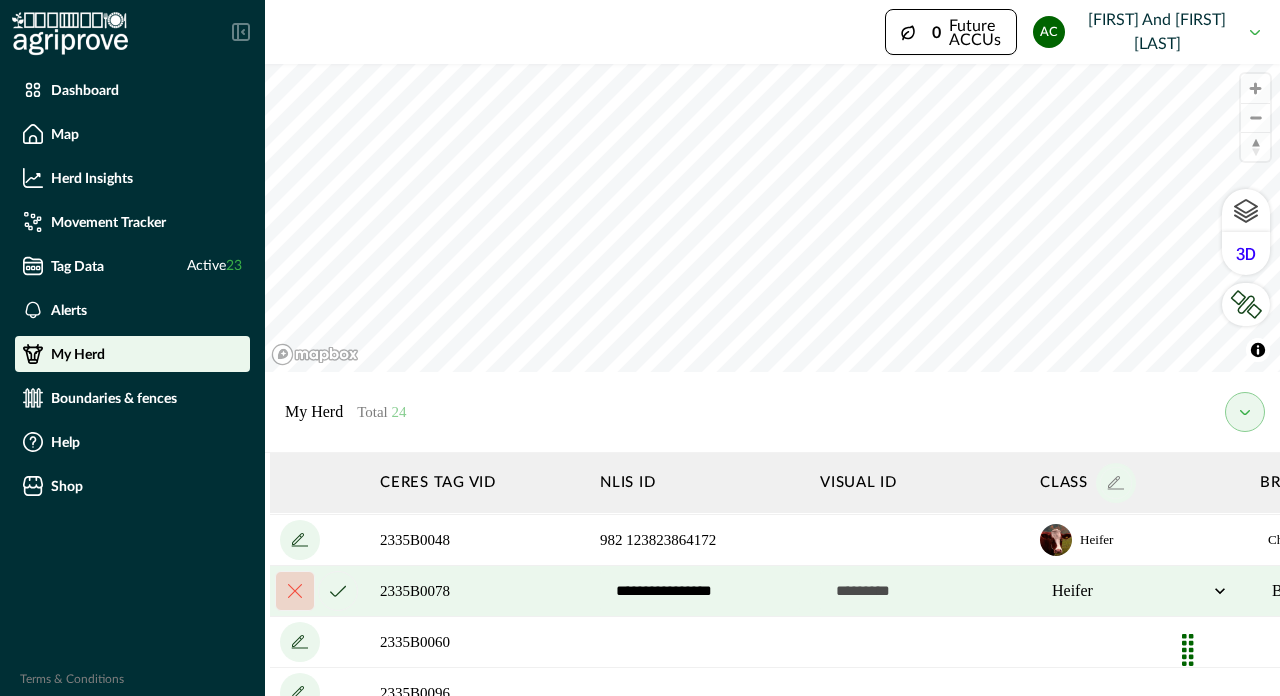 click 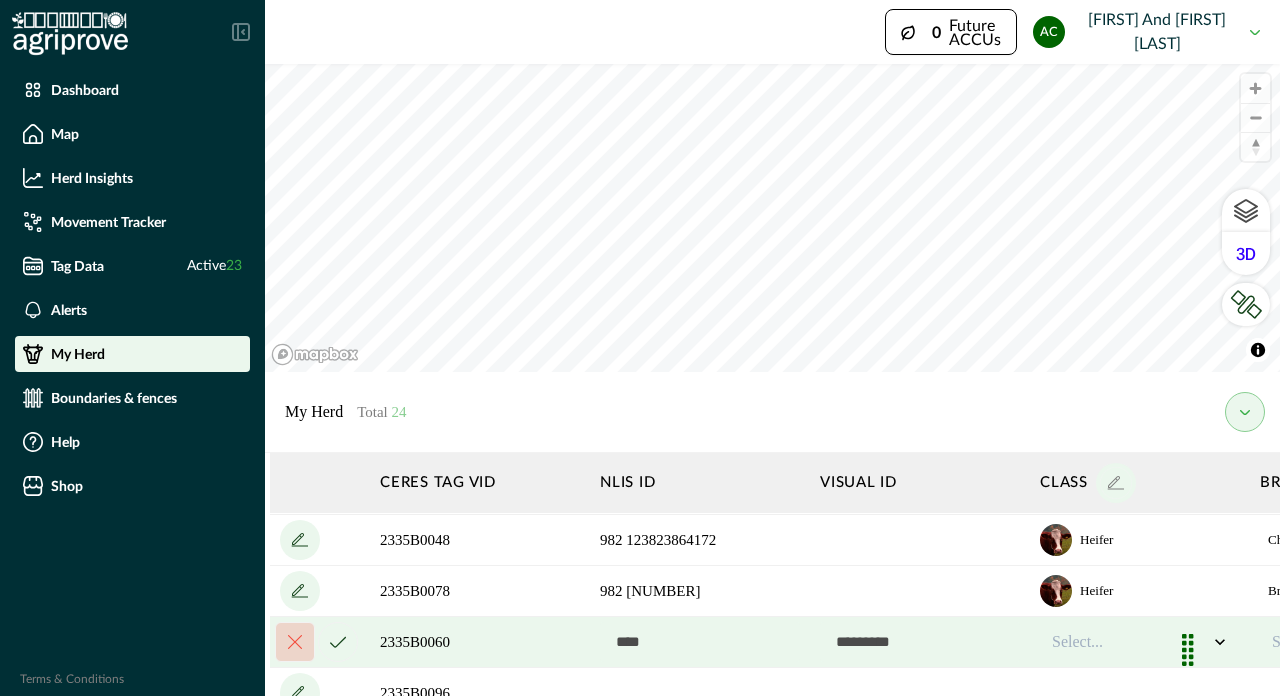 click at bounding box center (700, 642) 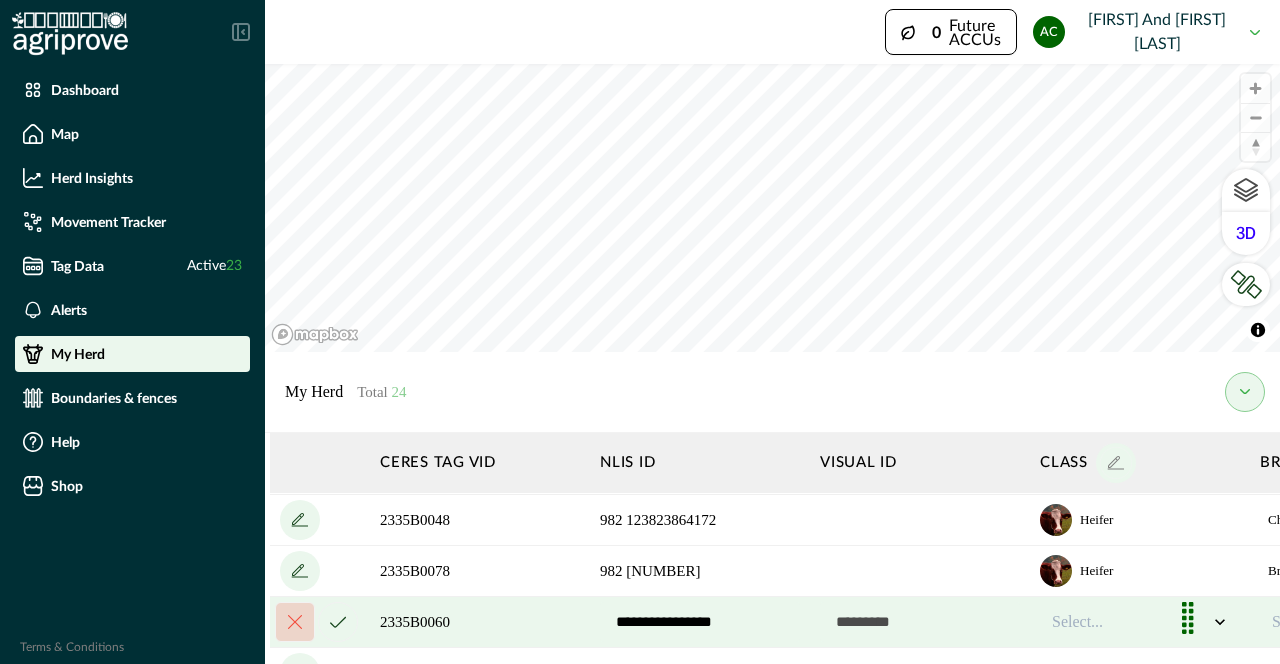 type on "**********" 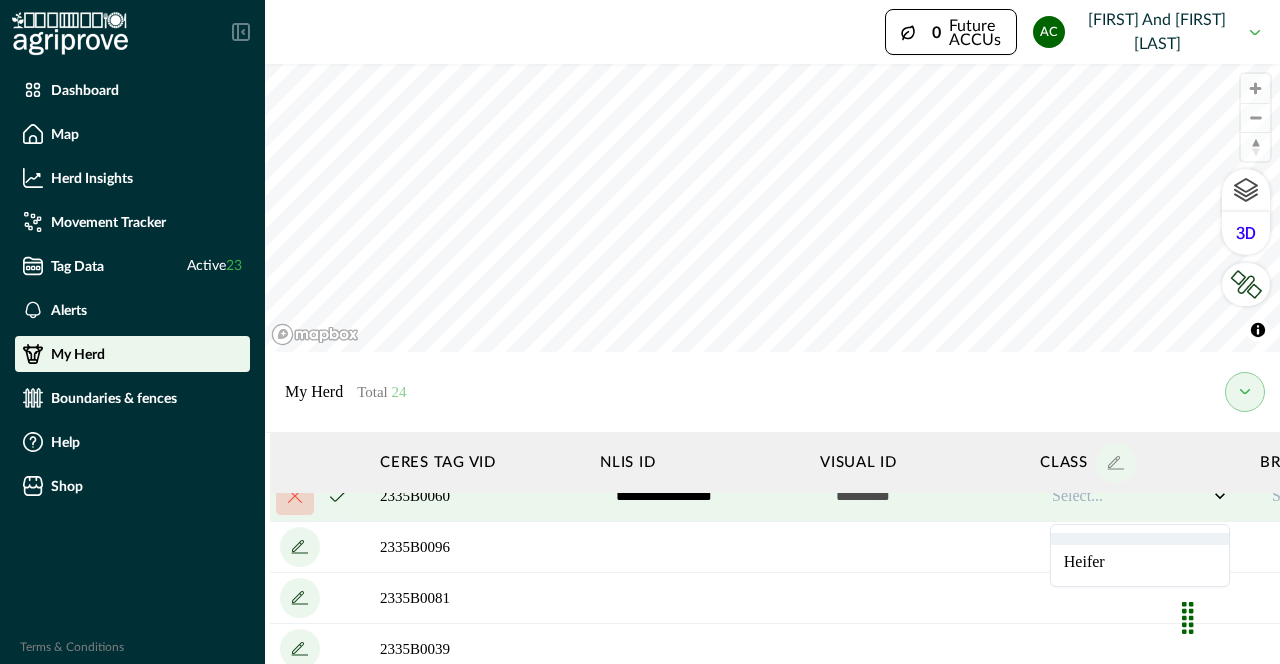 scroll, scrollTop: 940, scrollLeft: 0, axis: vertical 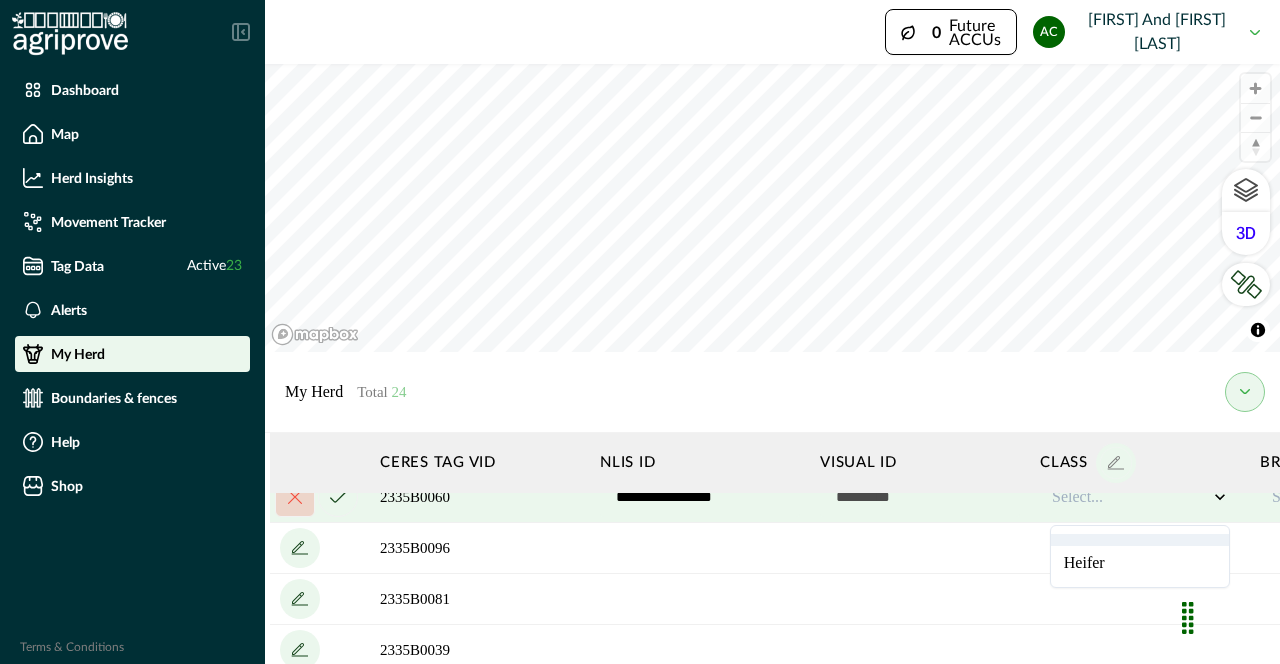 click on "Heifer" at bounding box center (1140, 562) 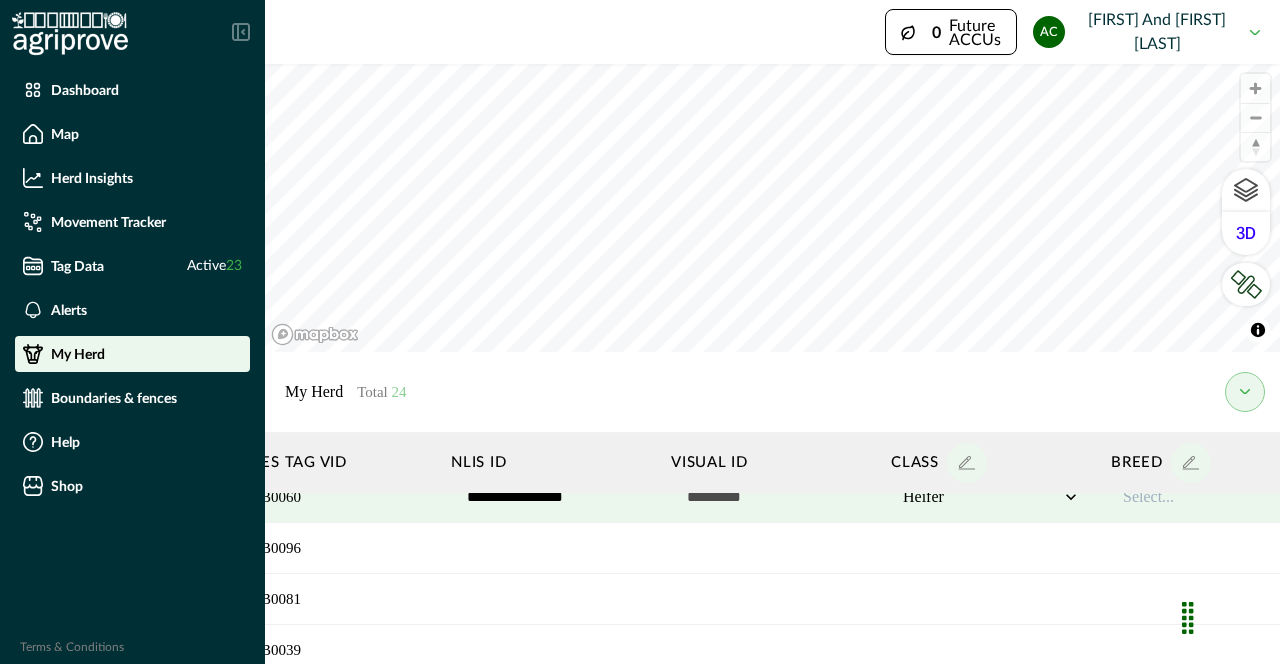 scroll, scrollTop: 940, scrollLeft: 164, axis: both 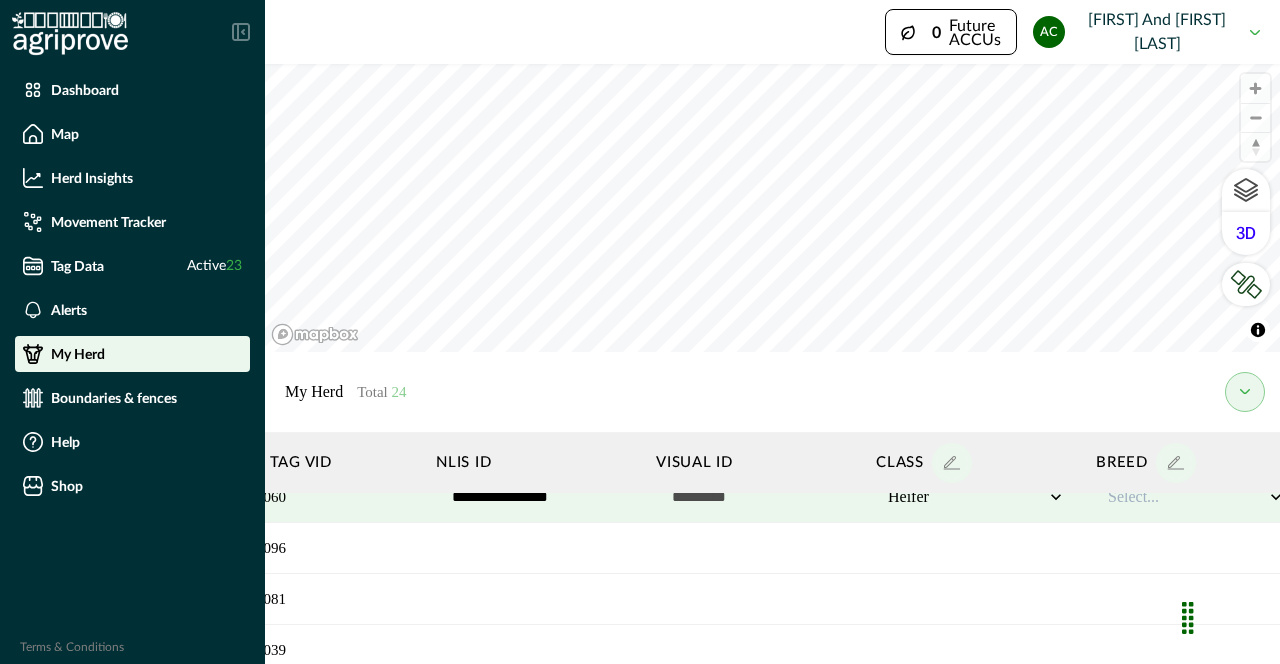 click on "Ceres Tag VID NLIS ID Visual ID Class Breed Mob name Mob head count Sex D.O.B Purchase date   Weight (kg)   Last weighed   Status Tag Colour 2335B0054 982 123823864343 Heifer   Senepol       F   311 18/07/2025 Alive   2335B0040 982 123823864235 Heifer   Brahman       F   314 18/07/2025 Alive   2335B0047 982 123823864273 Heifer   Brangus       F   324 18/07/2025 Alive   2335B0042 982 123823864421 Heifer   Simmental       F   337 18/07/2025 Alive   2335B0008 982 123823864346 Heifer   Brangus       F   321 18/07/2025 Alive   2335B0003 982 123823864405 Heifer   Simmental       F   344 18/07/2025 Alive   2335B0051 982 123823864187 Heifer   Brahman       F   295 18/07/2025 Alive   2335B0027 982 123823864416 Heifer   Charbray       F   337 18/07/2025 Alive   2335B0013 982 123823864307 Heifer   Senepol       F   313 18/07/2025 Alive   2335B0022 982 123823864436 Heifer   Senepol       F   298 18/07/2025 Alive   2335B0012 982 123823864411 Heifer   Nguni       F   297 18/07/2025 Alive   2335B0046 982 123823864409" at bounding box center (1696, 135) 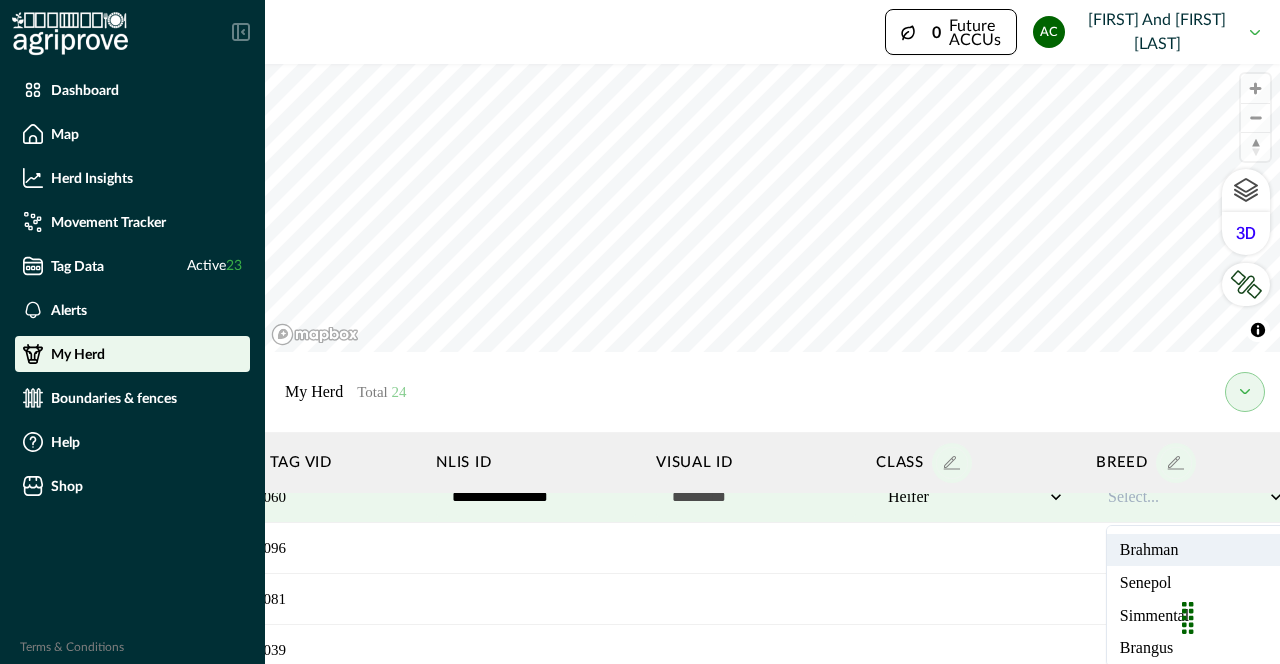 scroll, scrollTop: 0, scrollLeft: 0, axis: both 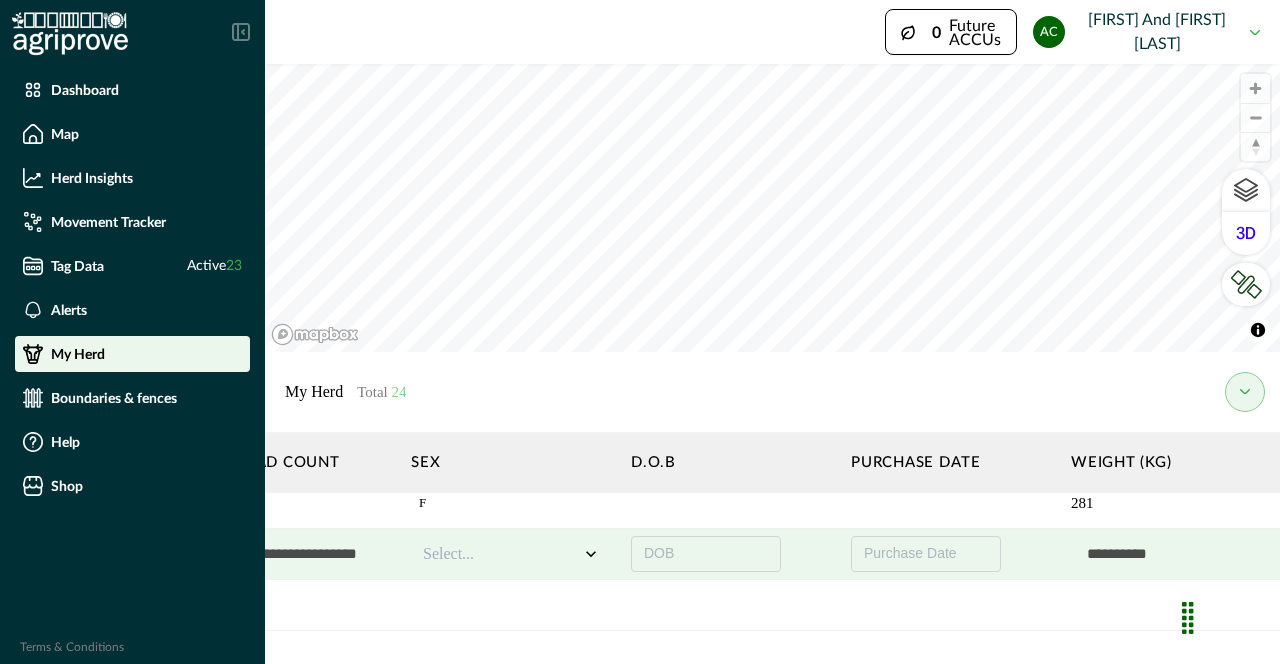 click on "Select..." at bounding box center (501, 554) 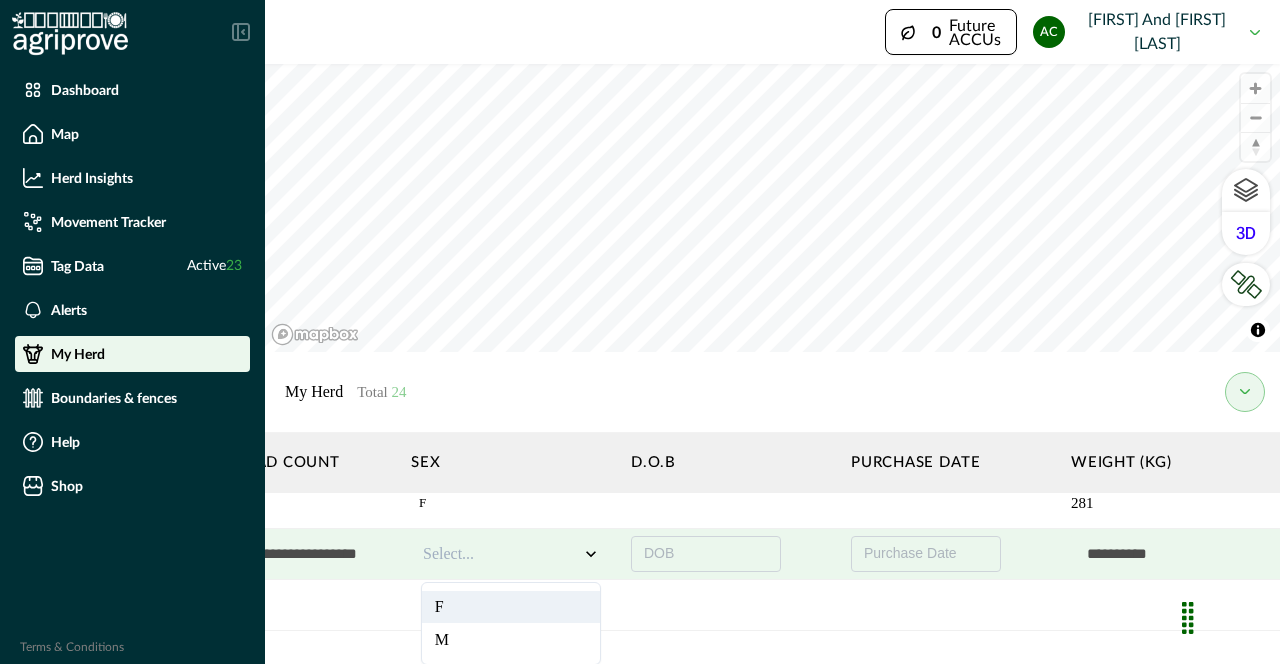 click on "F" at bounding box center (511, 607) 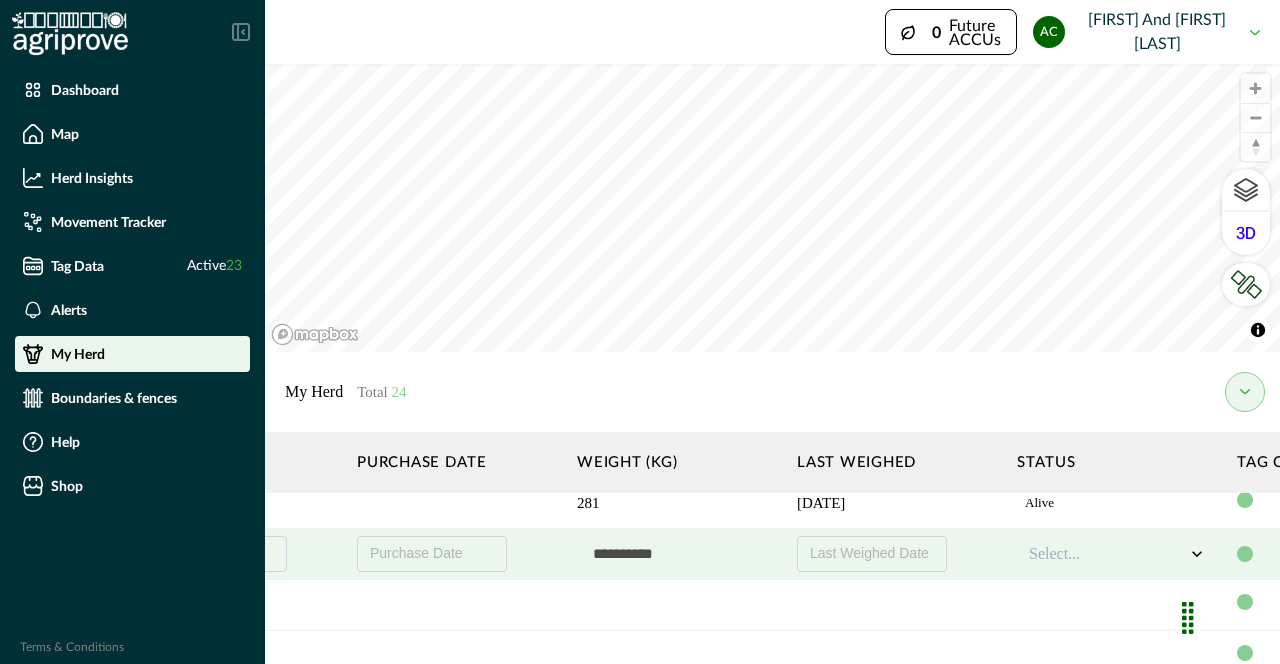 scroll, scrollTop: 883, scrollLeft: 2068, axis: both 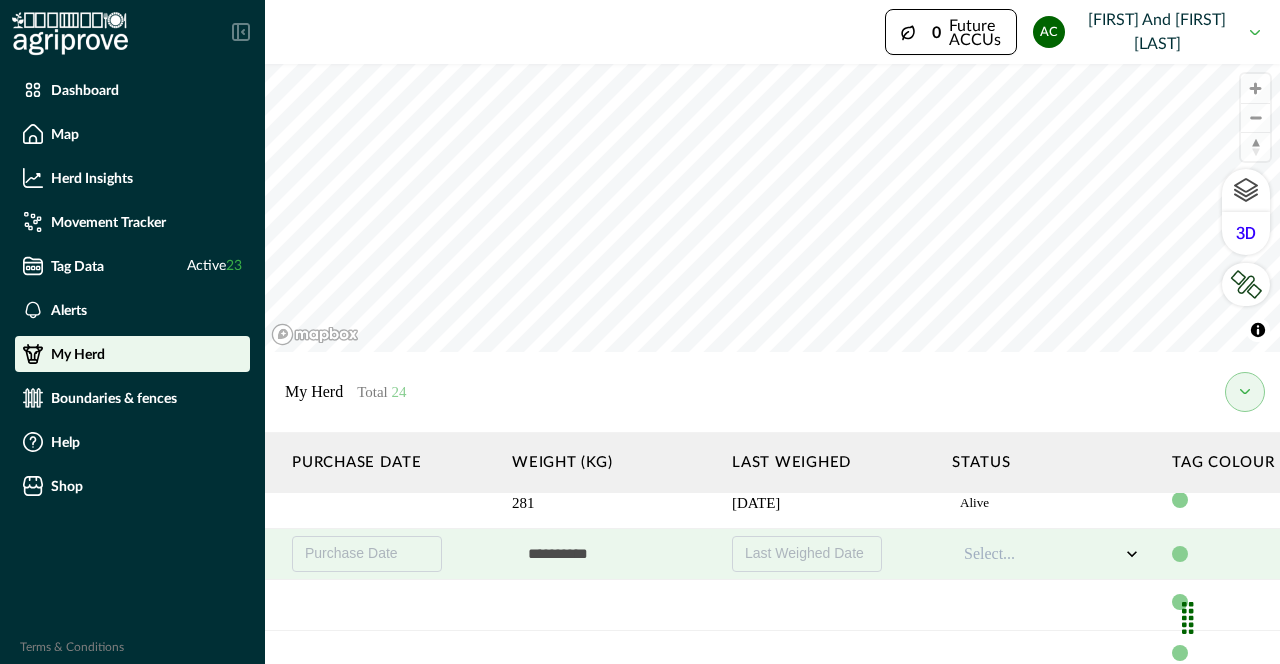 click at bounding box center (612, 554) 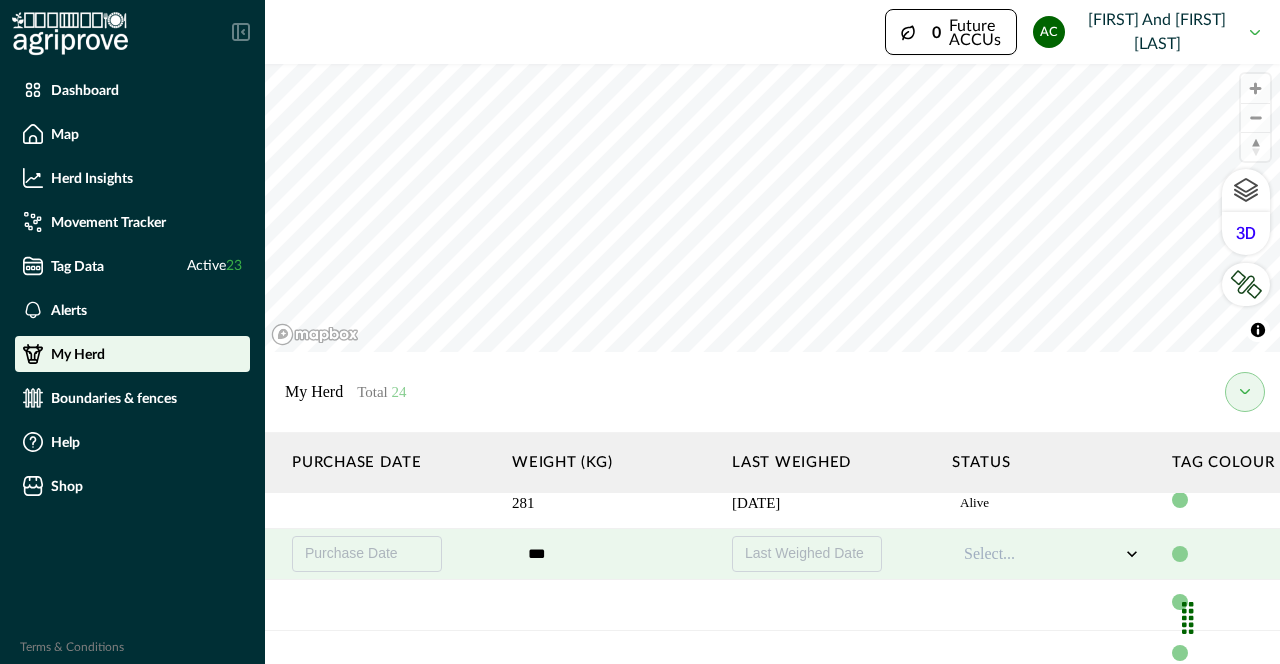 type on "***" 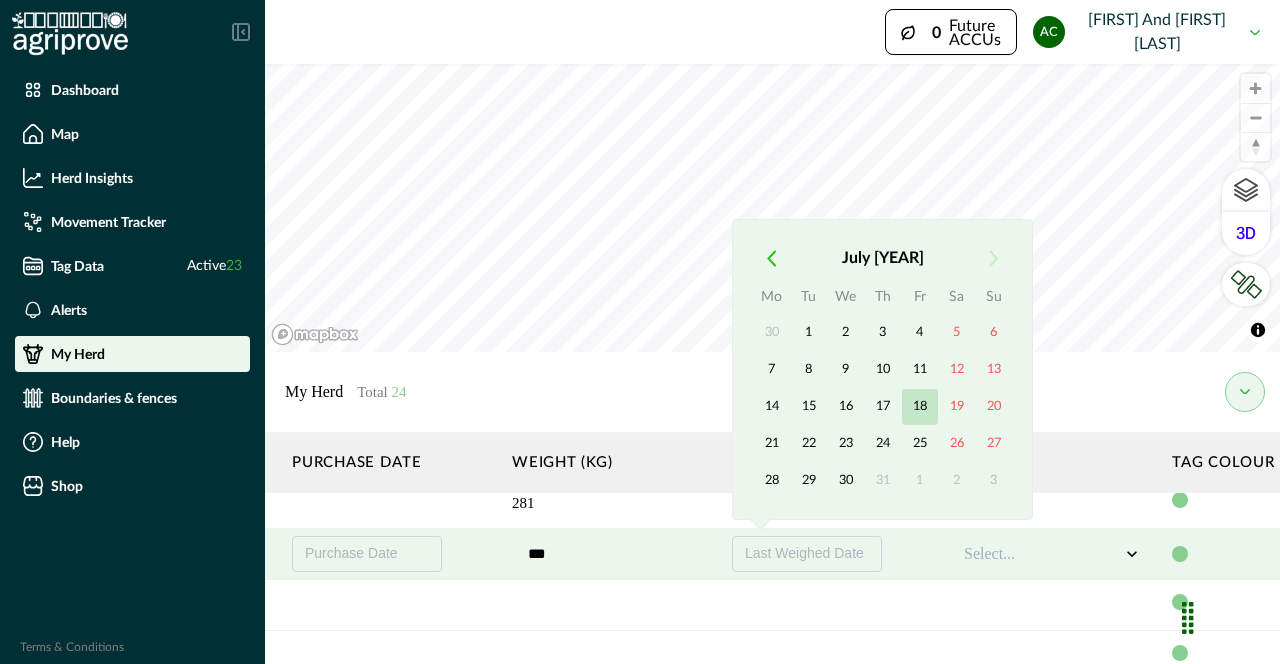 click on "18" at bounding box center [920, 407] 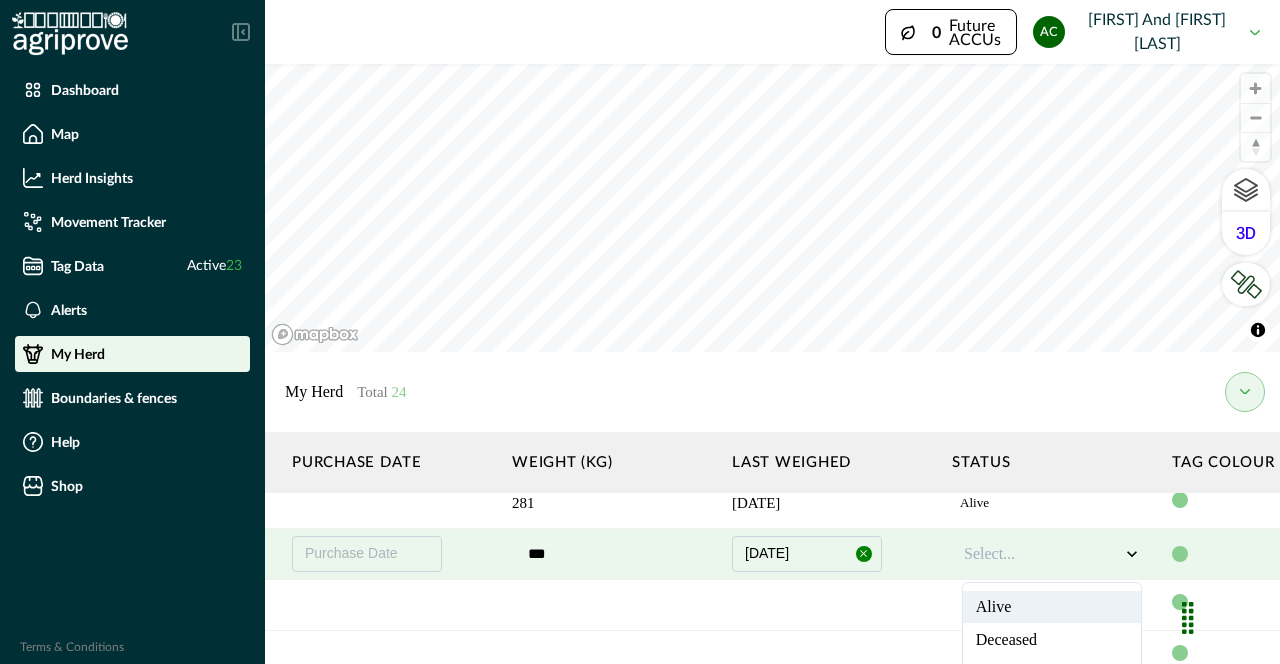 click on "Select..." at bounding box center (1042, 554) 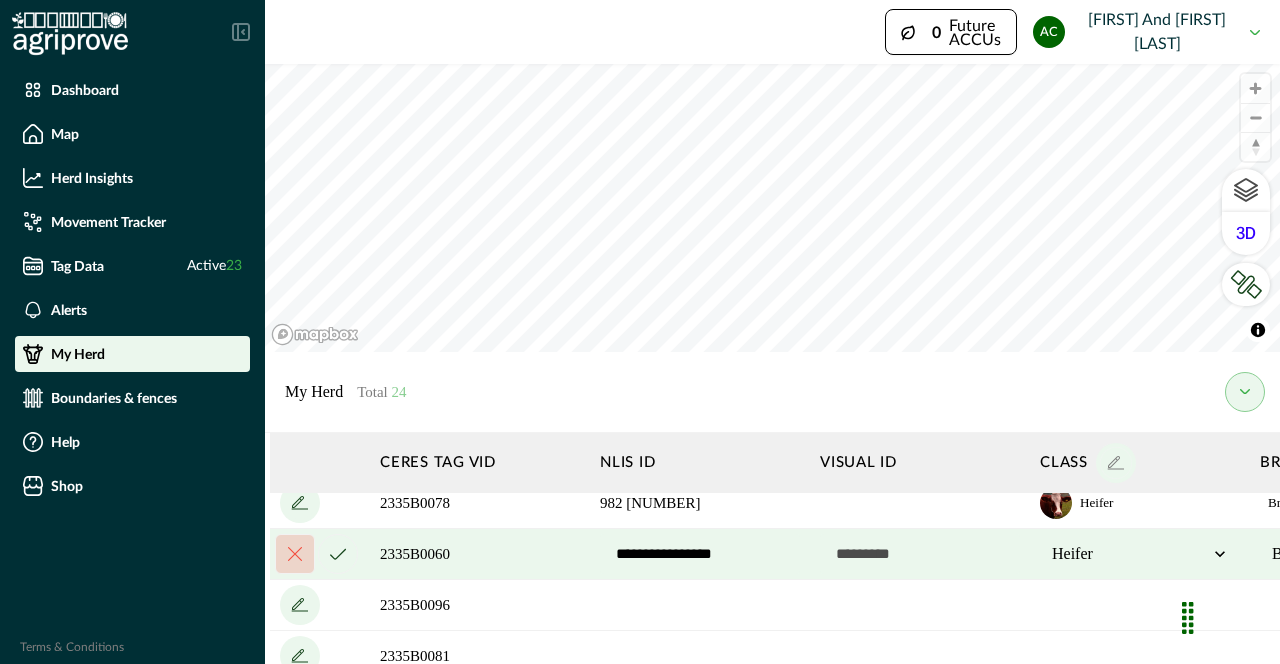 scroll, scrollTop: 883, scrollLeft: 0, axis: vertical 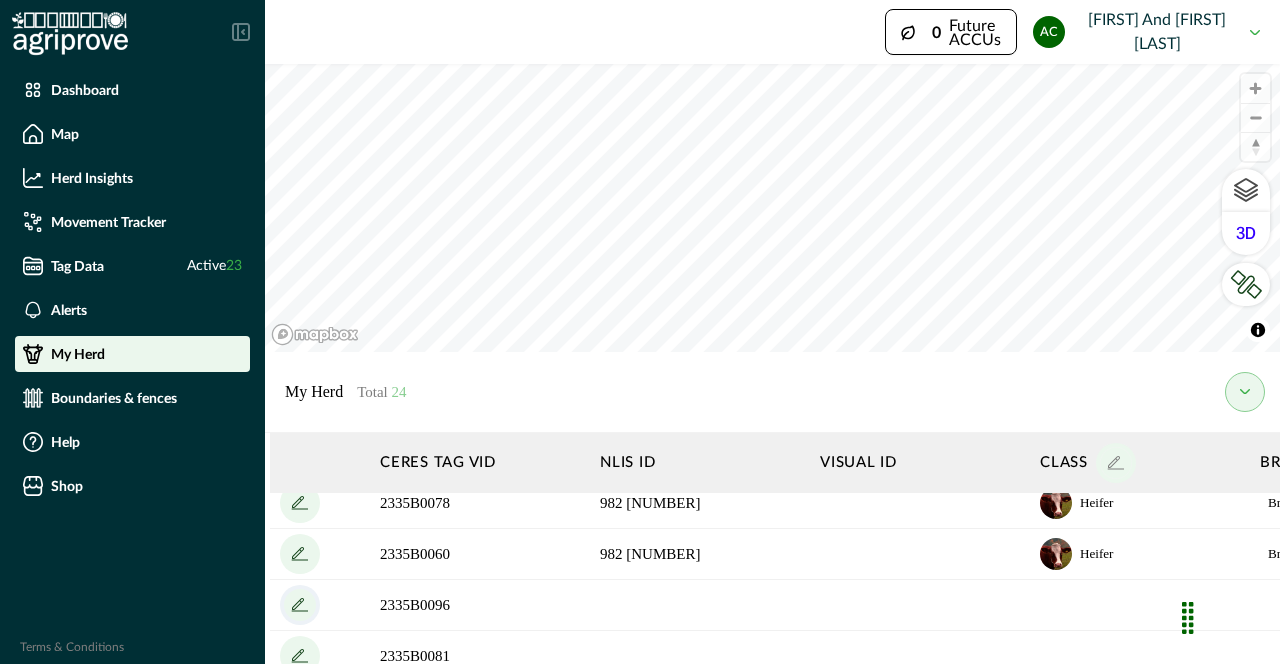 click 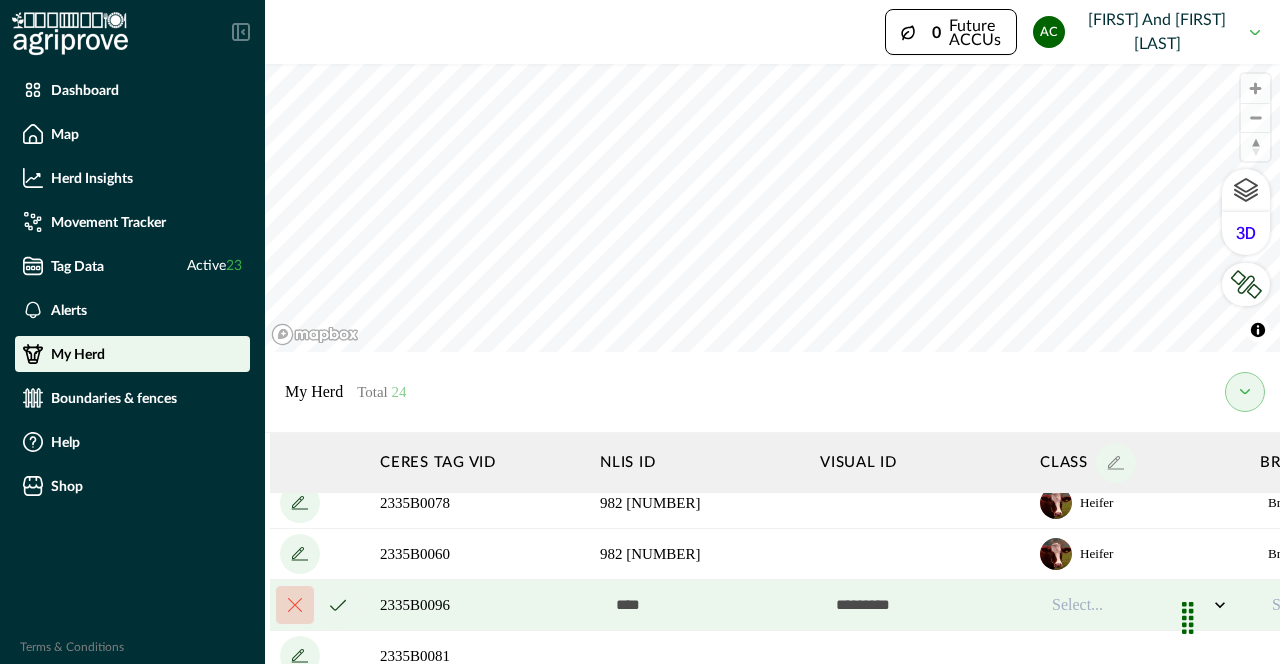 click at bounding box center [700, 605] 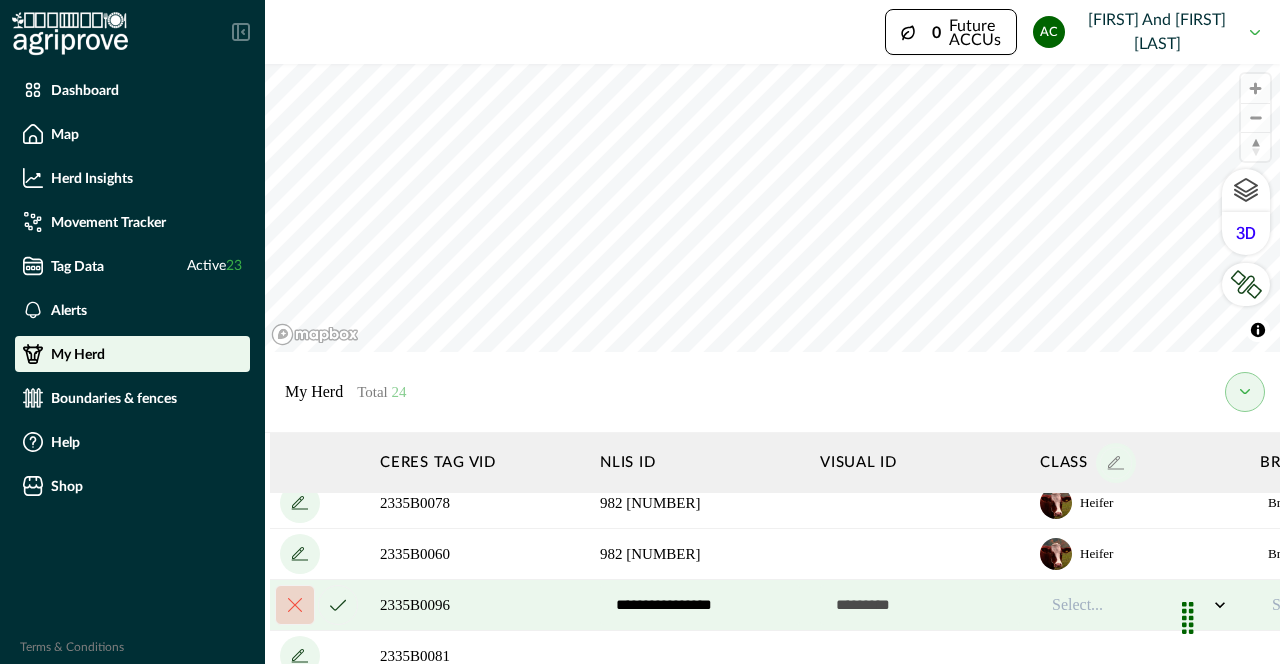 type on "**********" 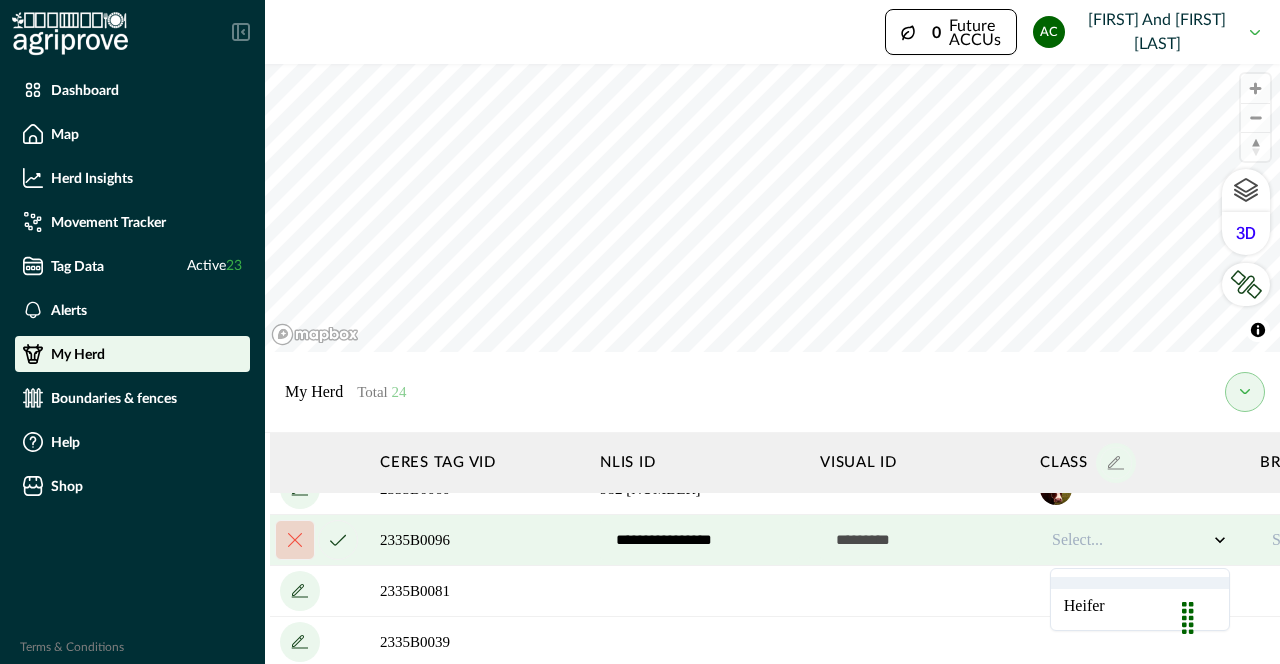 scroll, scrollTop: 964, scrollLeft: 0, axis: vertical 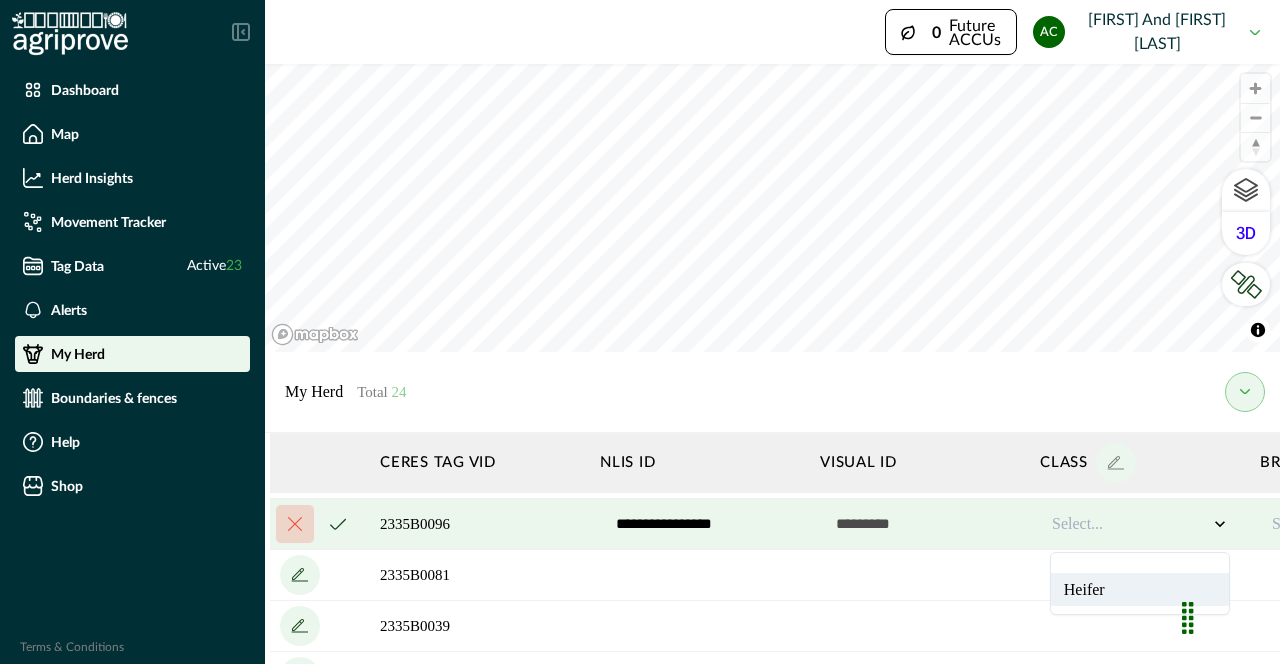 click on "Heifer" at bounding box center [1140, 589] 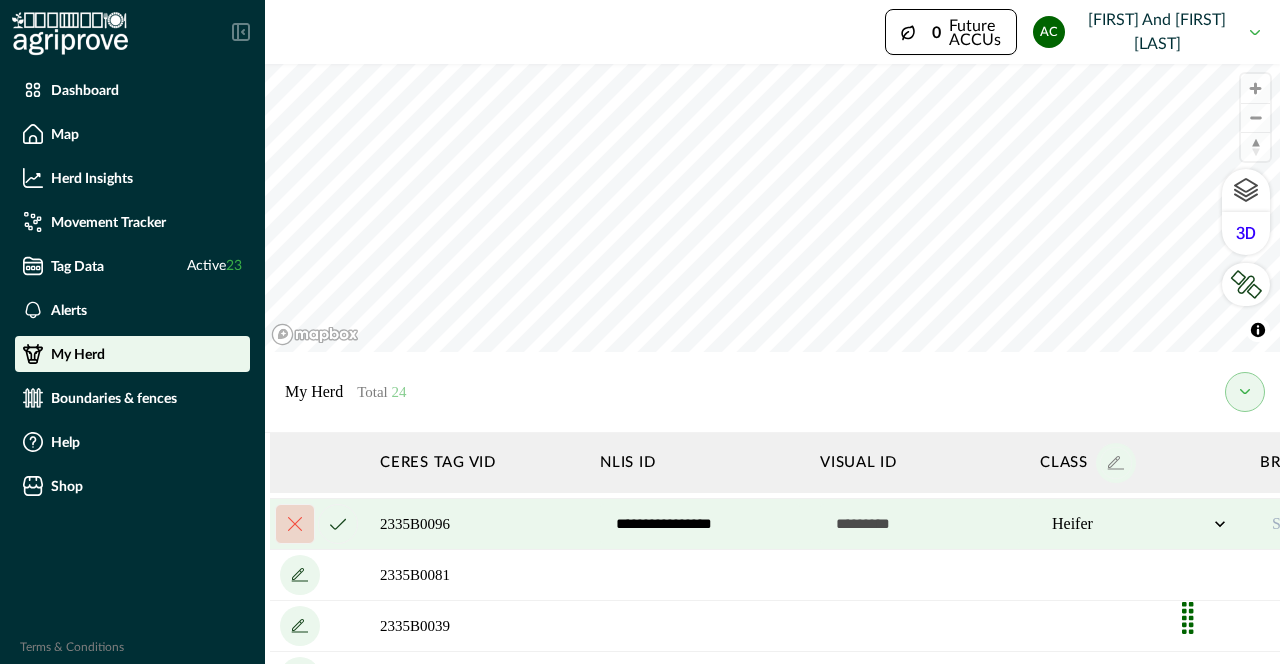scroll, scrollTop: 964, scrollLeft: 322, axis: both 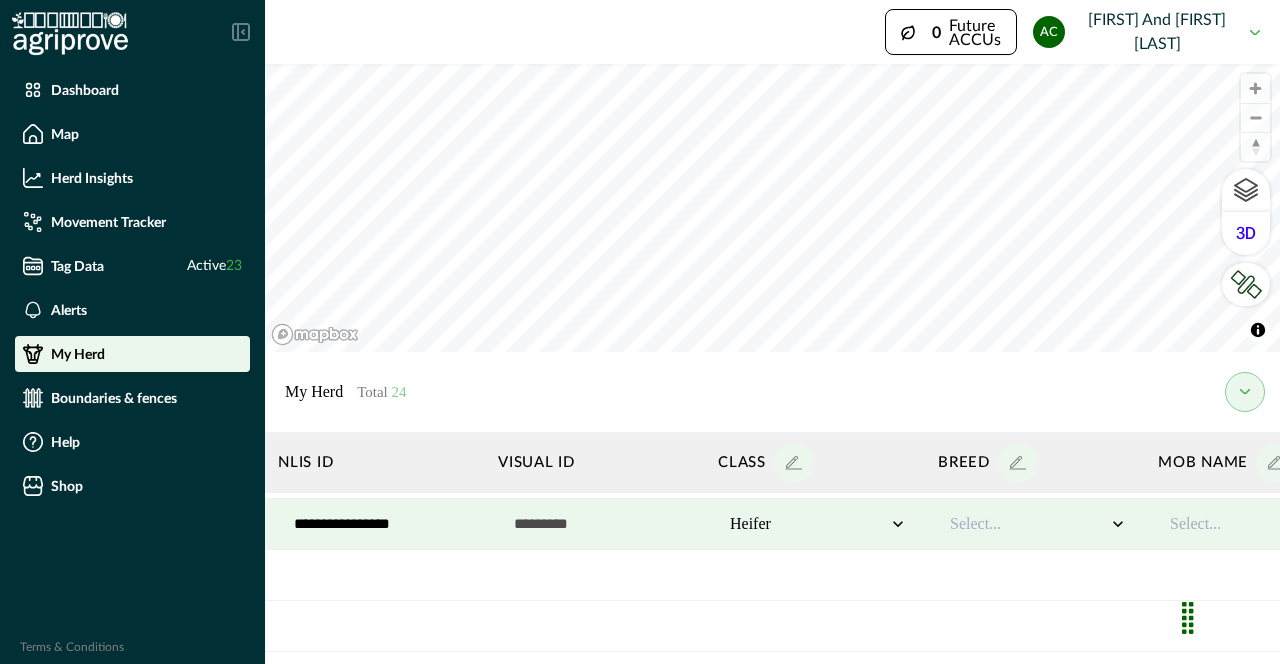 click on "Select..." at bounding box center (1028, 524) 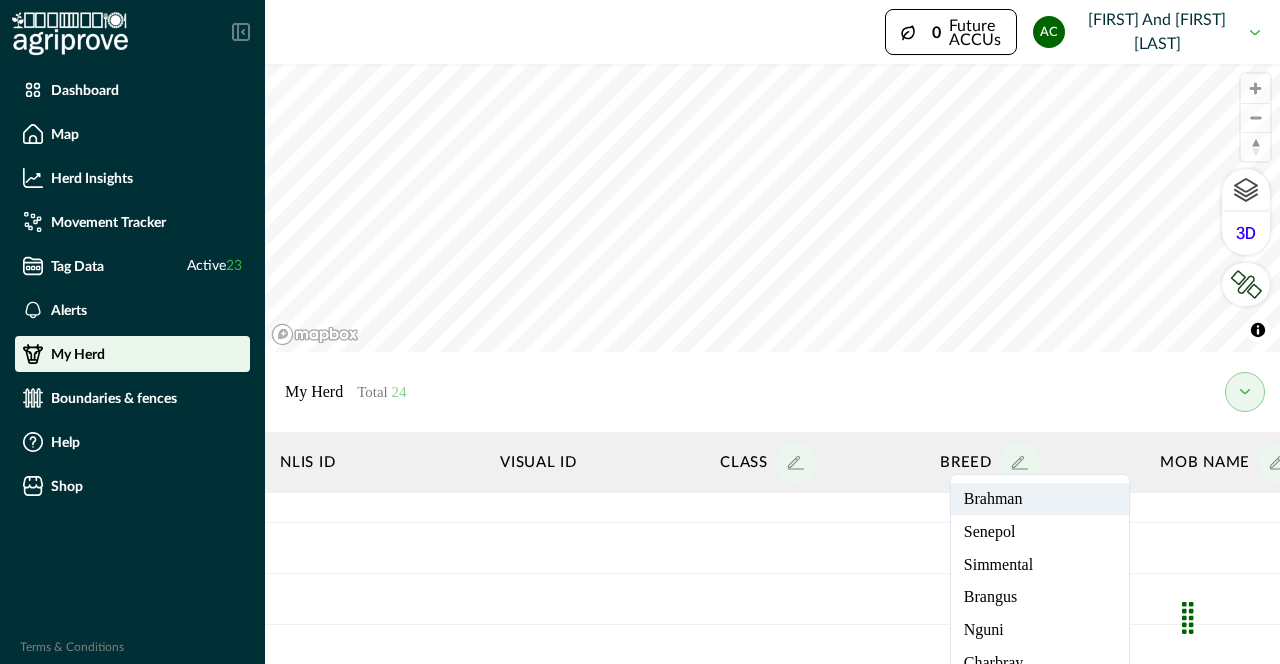 scroll, scrollTop: 1041, scrollLeft: 320, axis: both 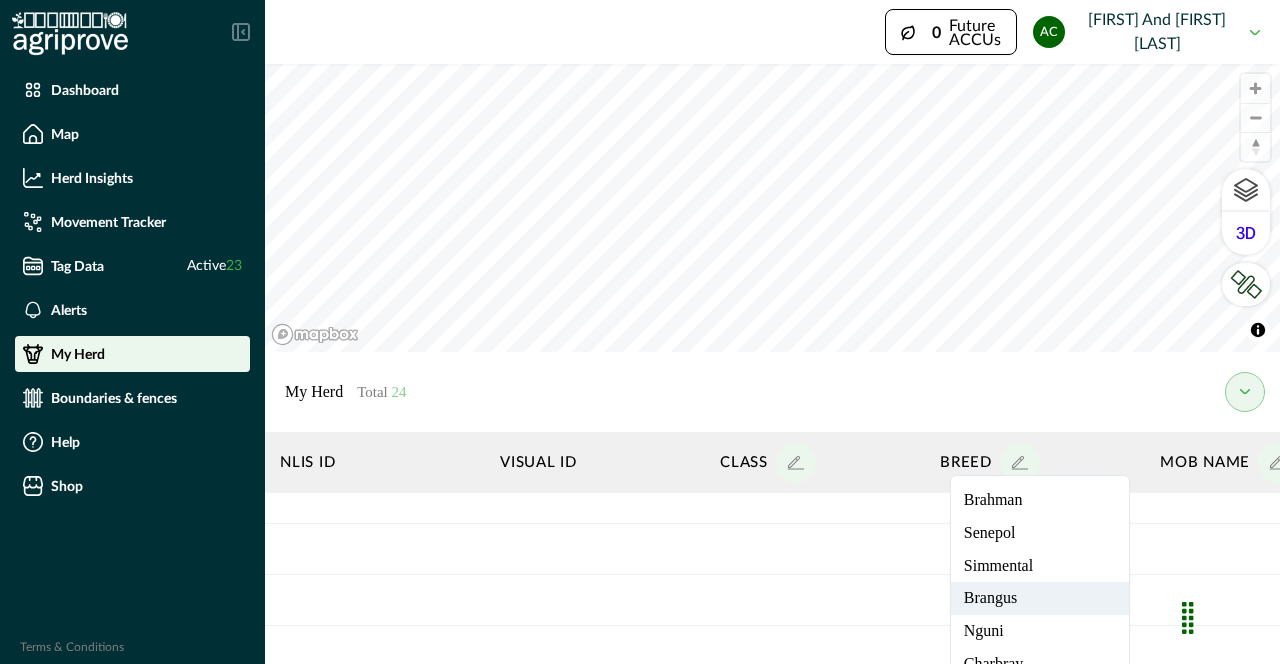 click on "Brangus" at bounding box center [1040, 598] 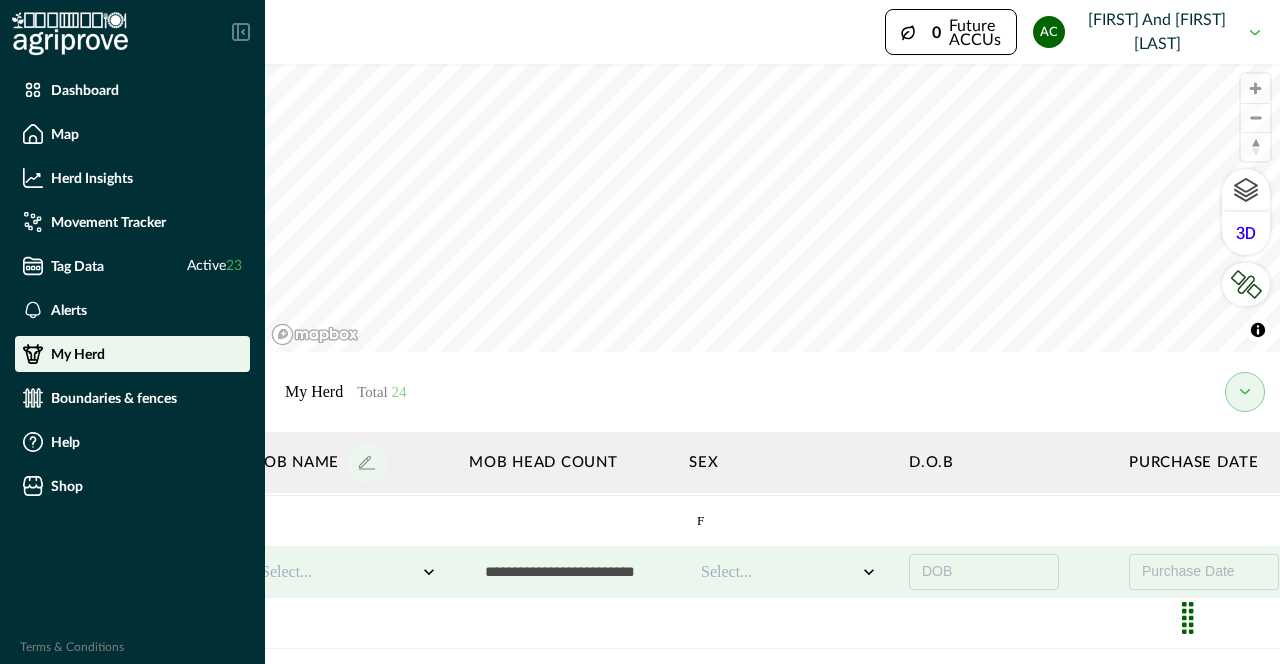 scroll, scrollTop: 916, scrollLeft: 1291, axis: both 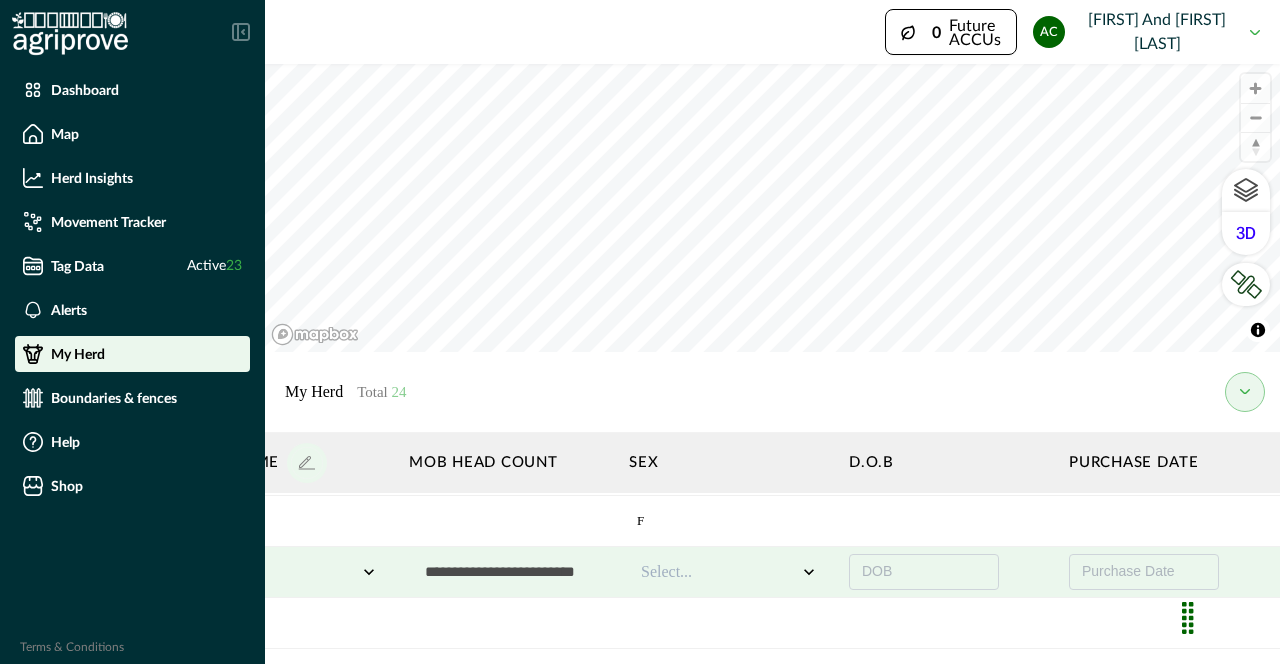 click on "Select..." at bounding box center [719, 572] 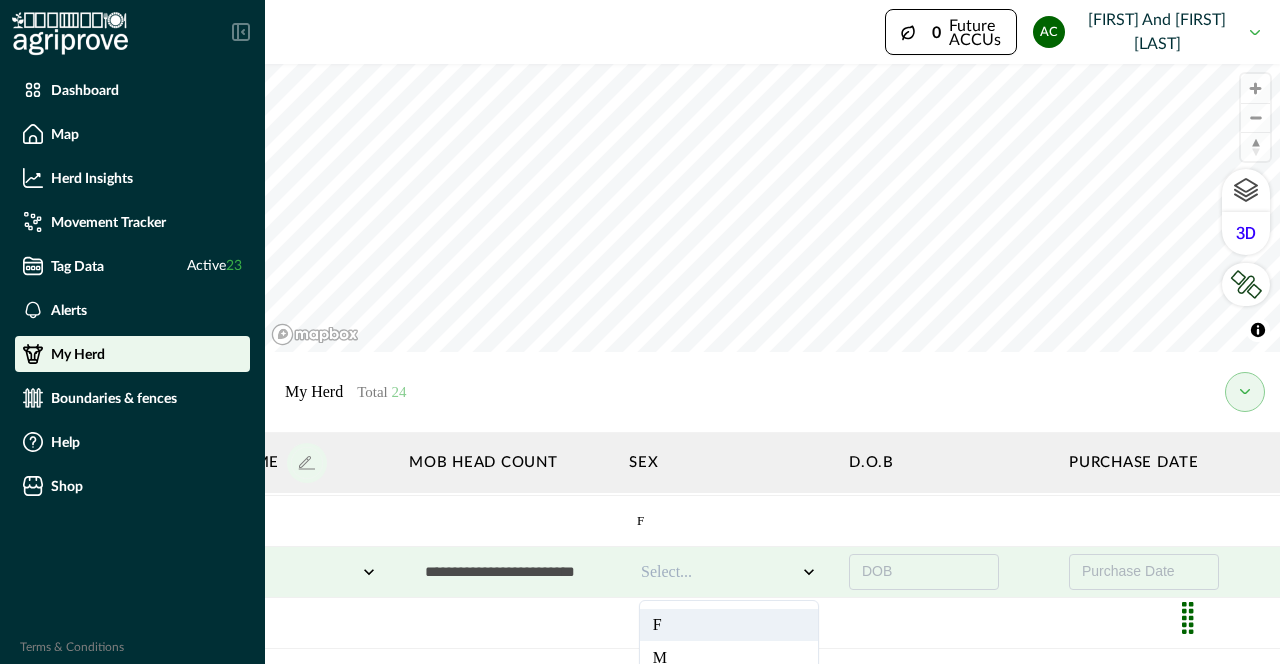 click on "F" at bounding box center [729, 625] 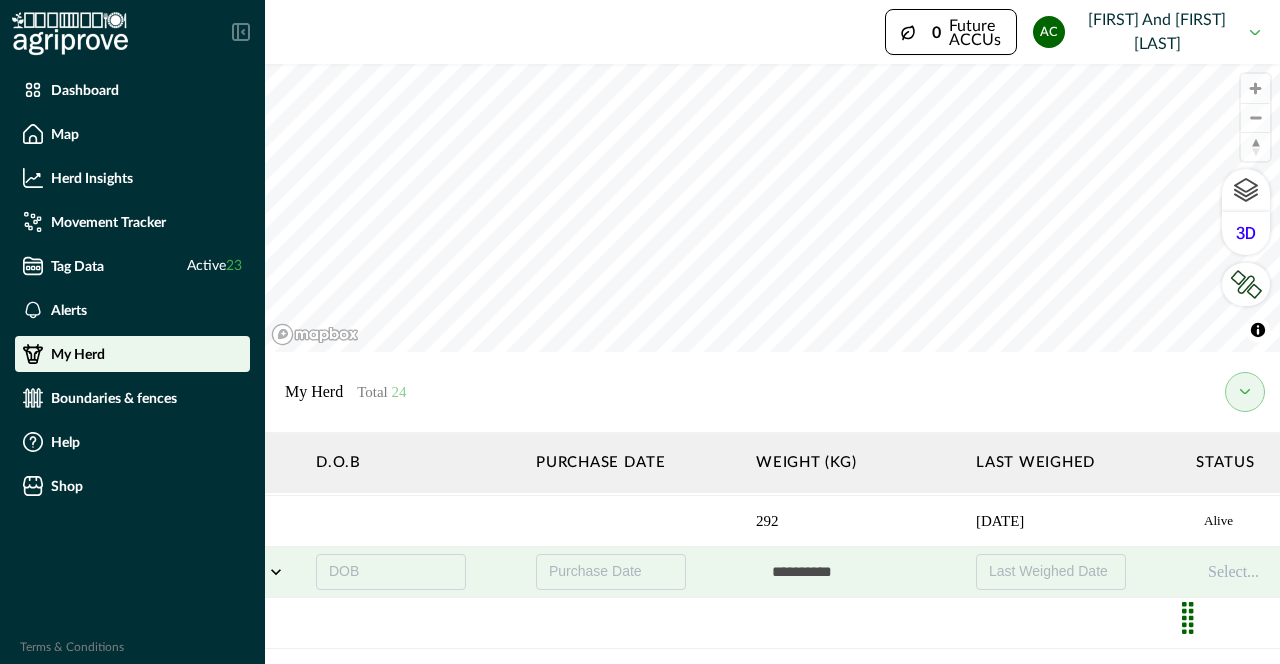 scroll, scrollTop: 916, scrollLeft: 1836, axis: both 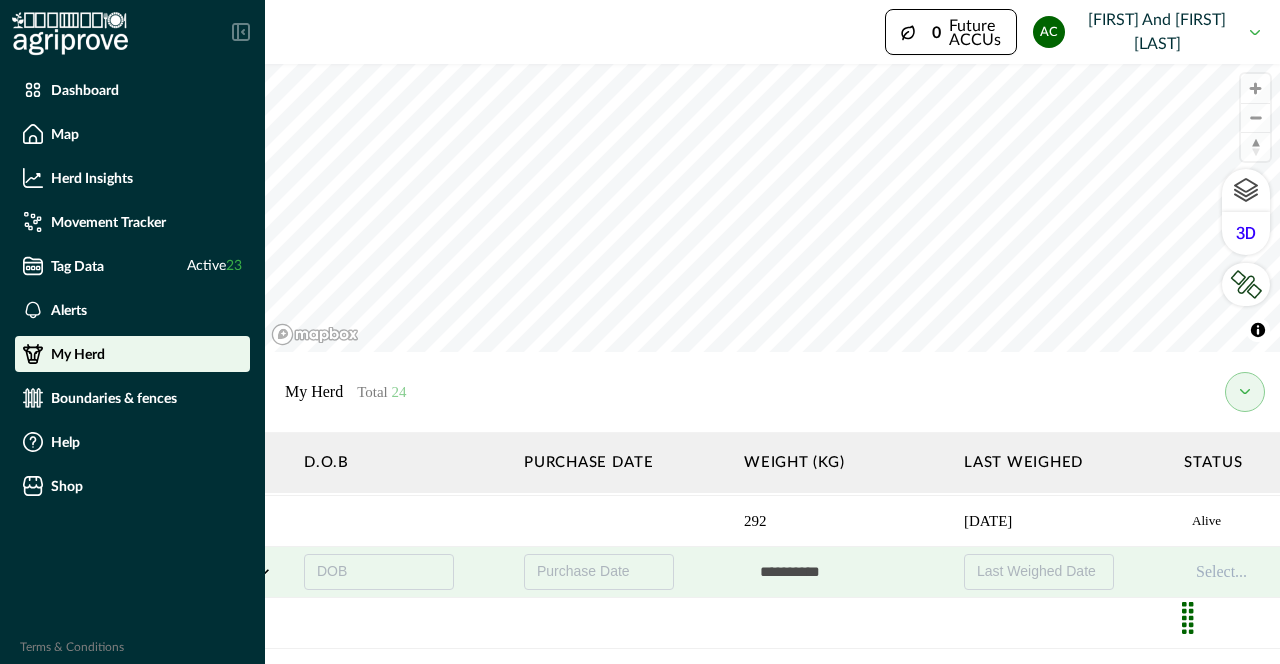 click at bounding box center (844, 572) 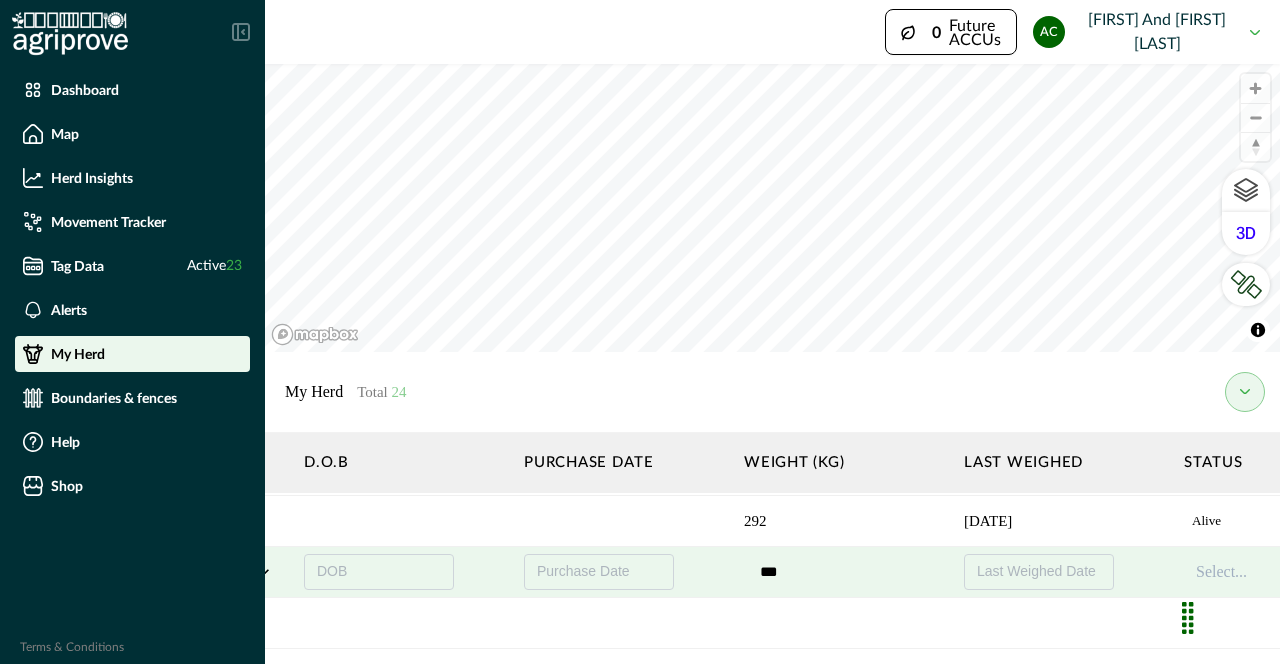 scroll, scrollTop: 919, scrollLeft: 2018, axis: both 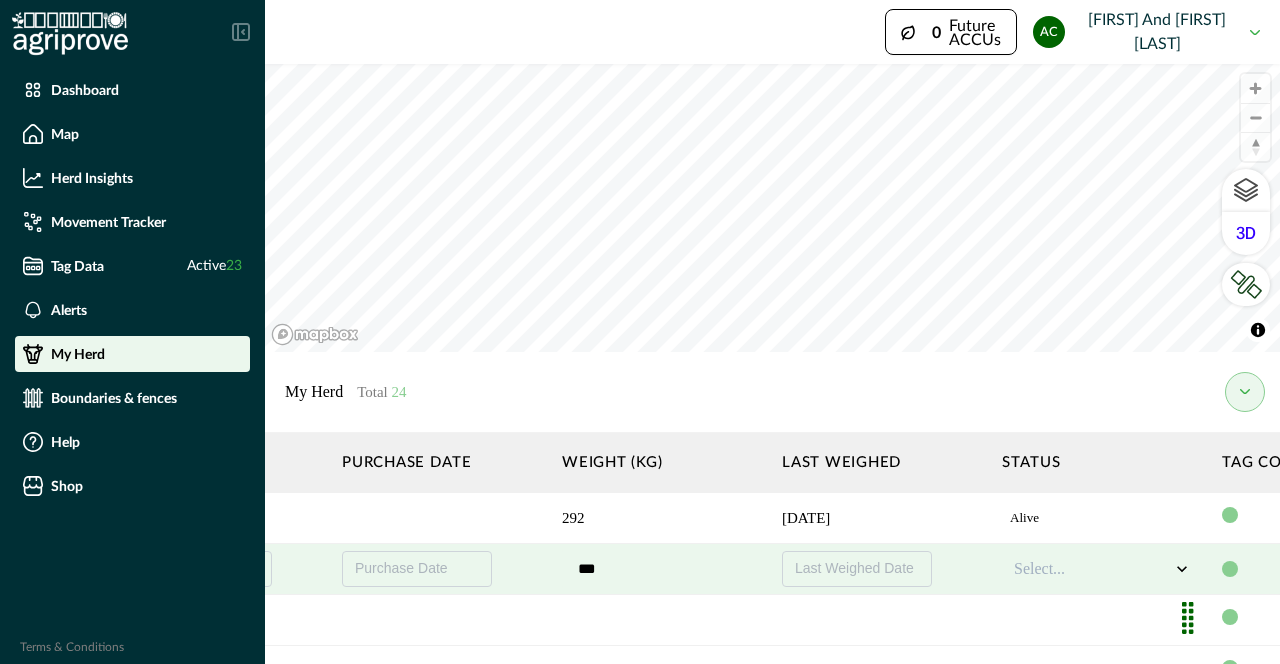 type on "***" 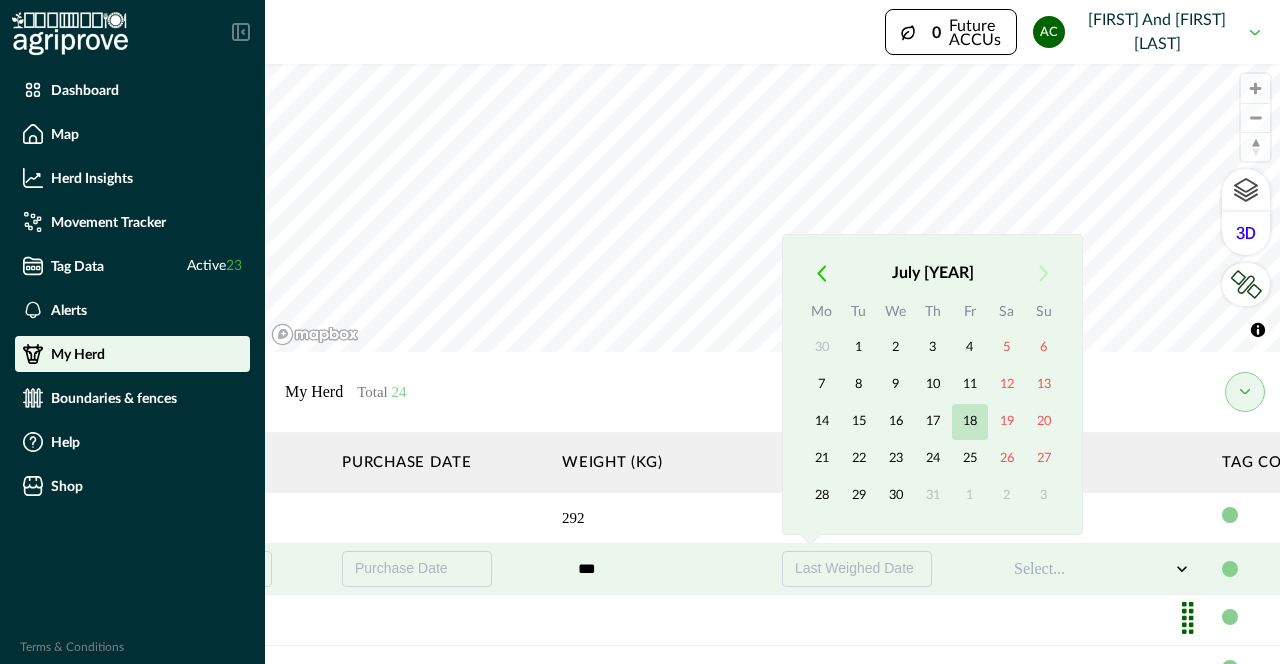click on "18" at bounding box center (970, 422) 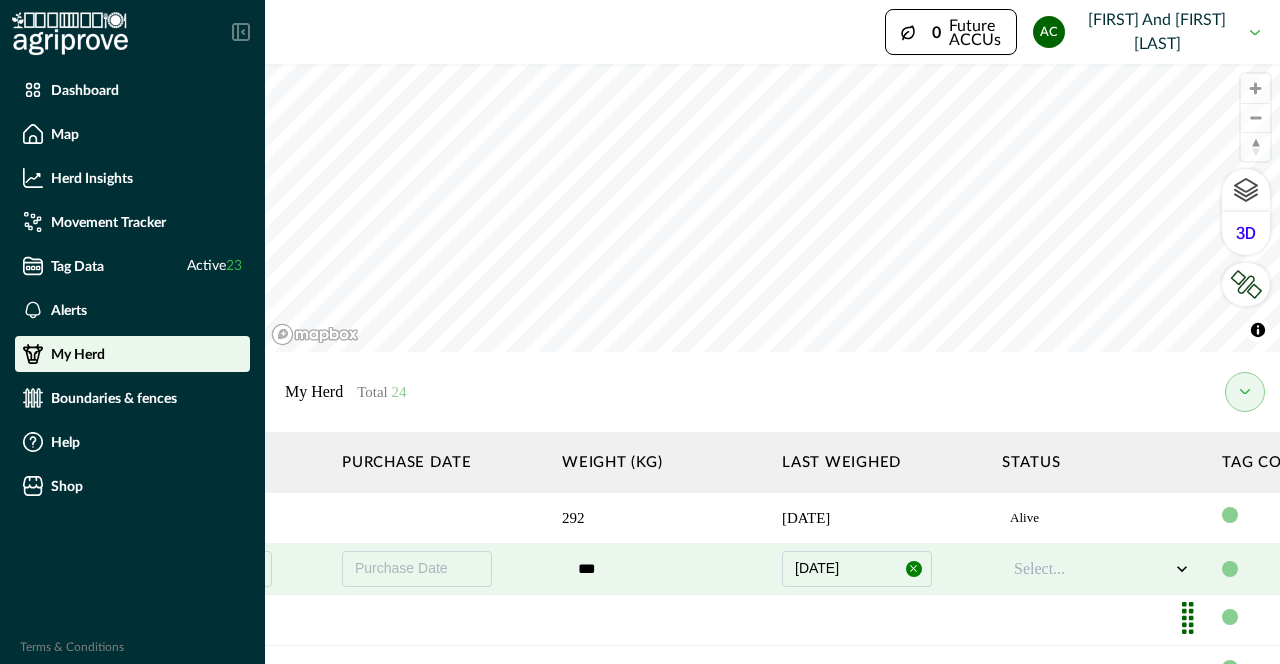 click on "Select..." at bounding box center (1092, 569) 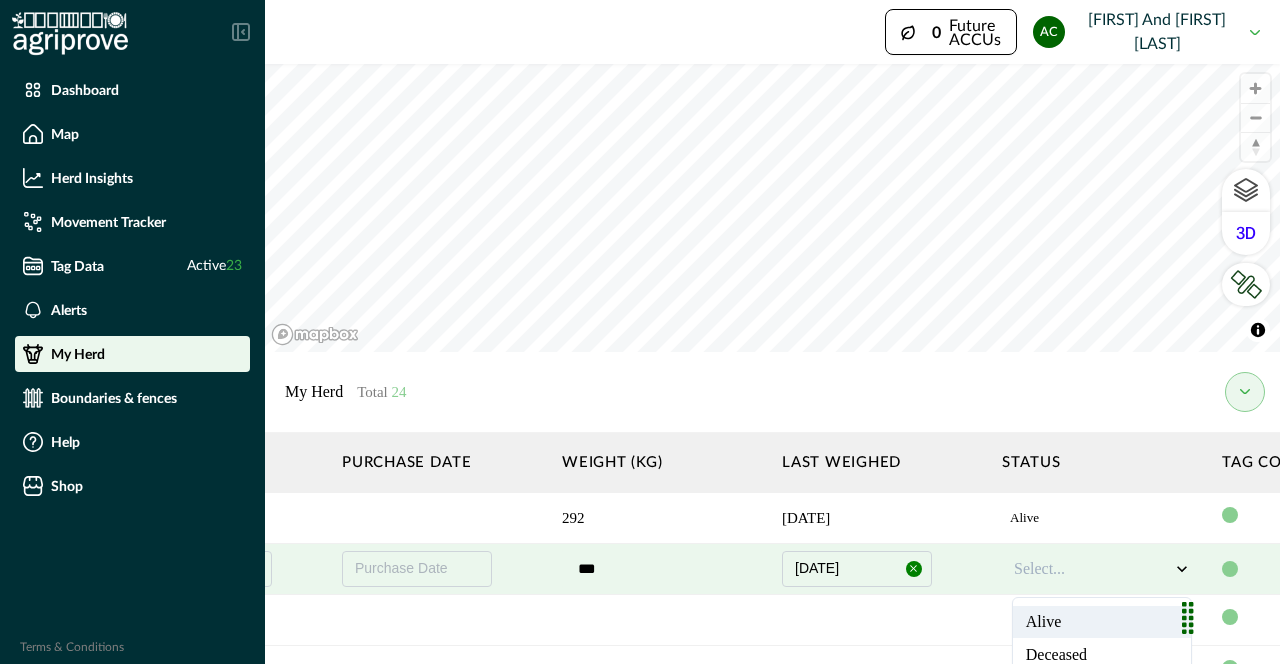 click on "Alive" at bounding box center [1102, 622] 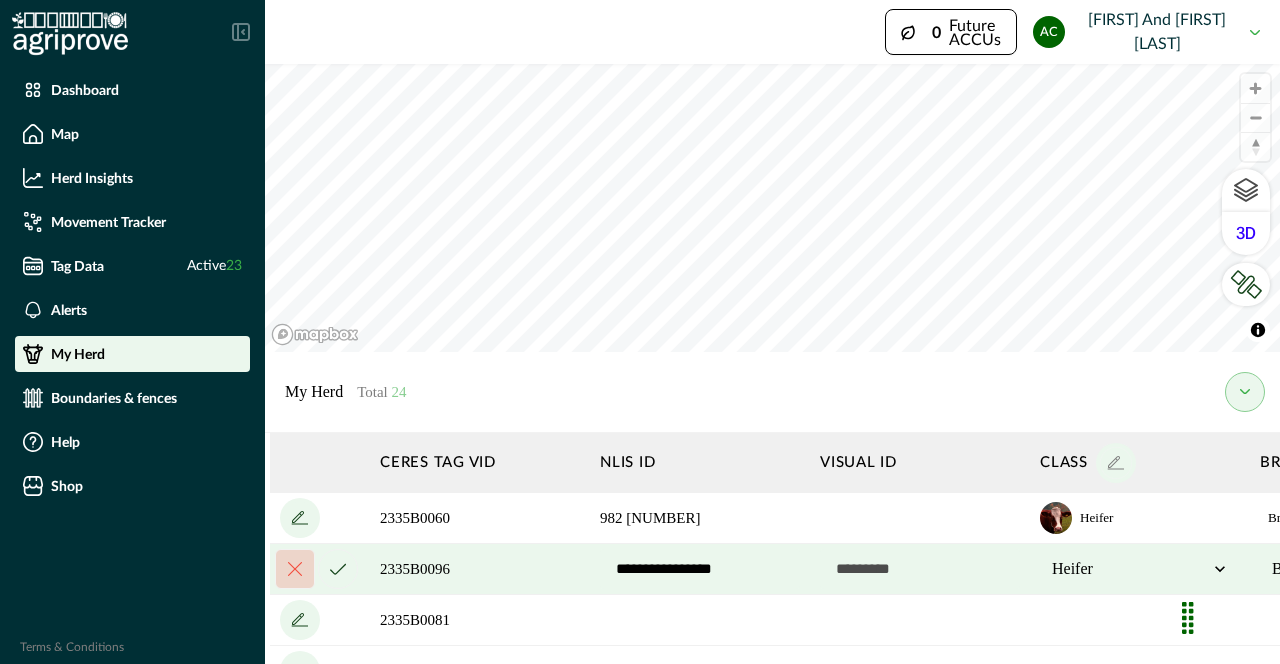 scroll, scrollTop: 919, scrollLeft: 0, axis: vertical 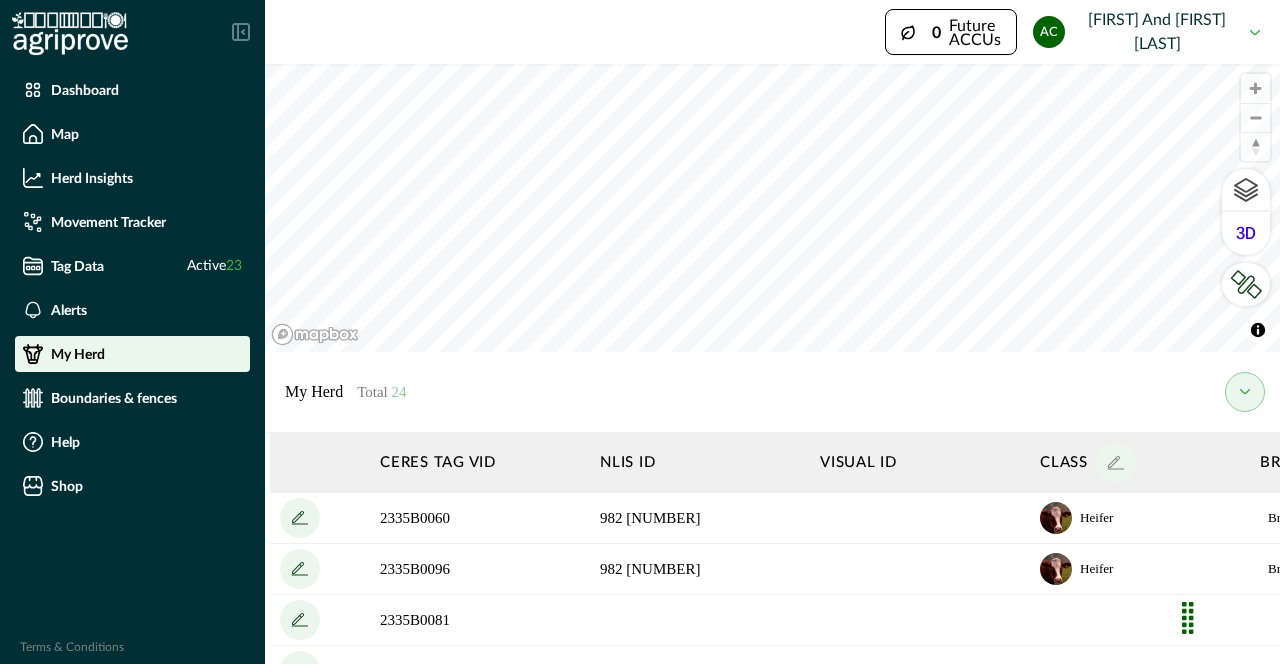 click on "2335B0081" at bounding box center (480, 619) 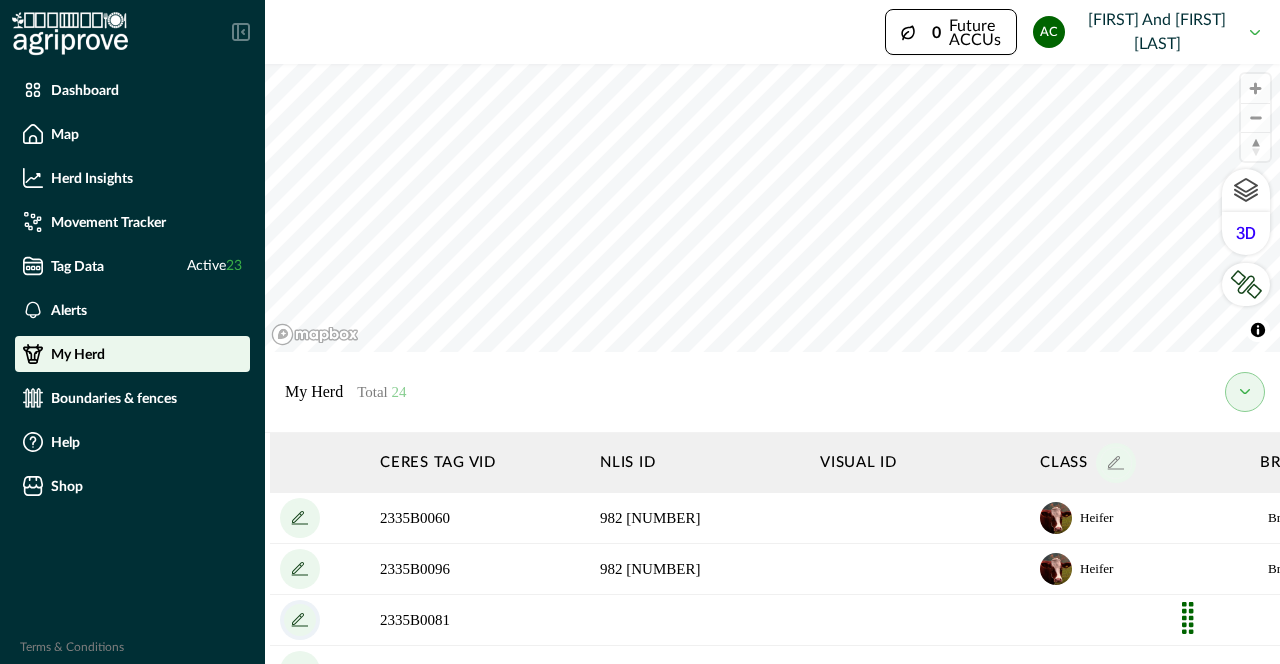 click 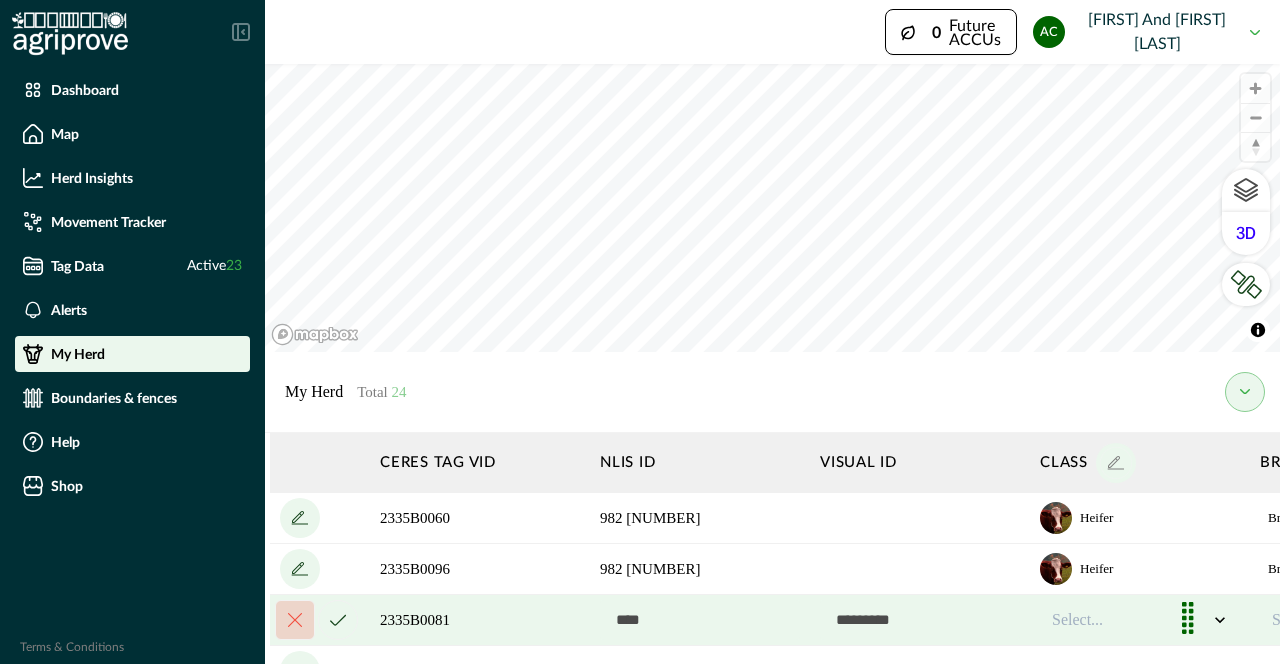 click at bounding box center (700, 620) 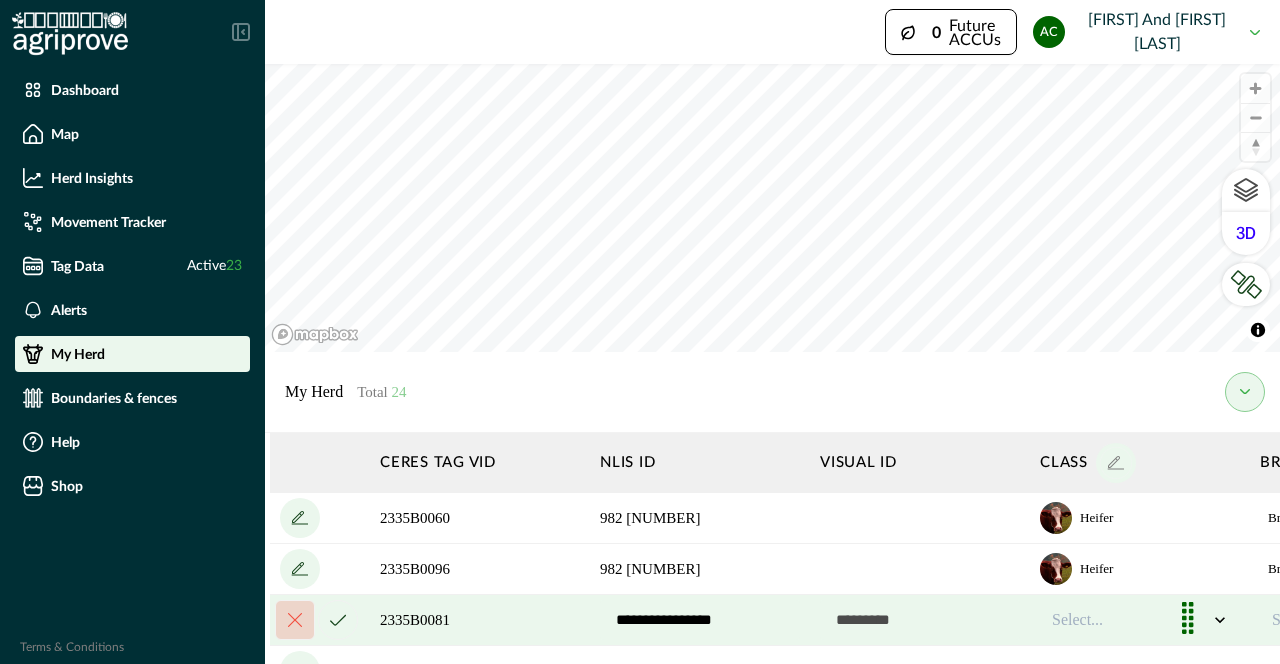 scroll, scrollTop: 986, scrollLeft: 3, axis: both 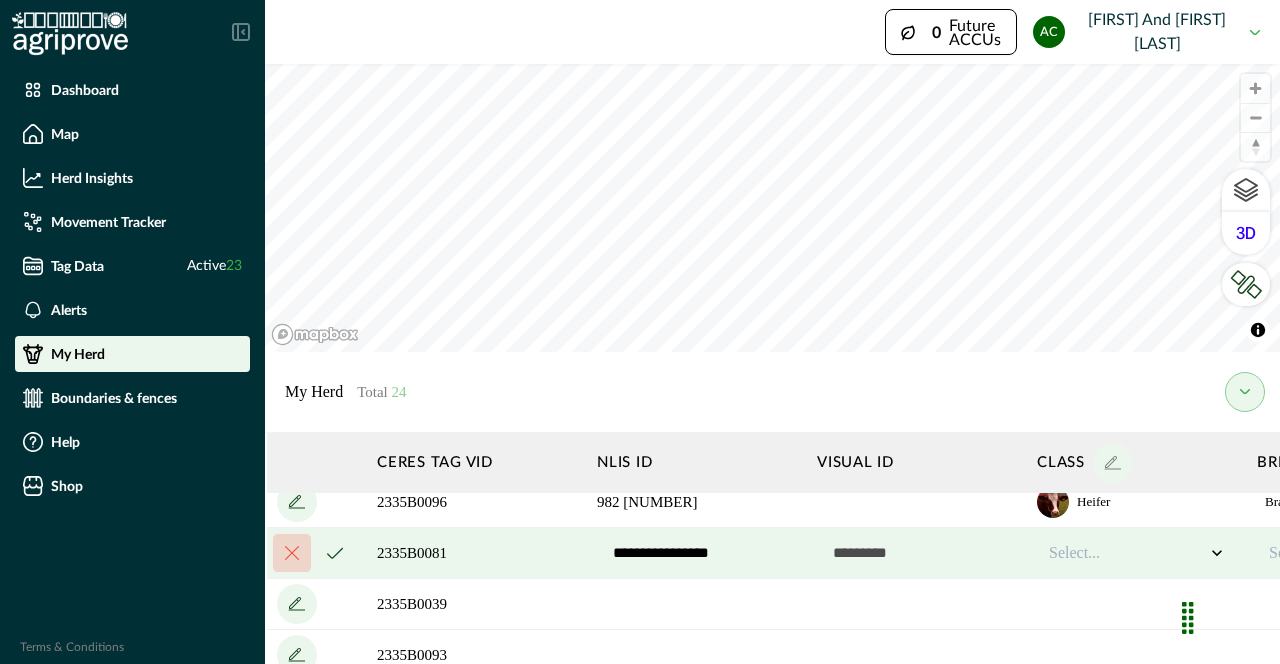 type on "**********" 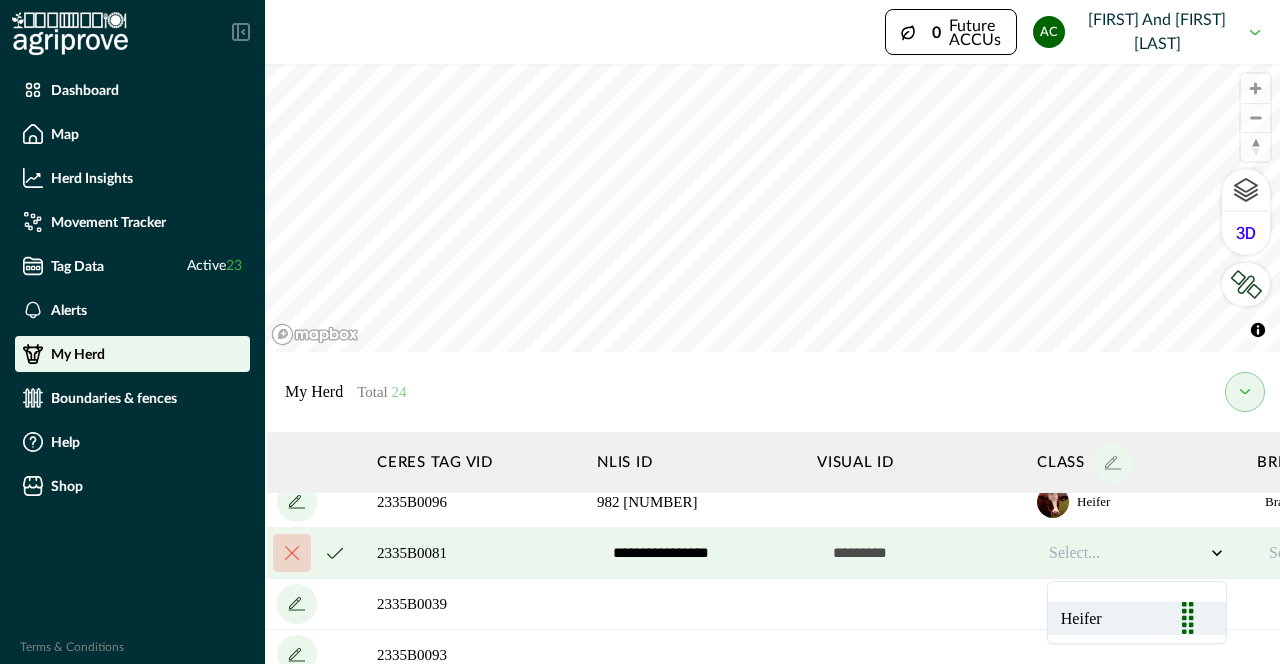 click on "Heifer" at bounding box center [1137, 618] 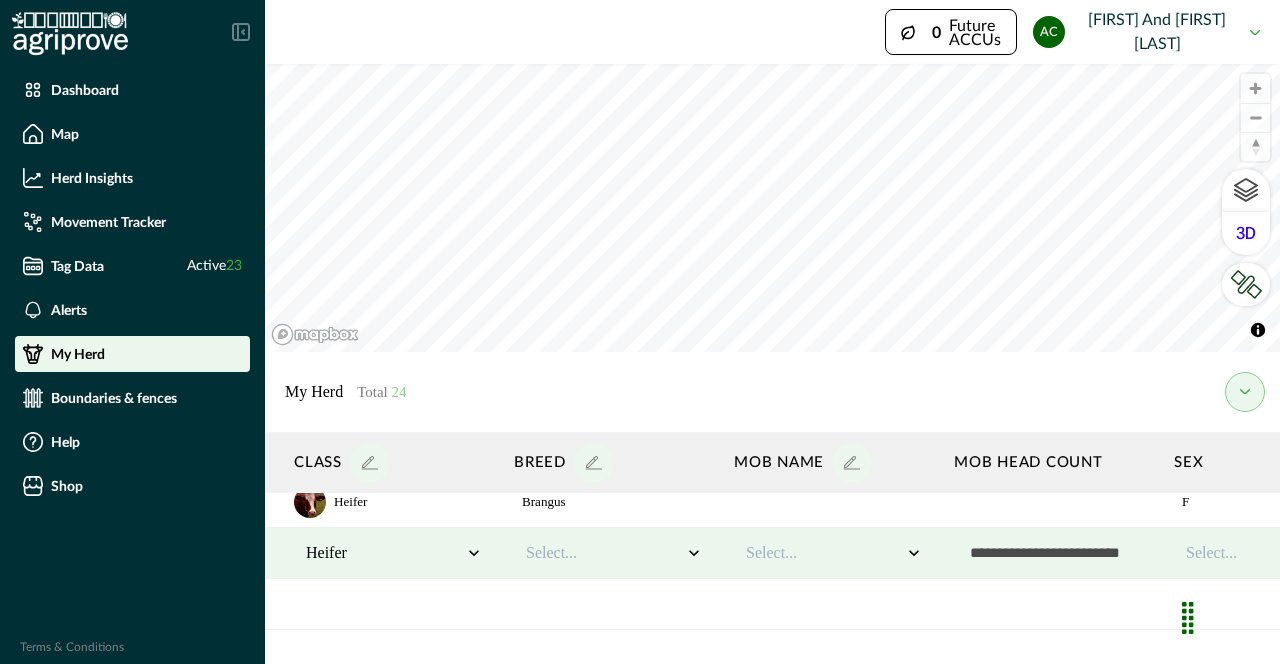 scroll, scrollTop: 986, scrollLeft: 745, axis: both 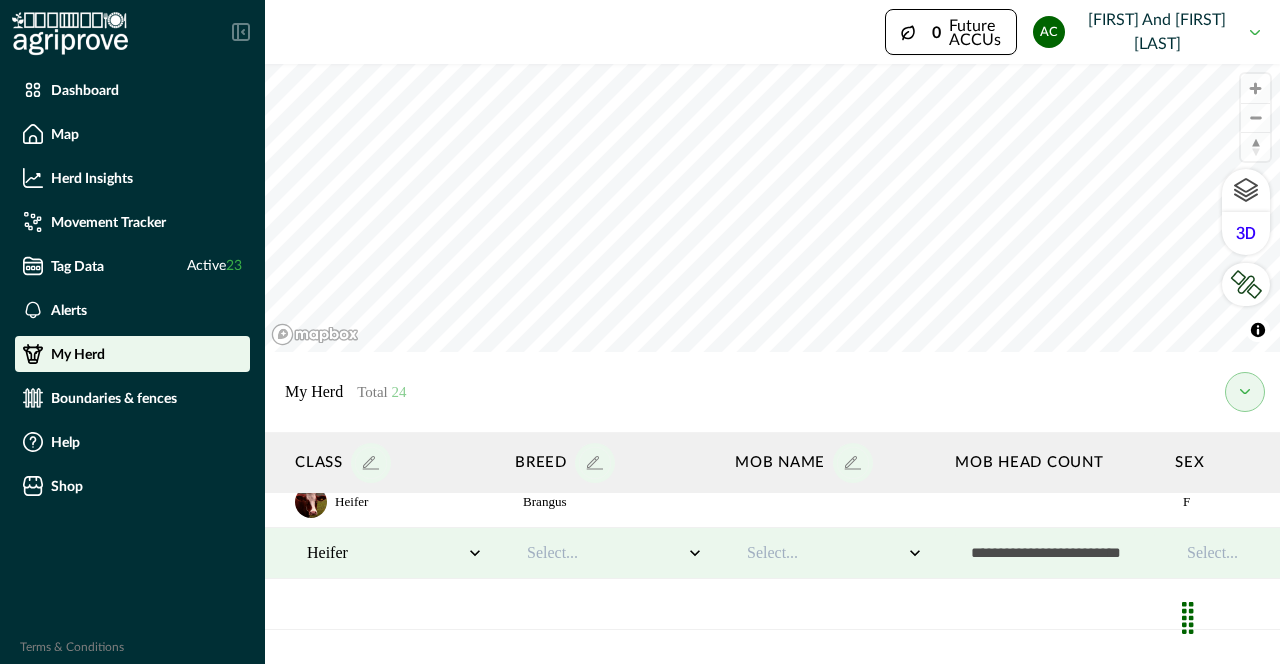 click on "Select..." at bounding box center (605, 553) 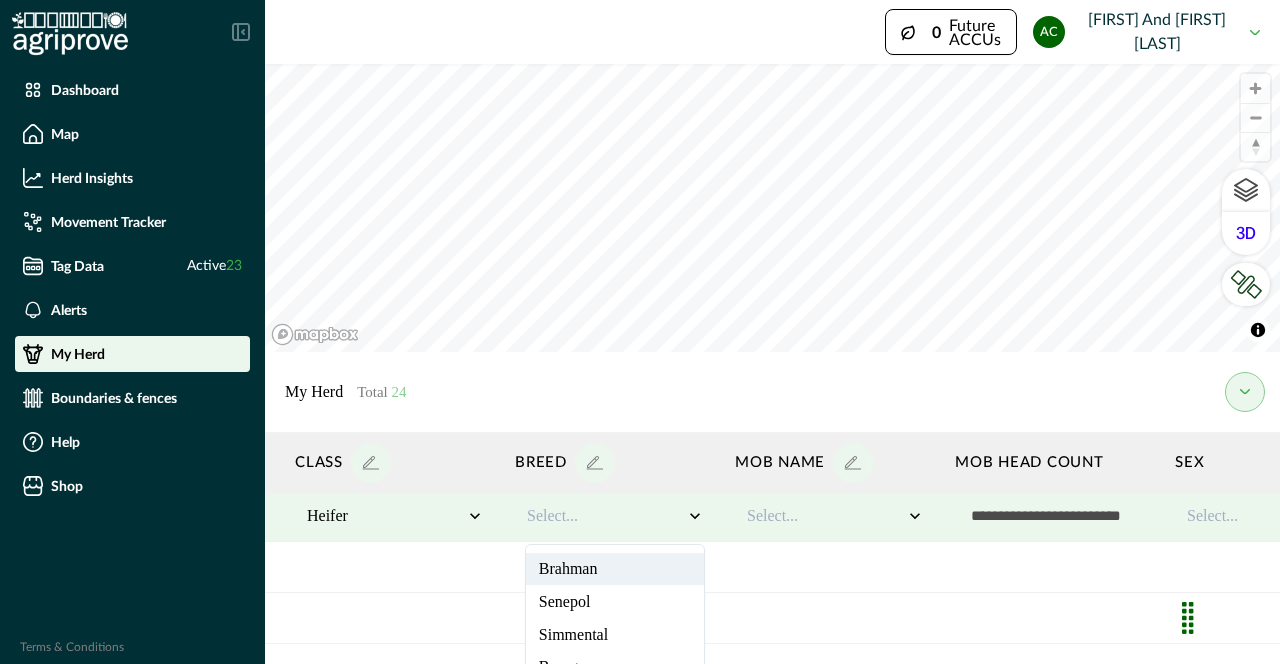 scroll, scrollTop: 1030, scrollLeft: 744, axis: both 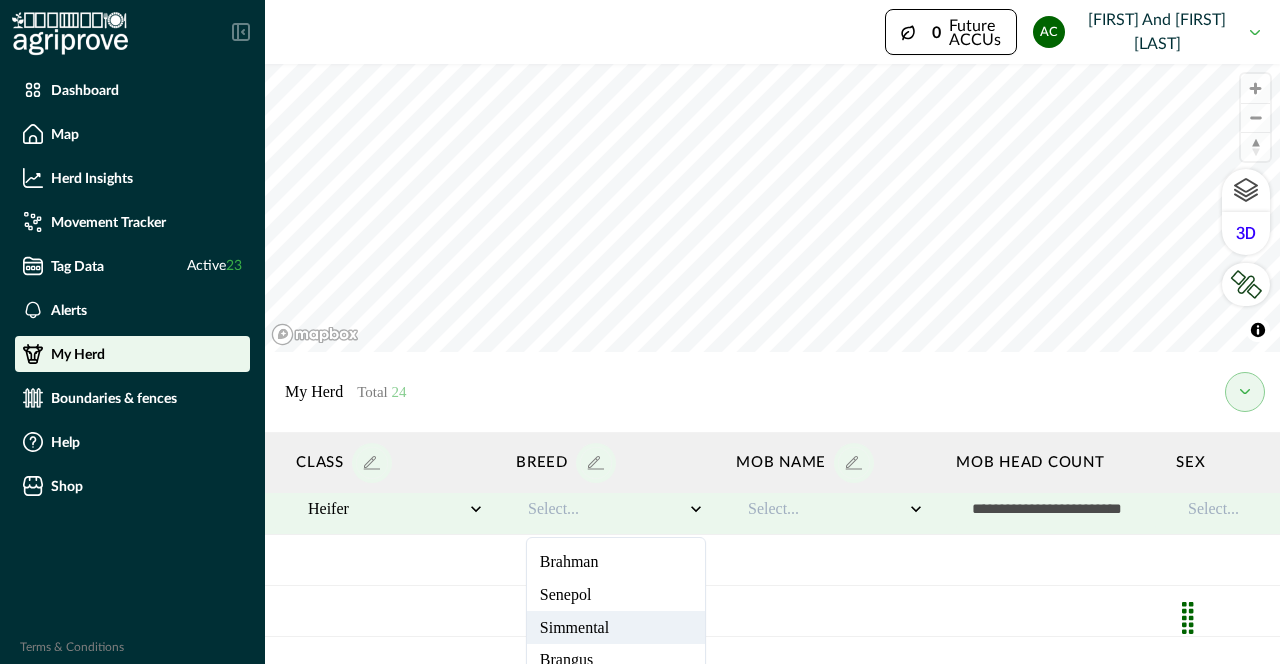 click on "Simmental" at bounding box center (616, 627) 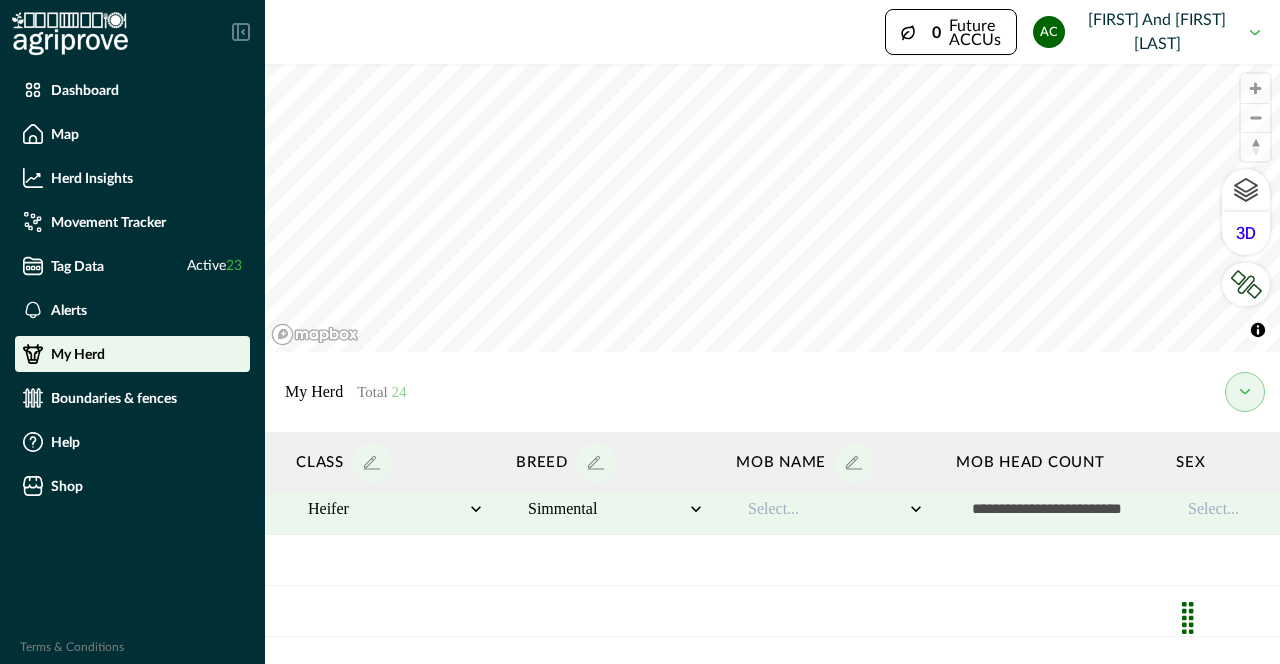 click on "Select..." at bounding box center [826, 509] 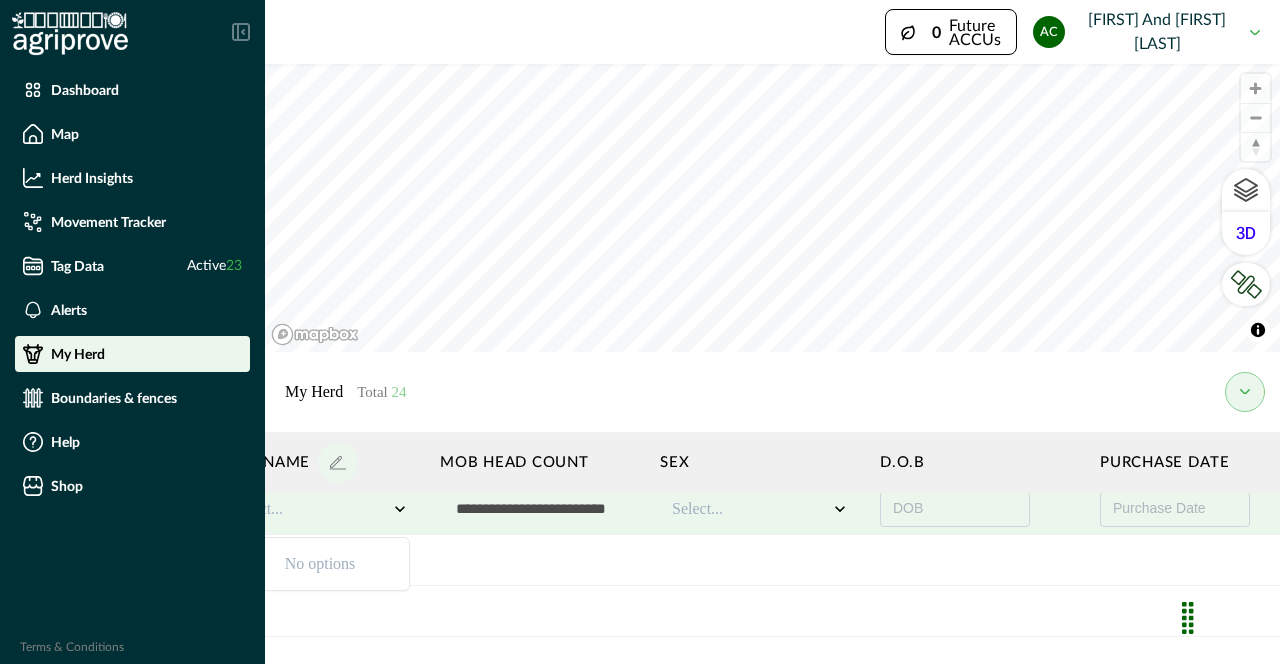 scroll, scrollTop: 1030, scrollLeft: 1291, axis: both 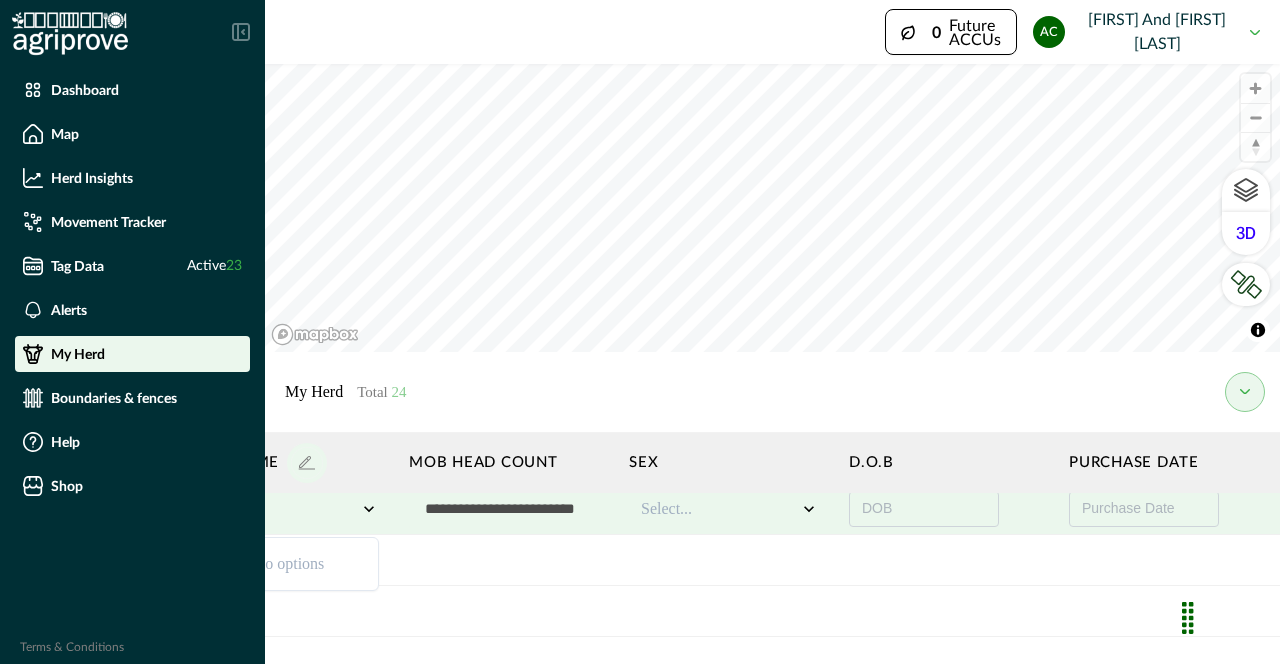 click at bounding box center (719, 509) 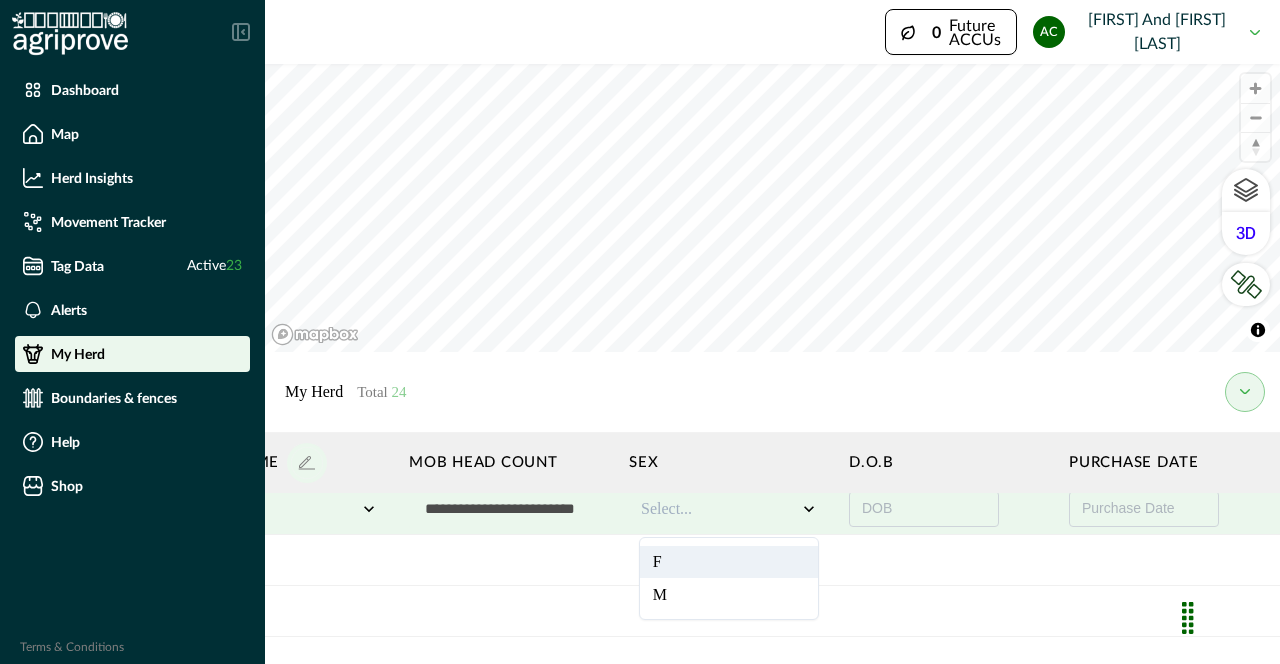 click on "F" at bounding box center [729, 562] 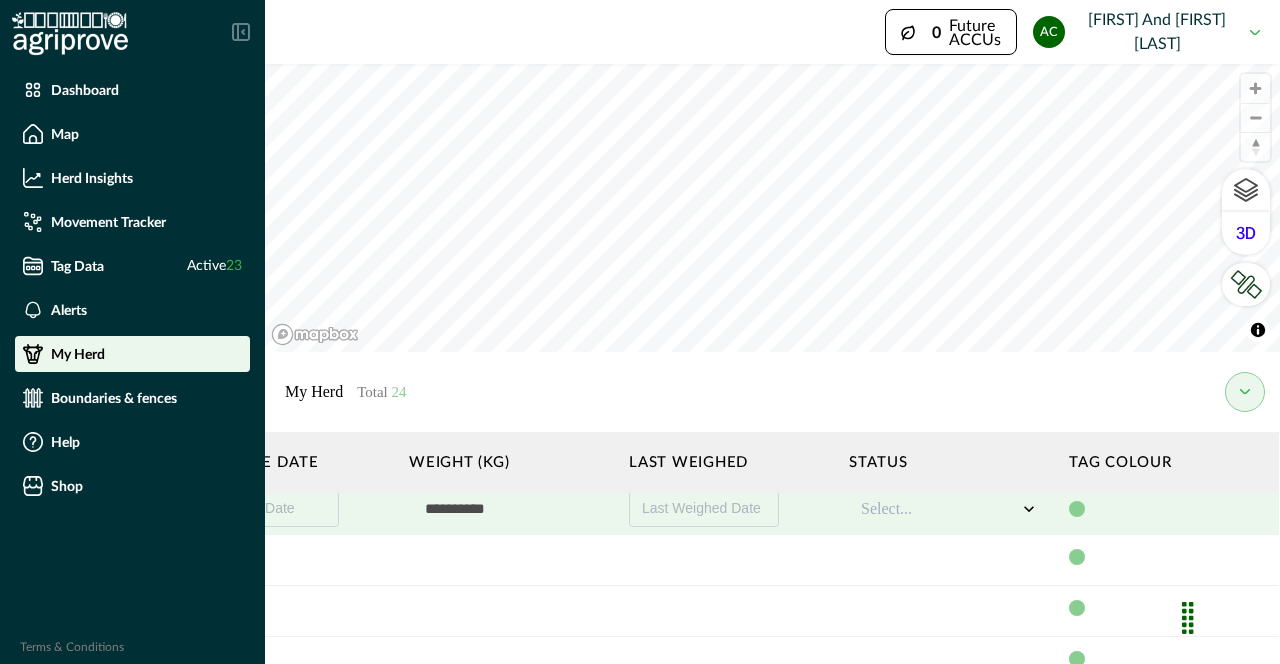 scroll, scrollTop: 1030, scrollLeft: 2170, axis: both 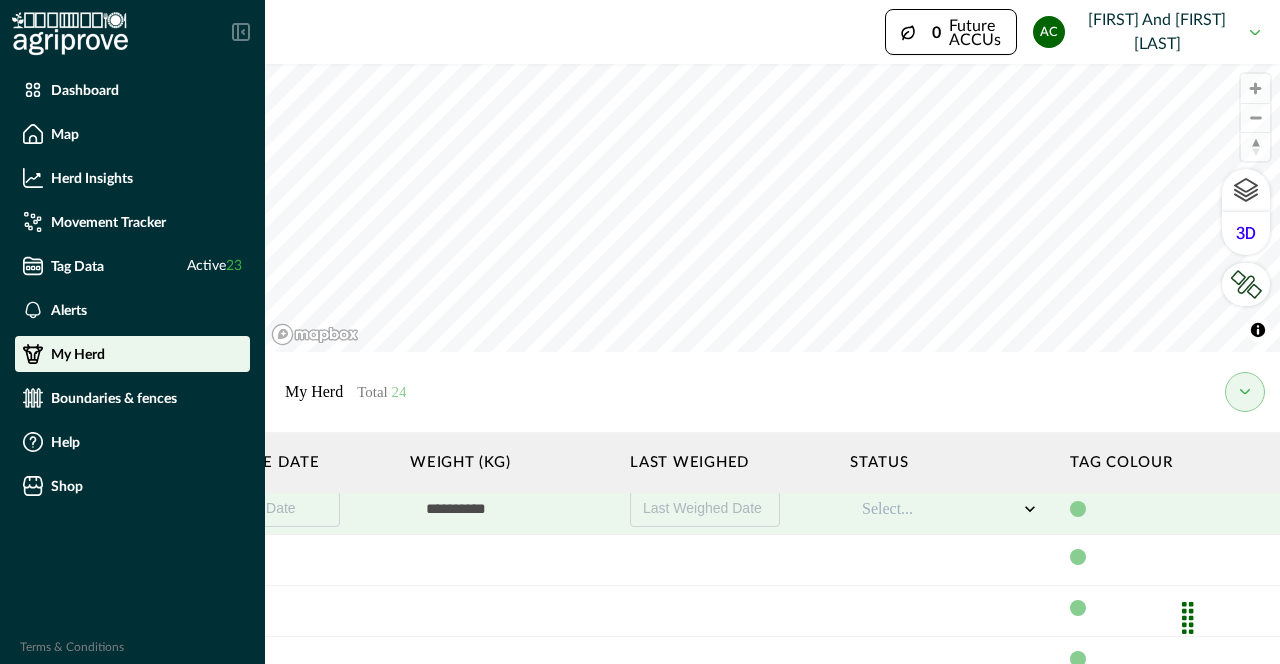 click at bounding box center (510, 509) 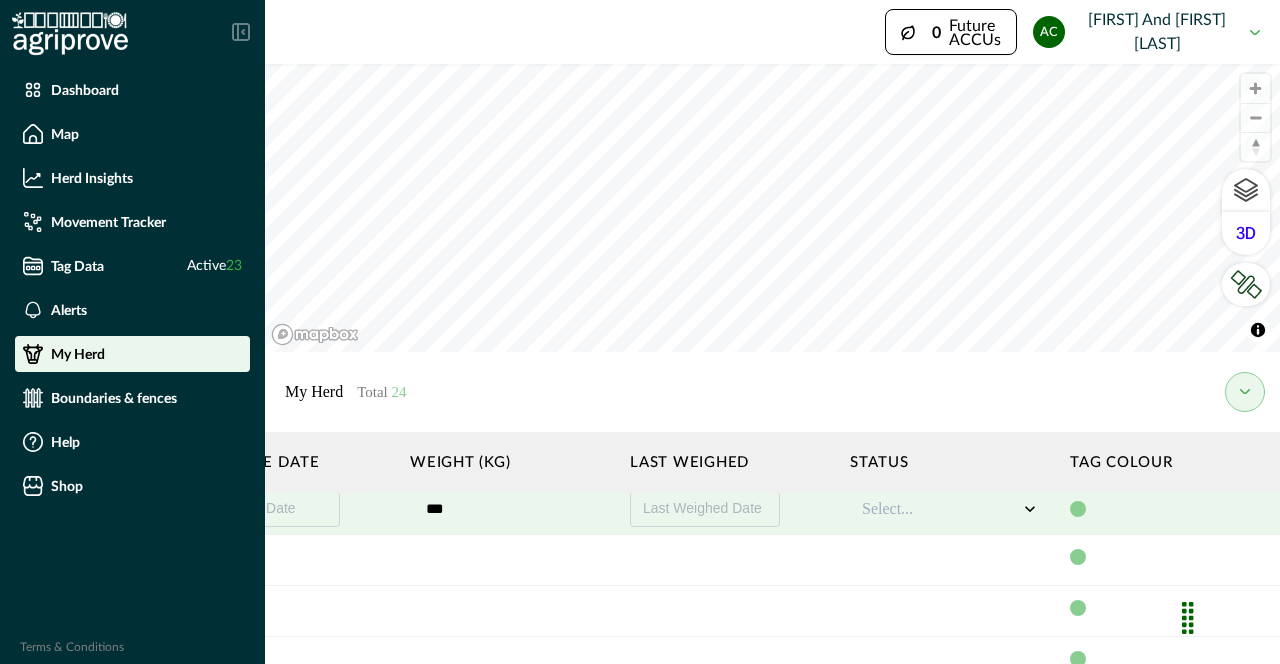 type on "***" 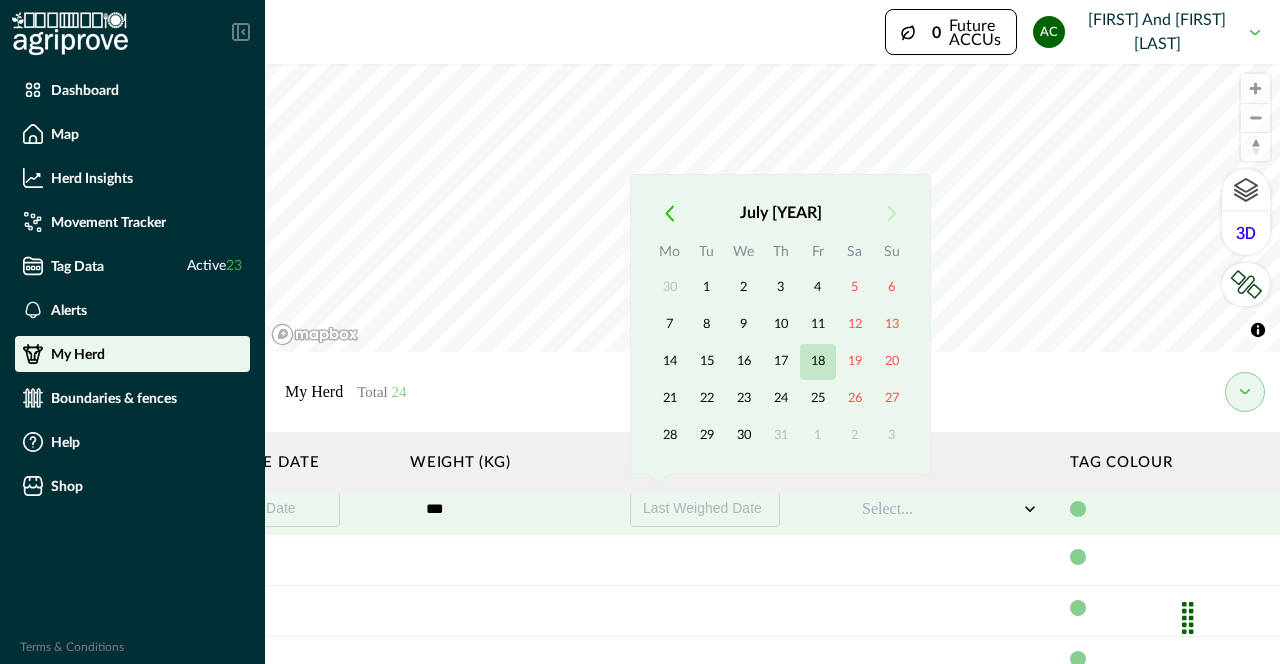 click on "18" at bounding box center [818, 362] 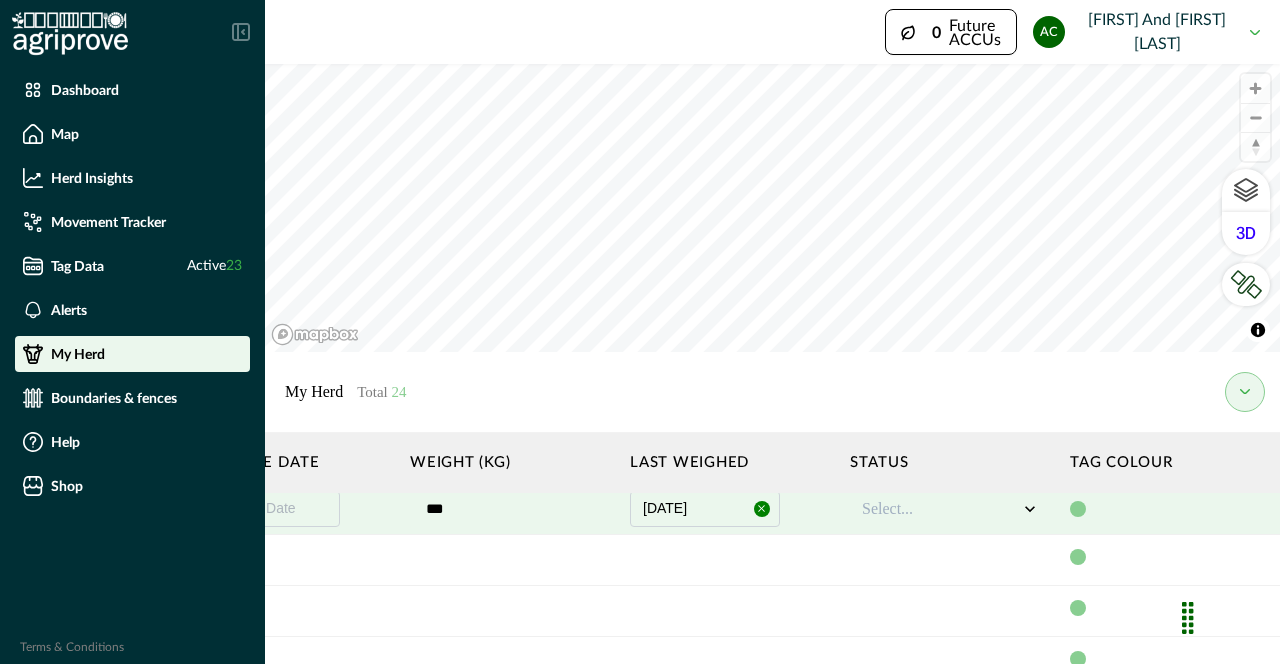 click at bounding box center (950, 559) 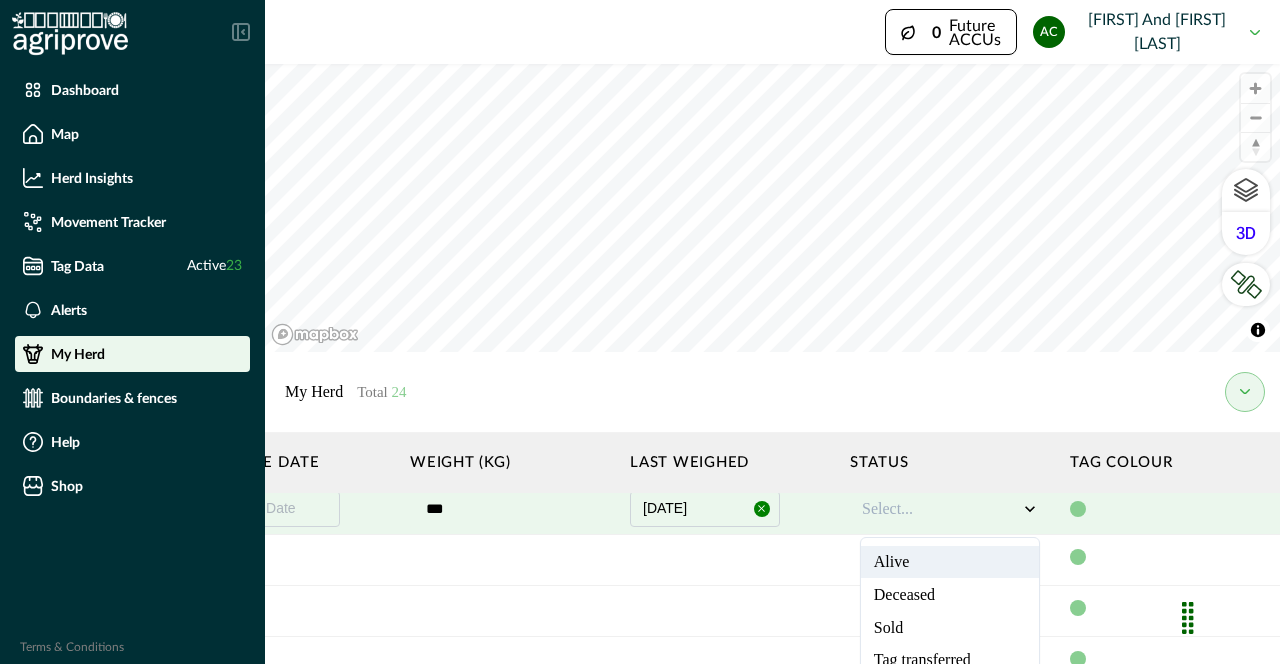 click at bounding box center [940, 509] 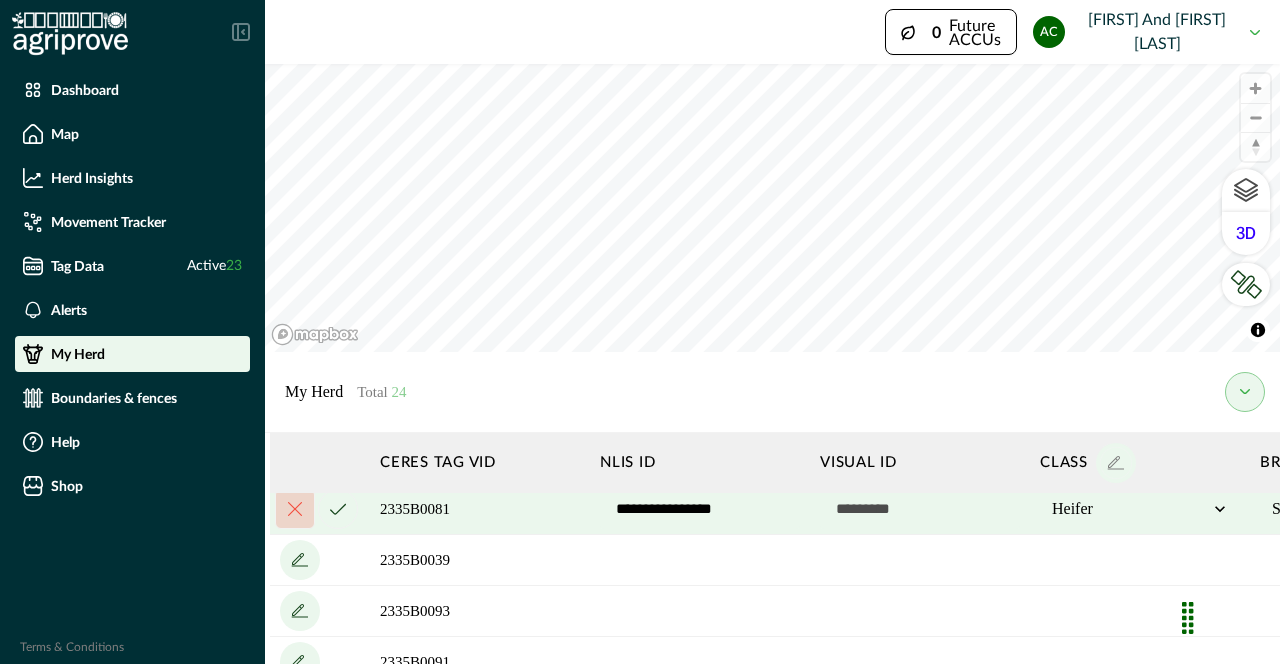 scroll, scrollTop: 1030, scrollLeft: 0, axis: vertical 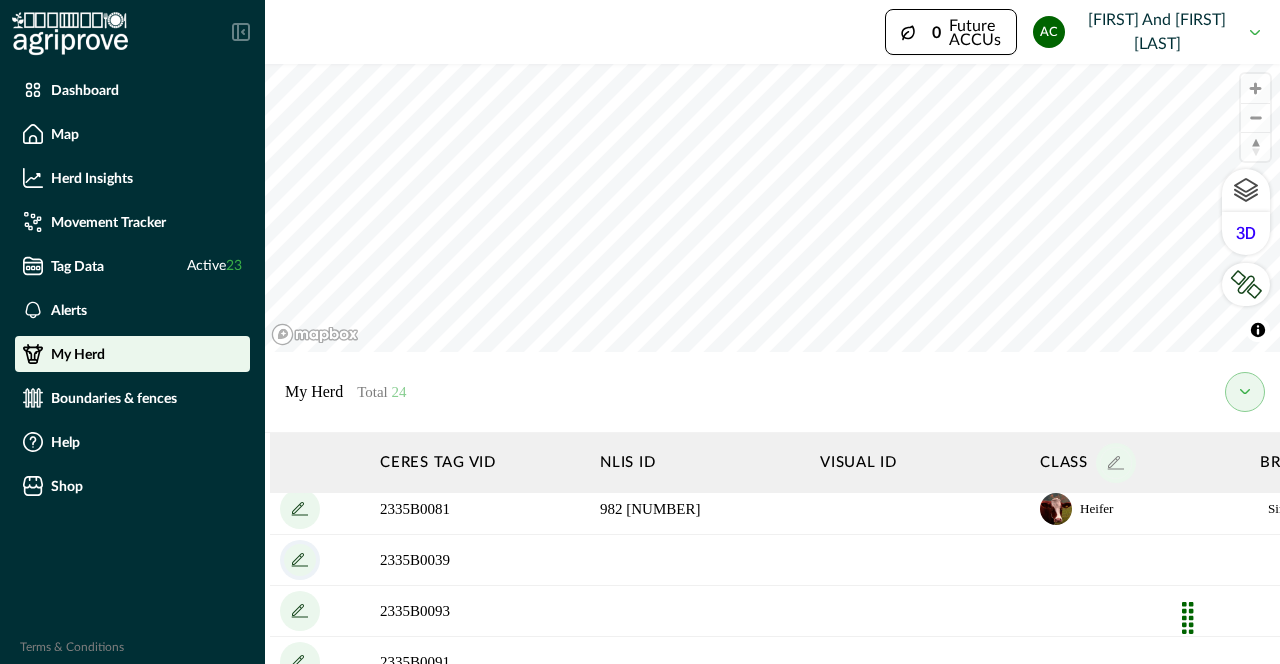click 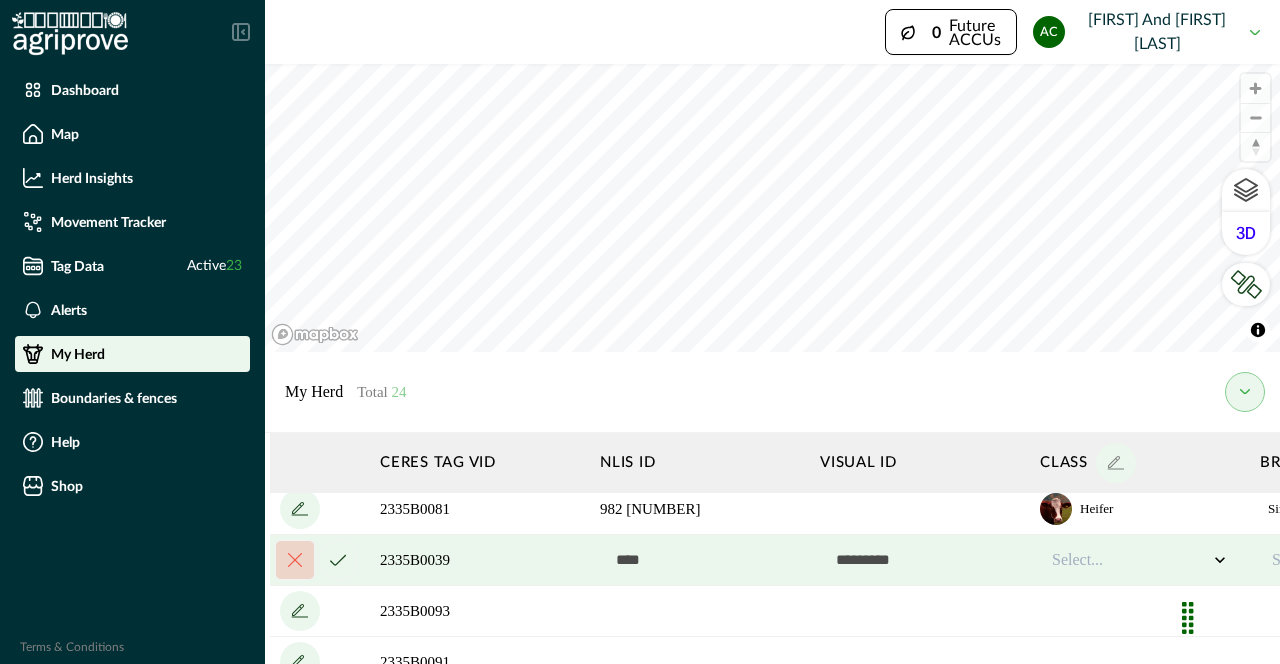 click at bounding box center (700, 560) 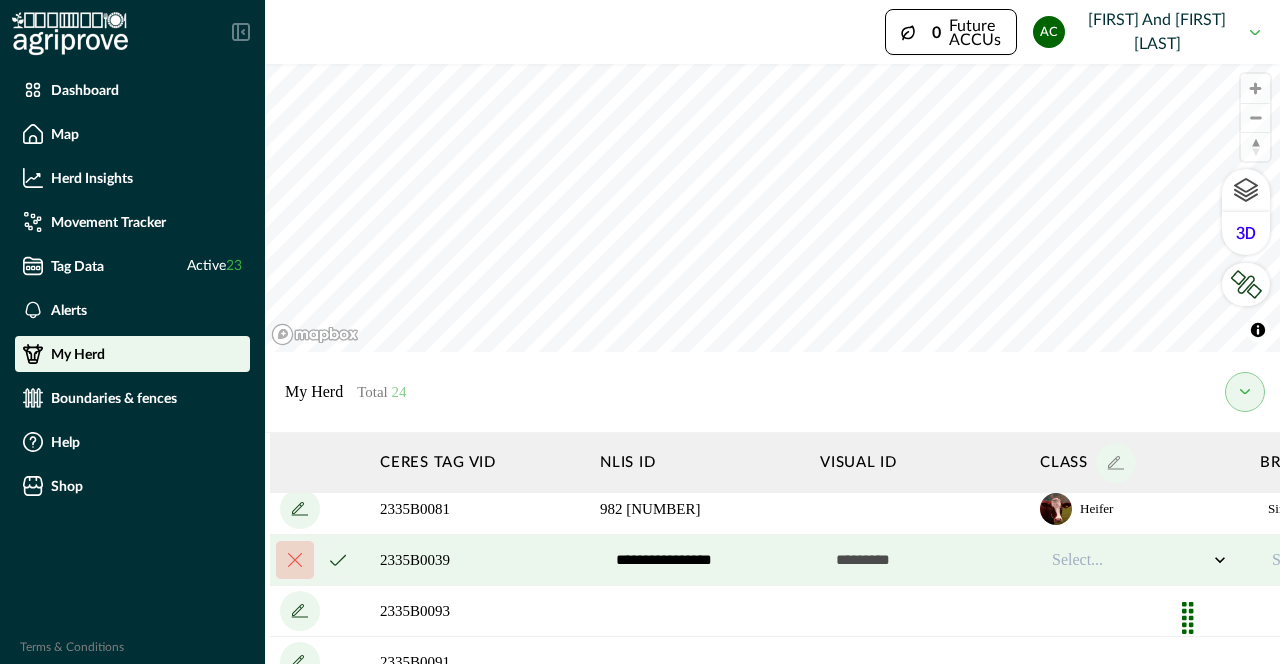 type on "**********" 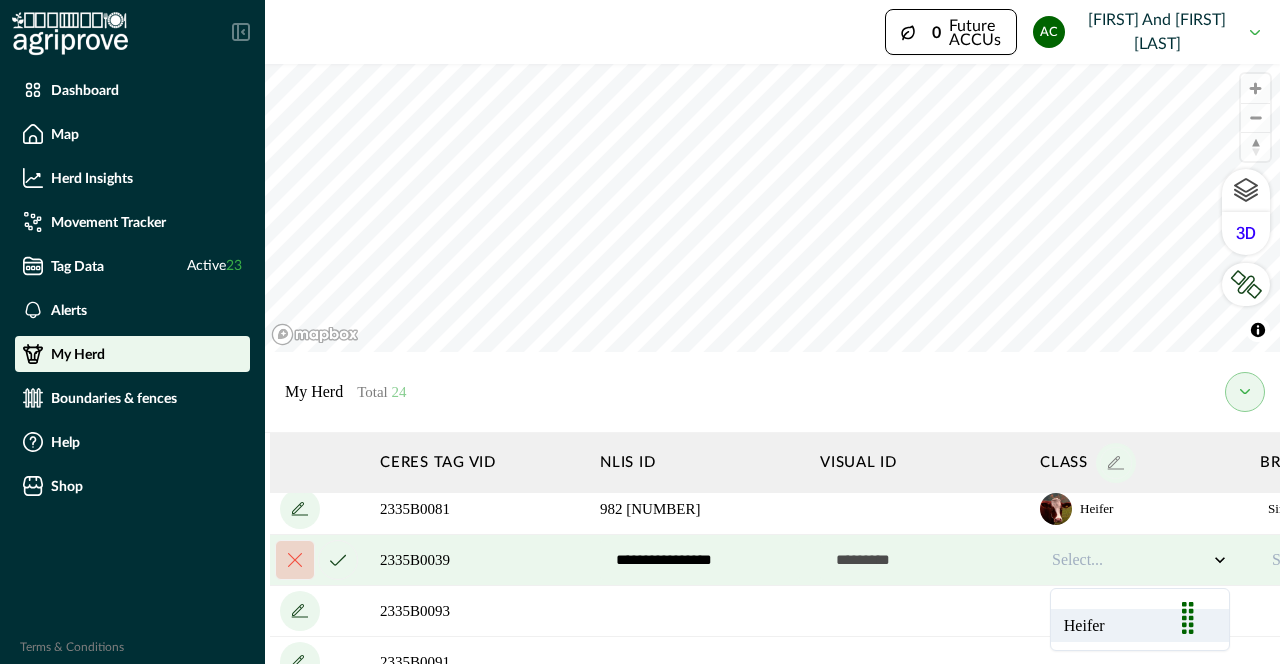 click on "Heifer" at bounding box center (1140, 625) 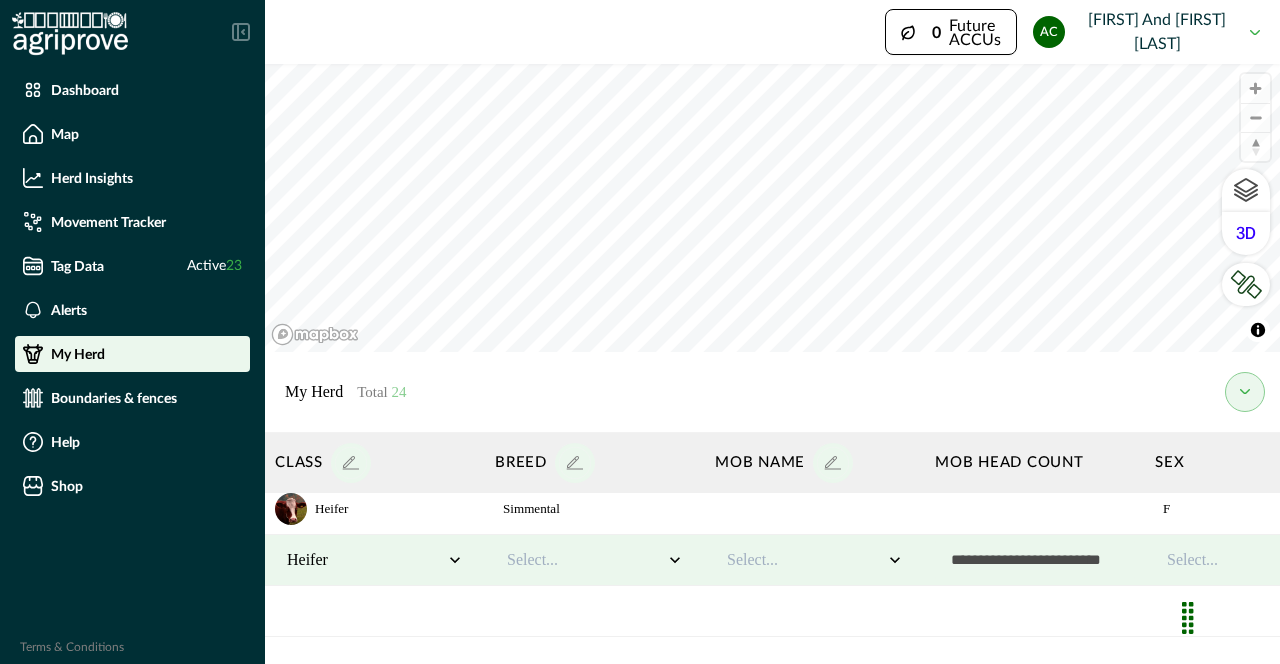 scroll, scrollTop: 1030, scrollLeft: 780, axis: both 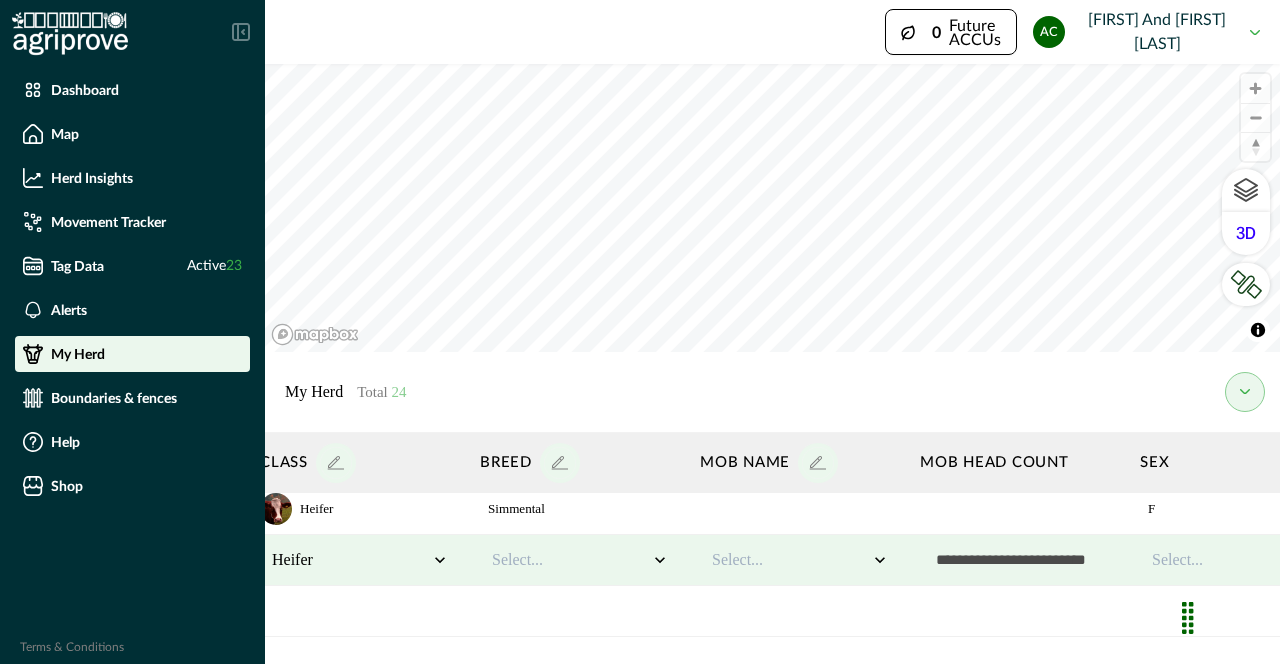 click on "Select..." at bounding box center [570, 560] 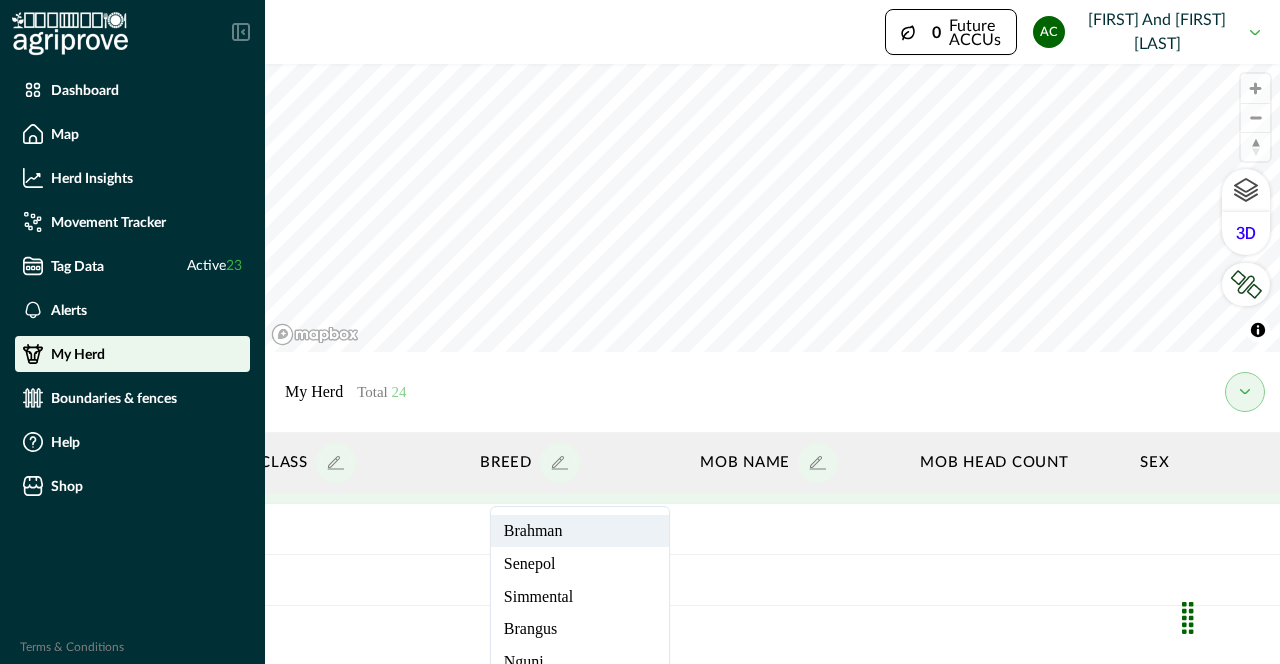 scroll, scrollTop: 1111, scrollLeft: 780, axis: both 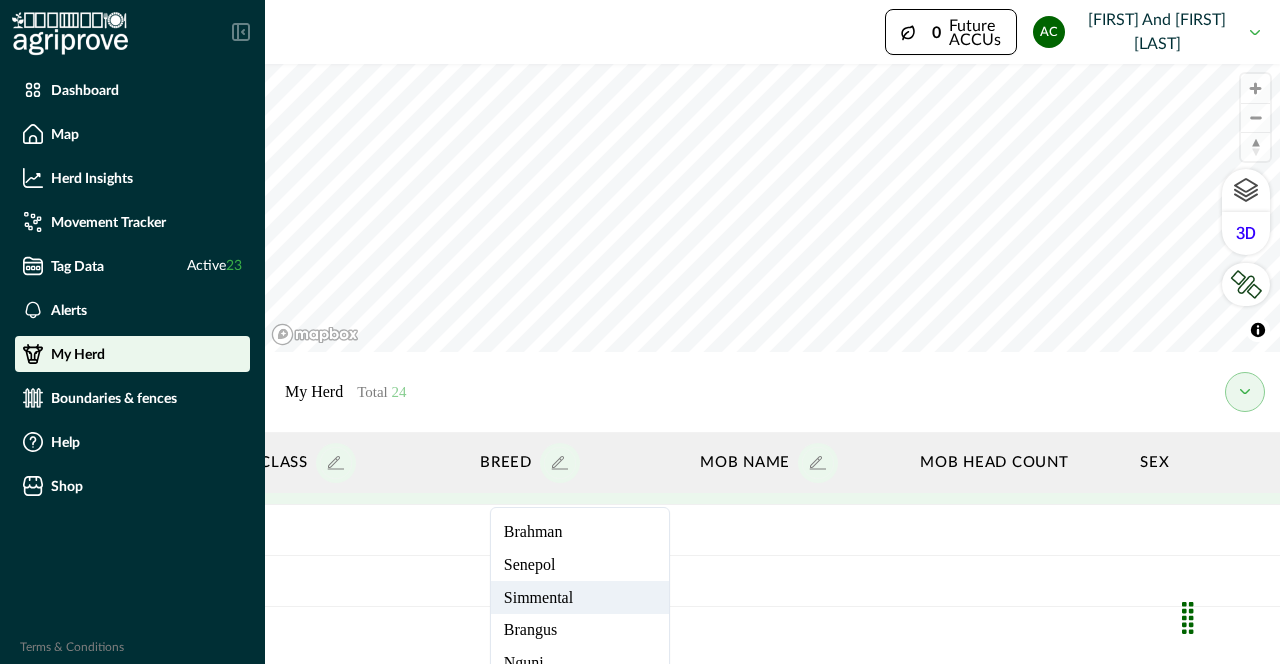 click on "Simmental" at bounding box center [580, 597] 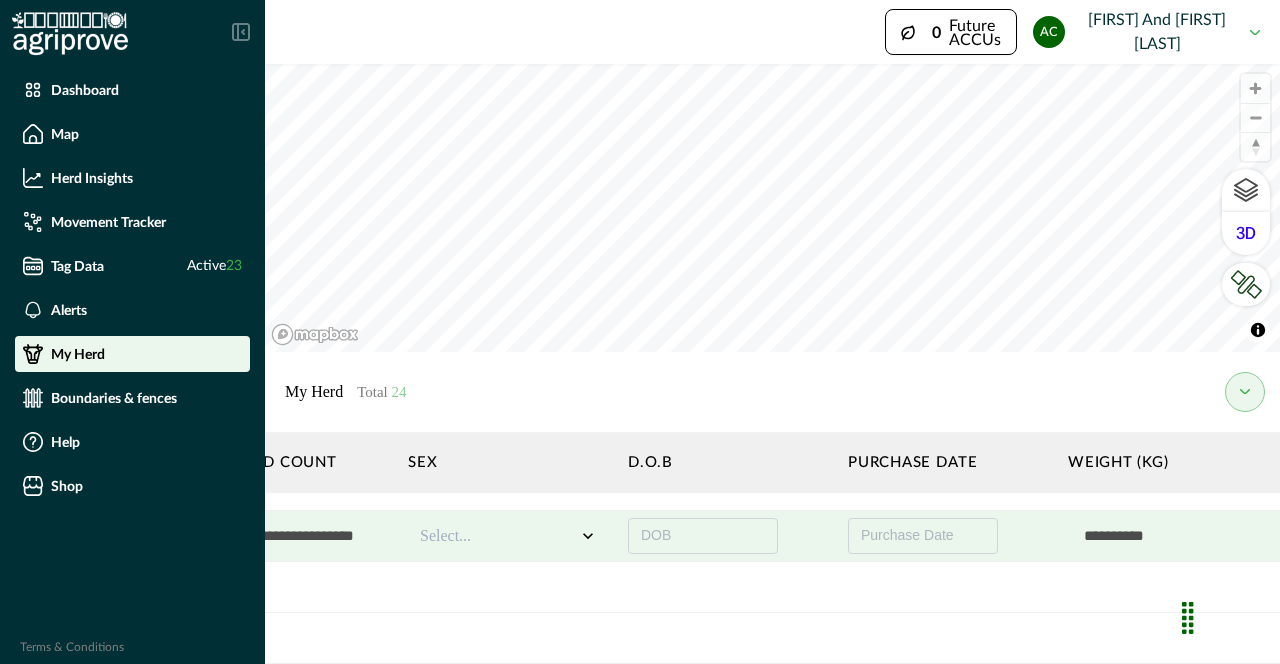 scroll, scrollTop: 1054, scrollLeft: 1593, axis: both 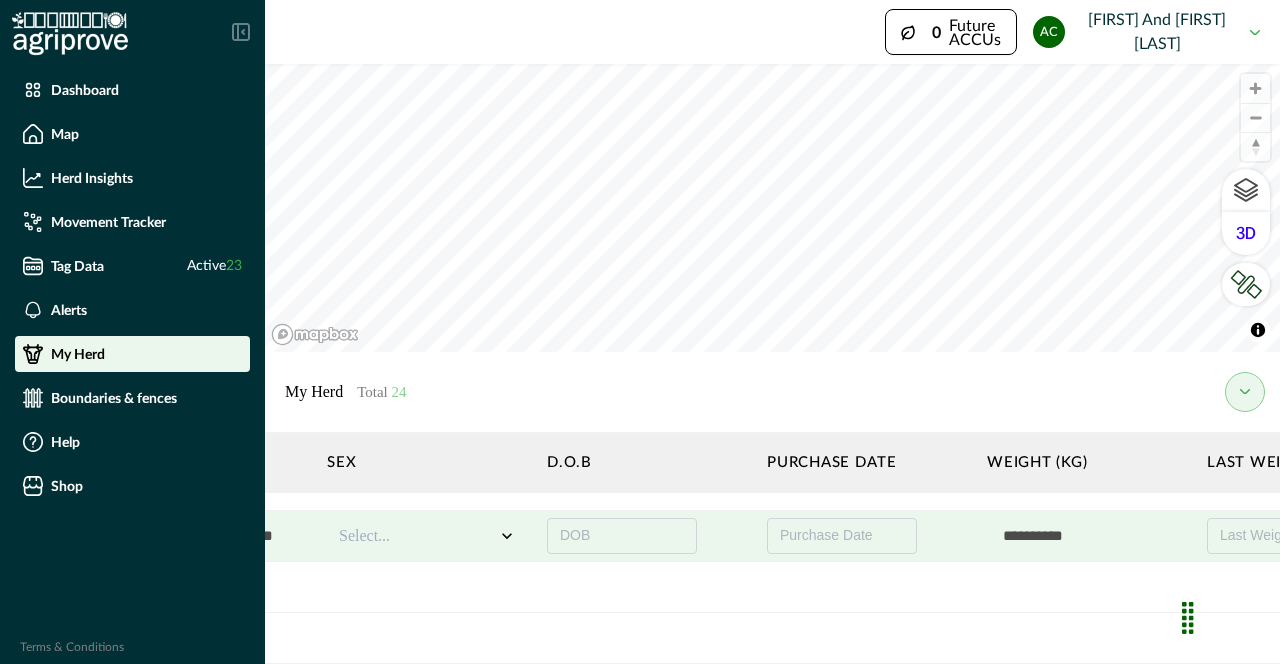 click at bounding box center [417, 536] 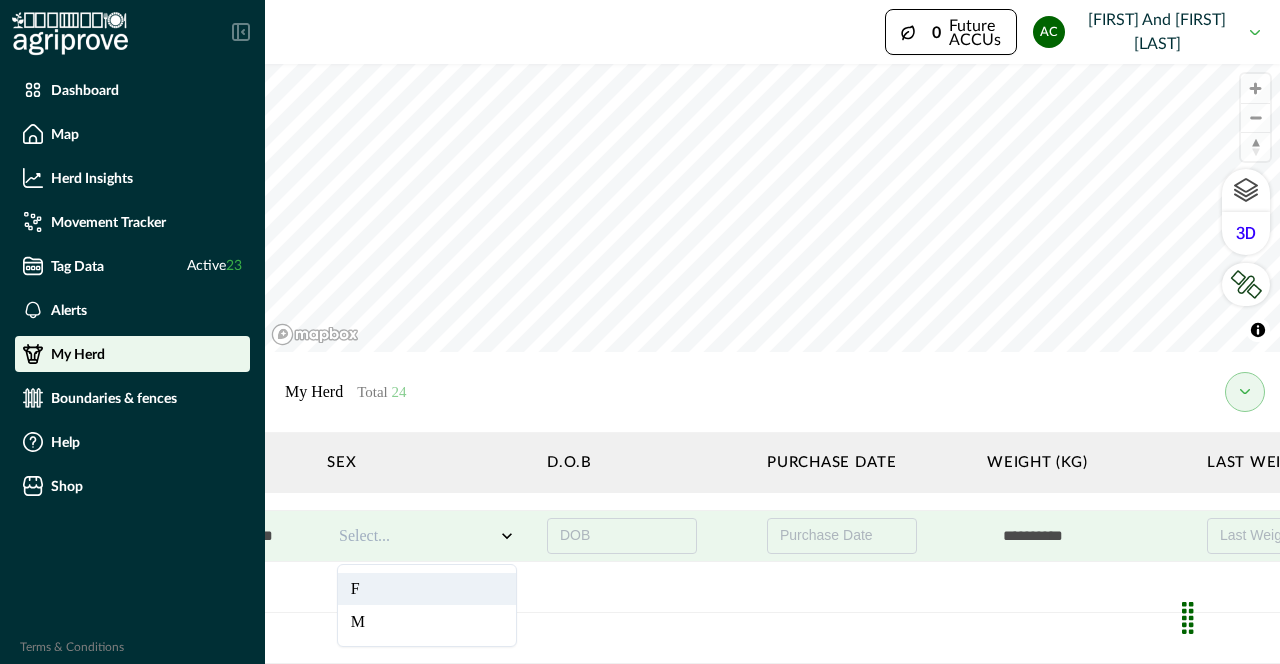 click on "F" at bounding box center [427, 589] 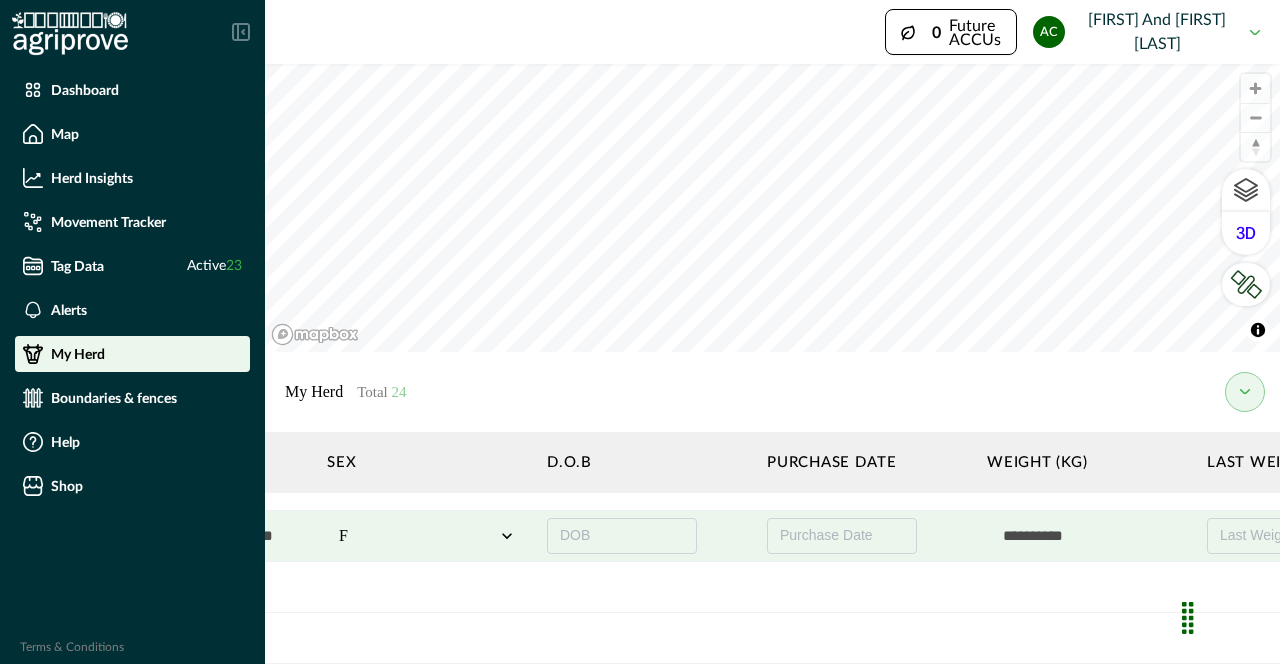 click on "Purchase Date" at bounding box center (842, 536) 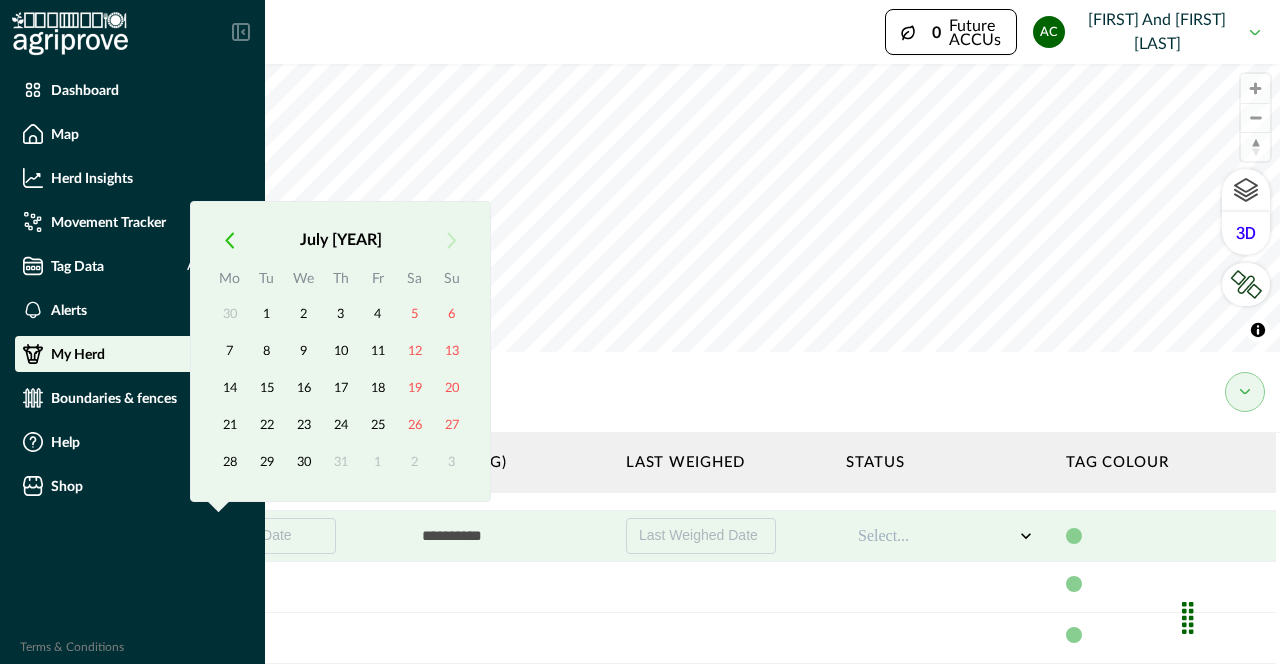 scroll, scrollTop: 1054, scrollLeft: 2170, axis: both 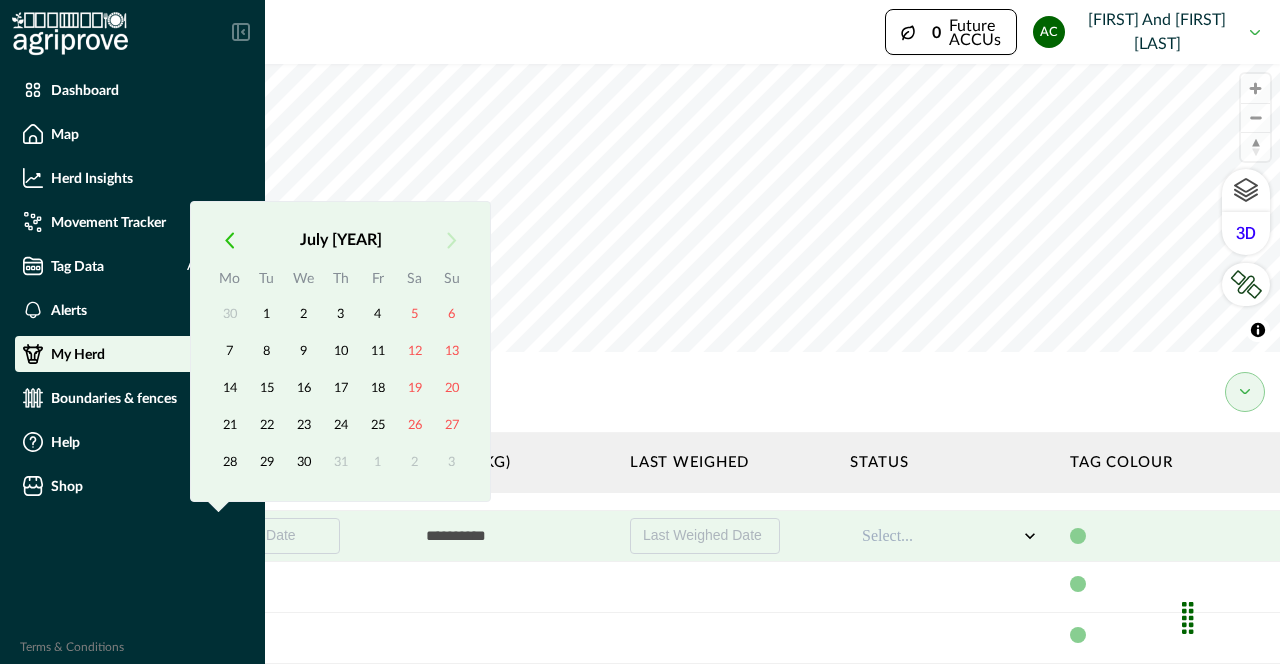 click at bounding box center (510, 536) 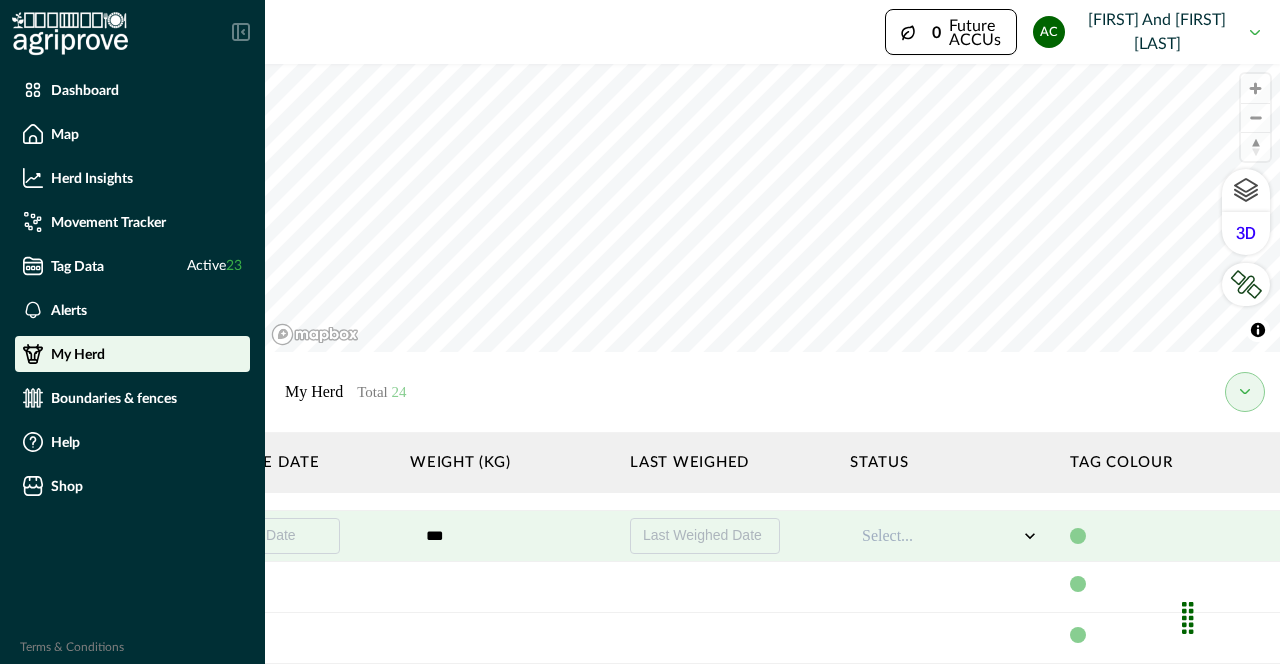 type on "***" 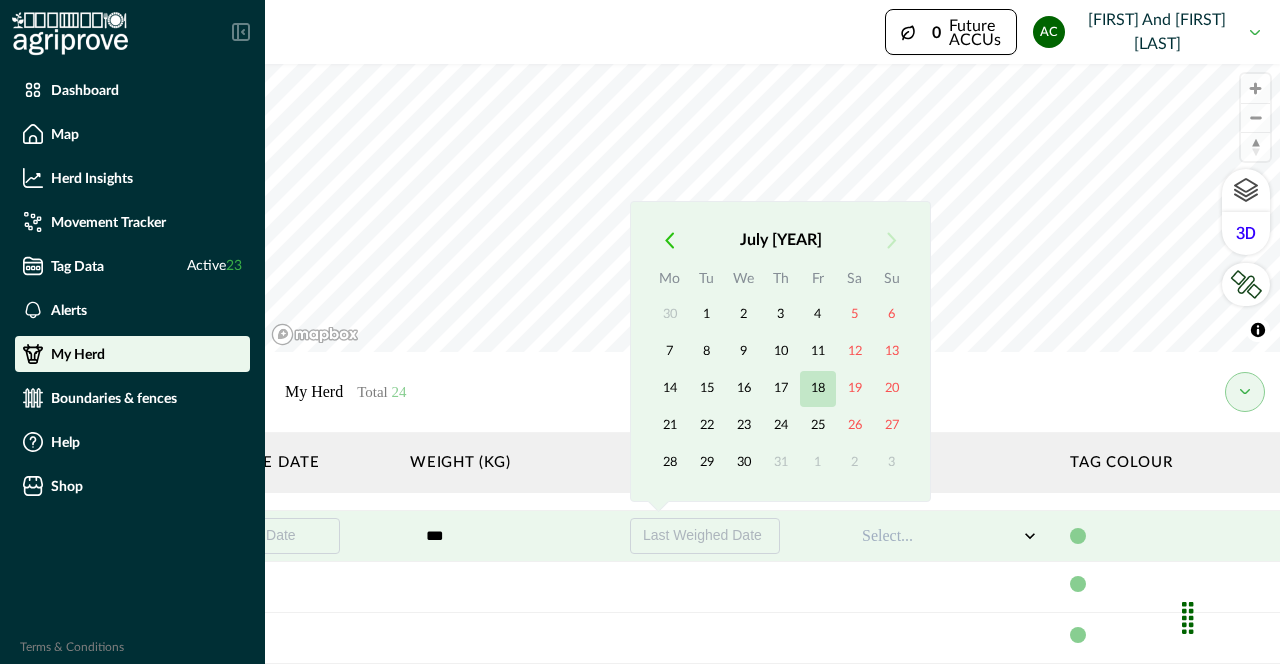 click on "18" at bounding box center [818, 389] 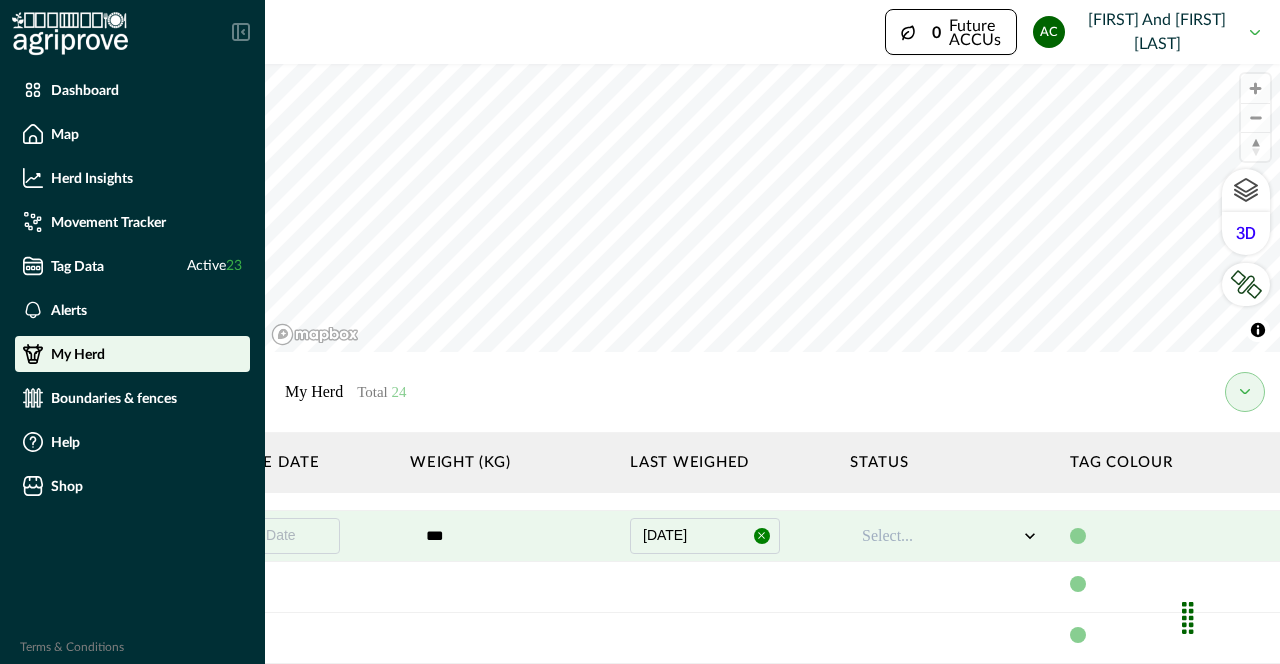 click at bounding box center (940, 536) 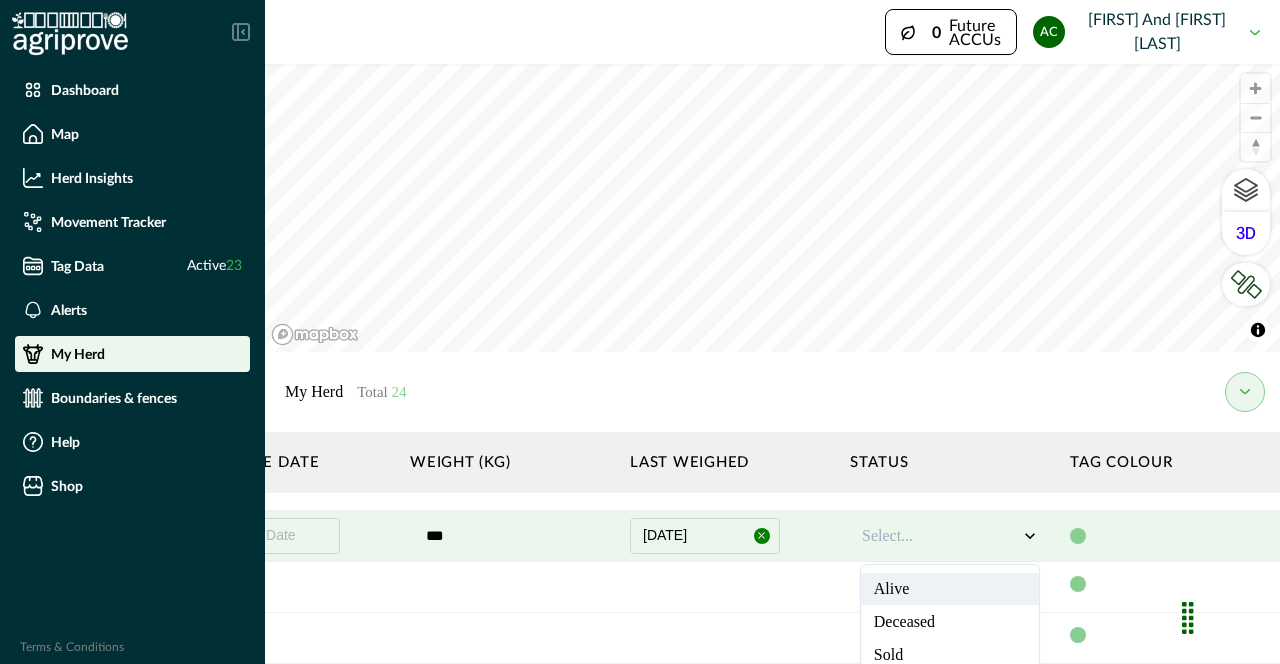 click on "Alive" at bounding box center (950, 589) 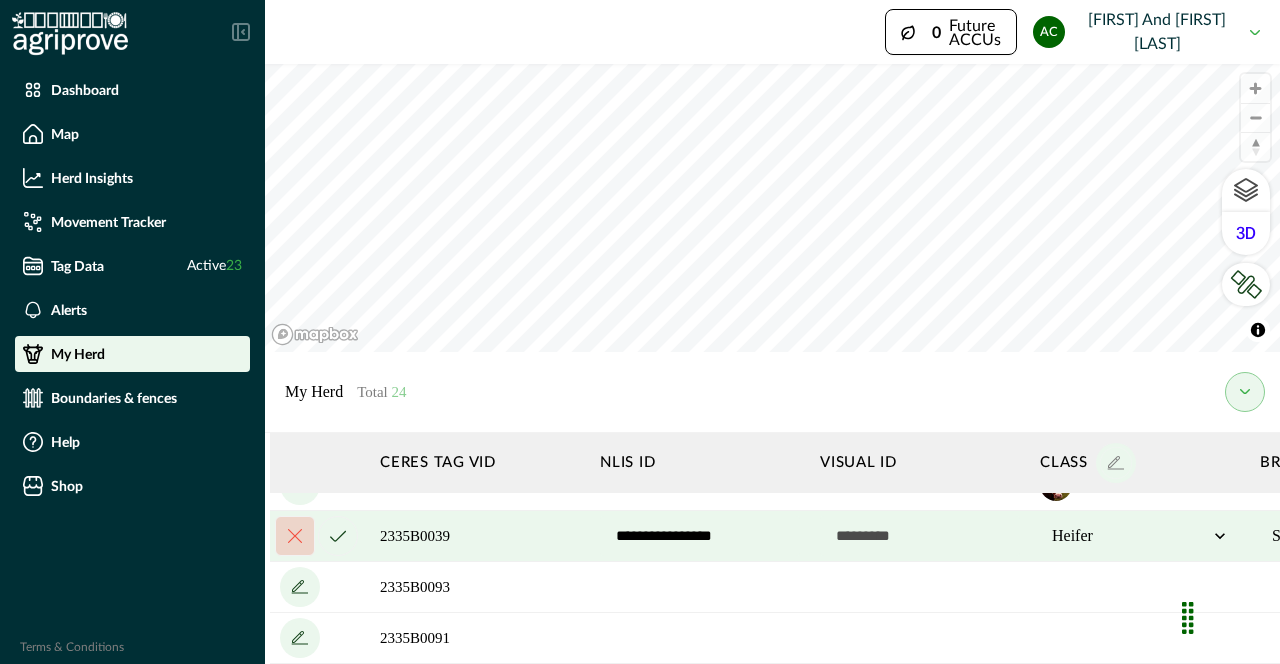 scroll, scrollTop: 1054, scrollLeft: 0, axis: vertical 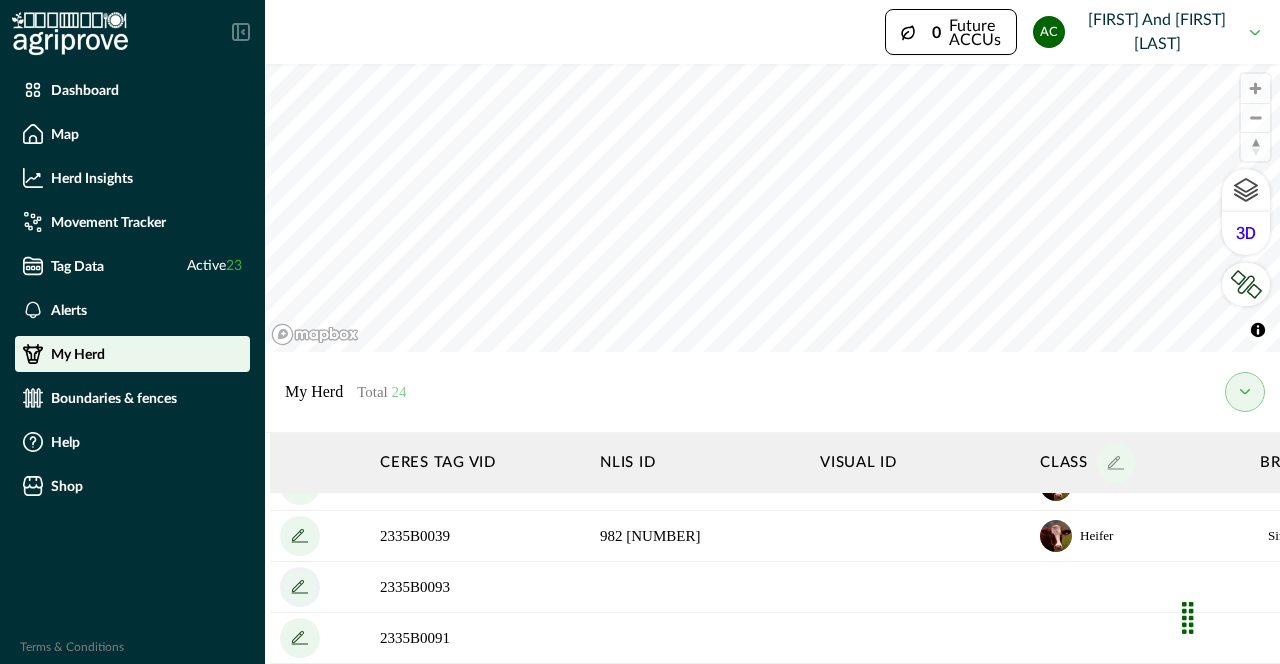 click 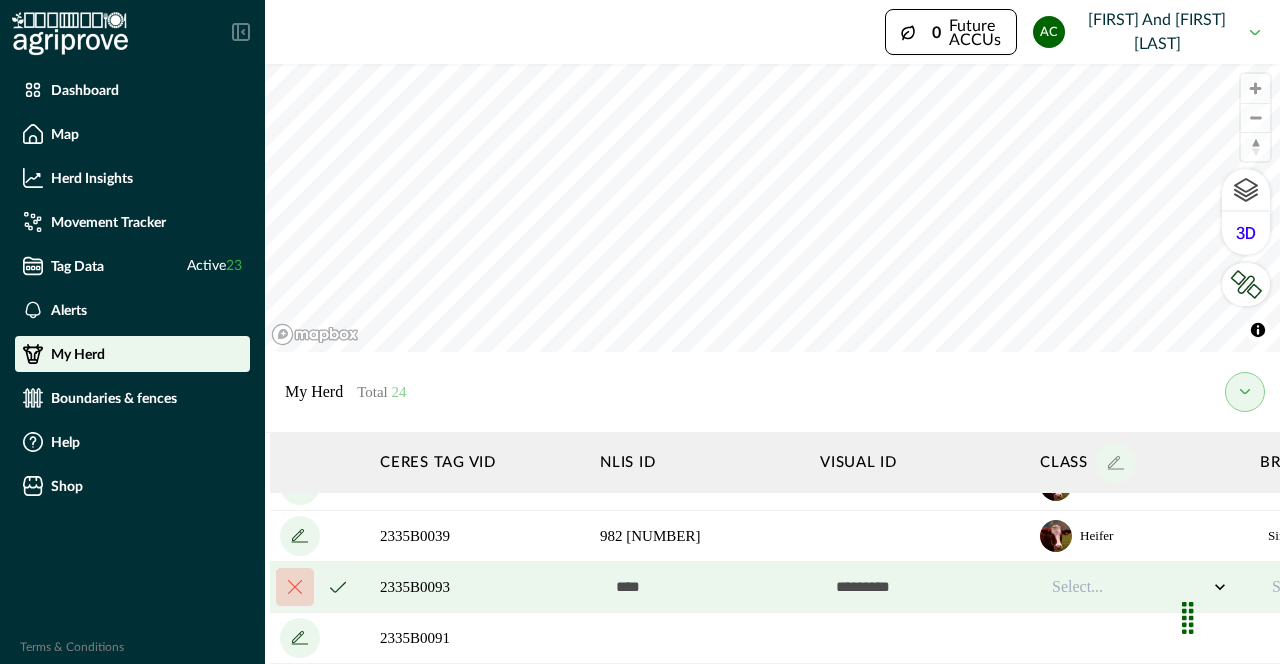 click at bounding box center (700, 587) 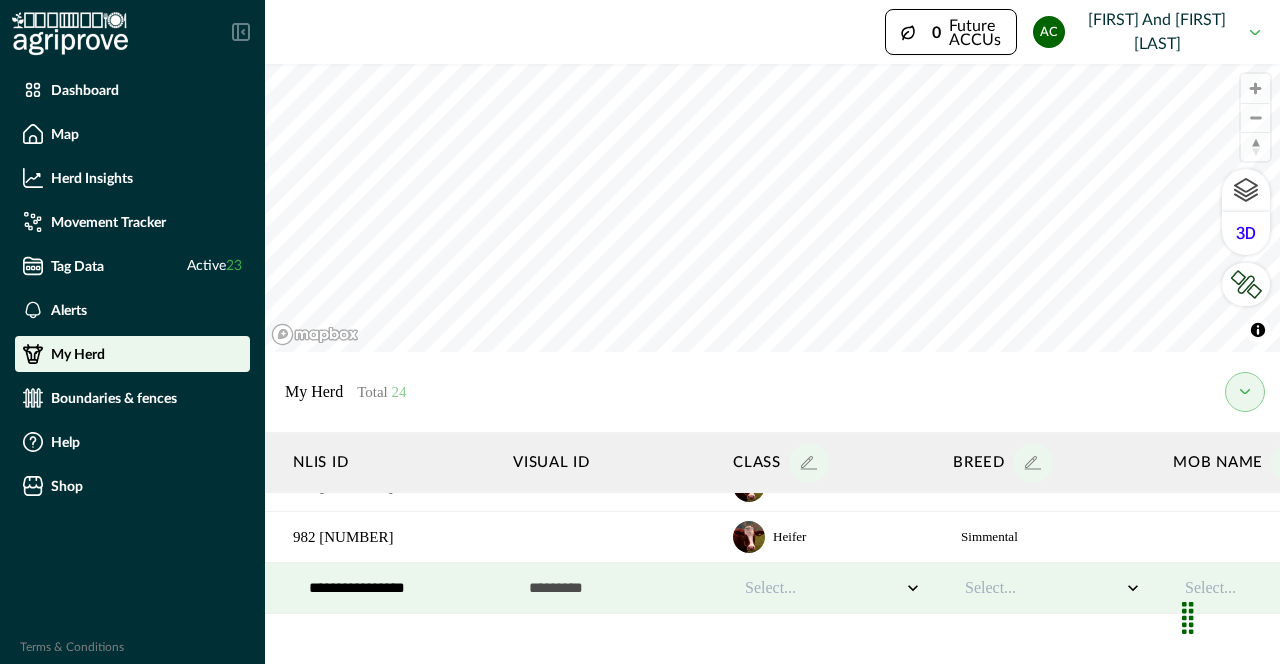 scroll, scrollTop: 1053, scrollLeft: 319, axis: both 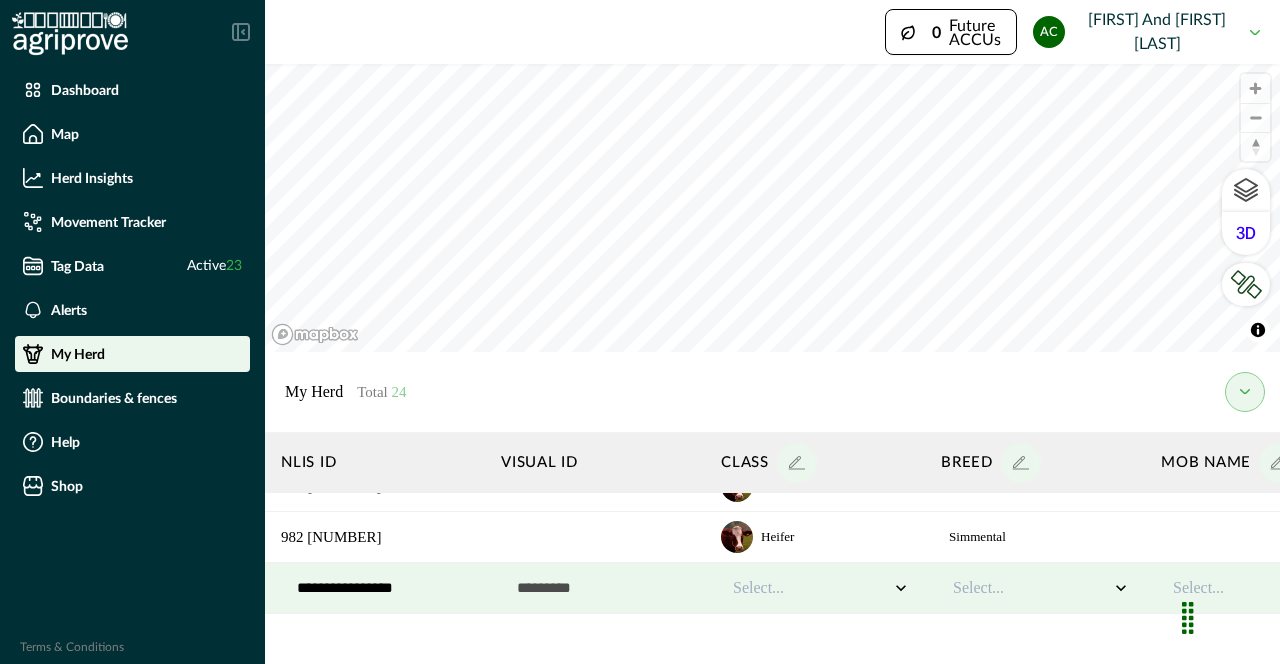type on "**********" 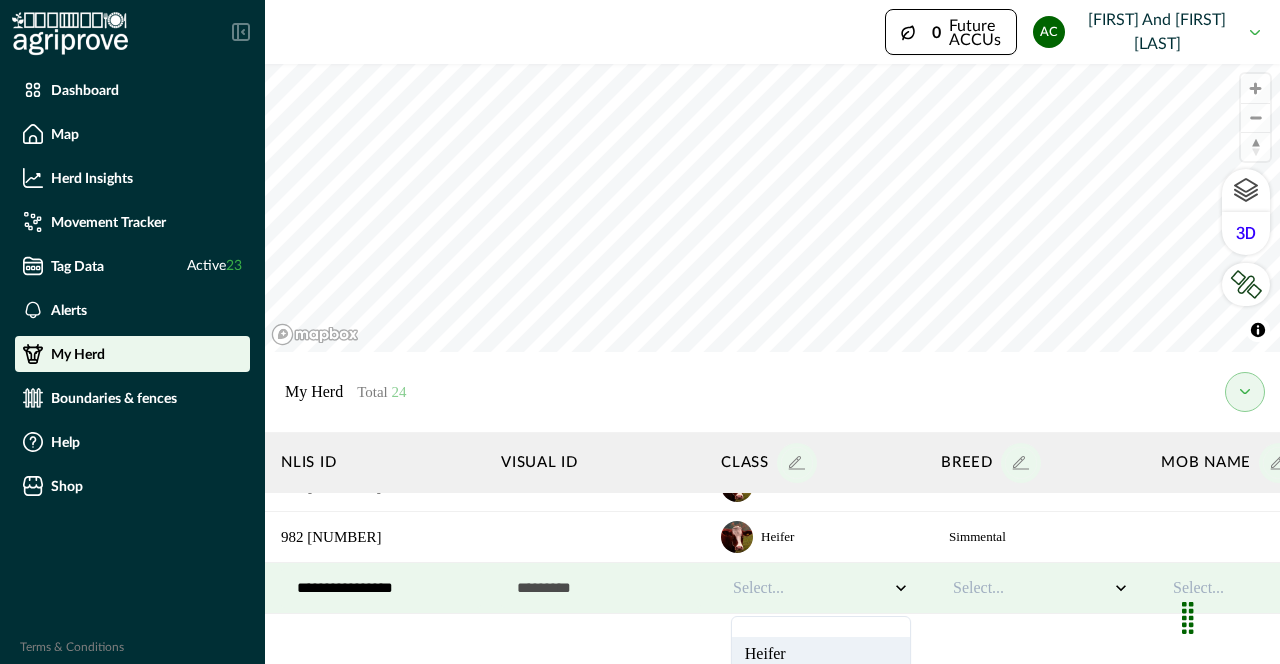 click on "Heifer" at bounding box center (821, 653) 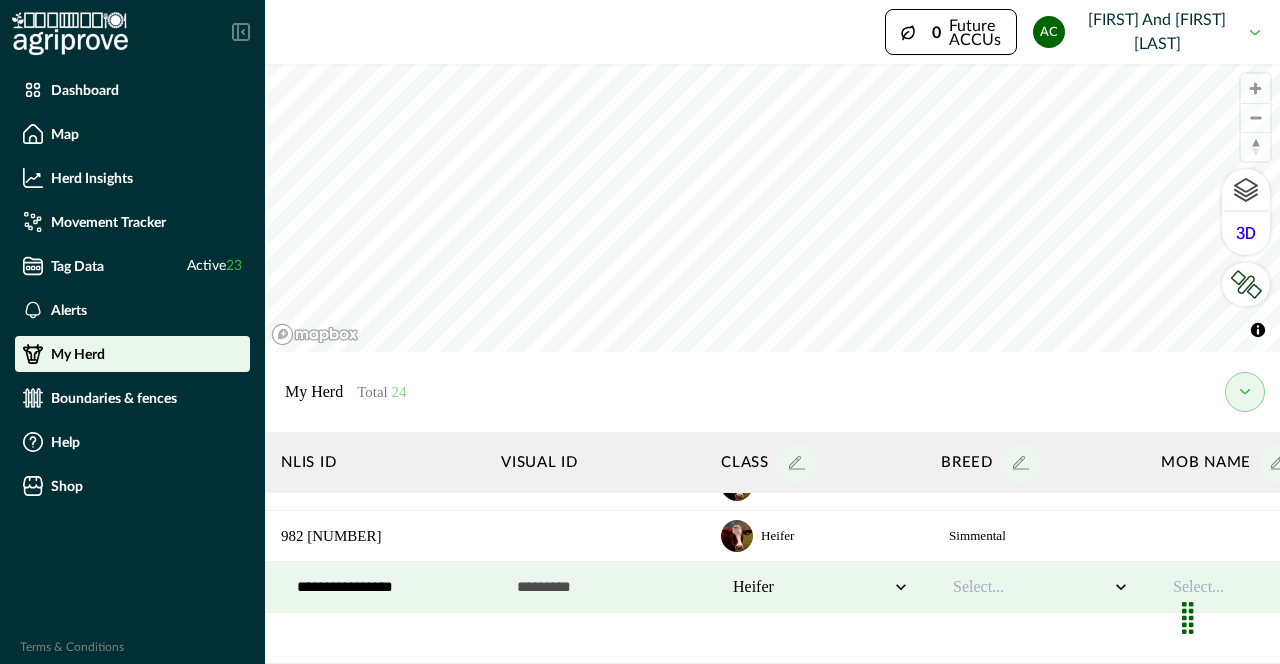 scroll, scrollTop: 1054, scrollLeft: 319, axis: both 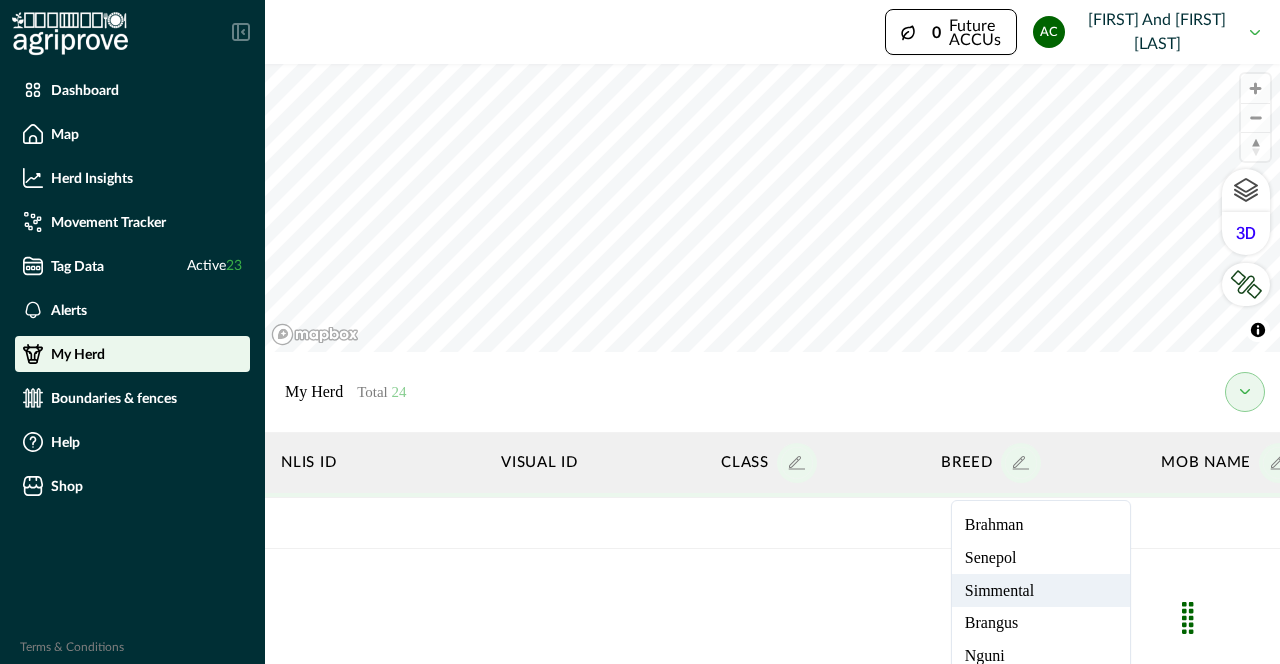 click on "Simmental" at bounding box center (1041, 590) 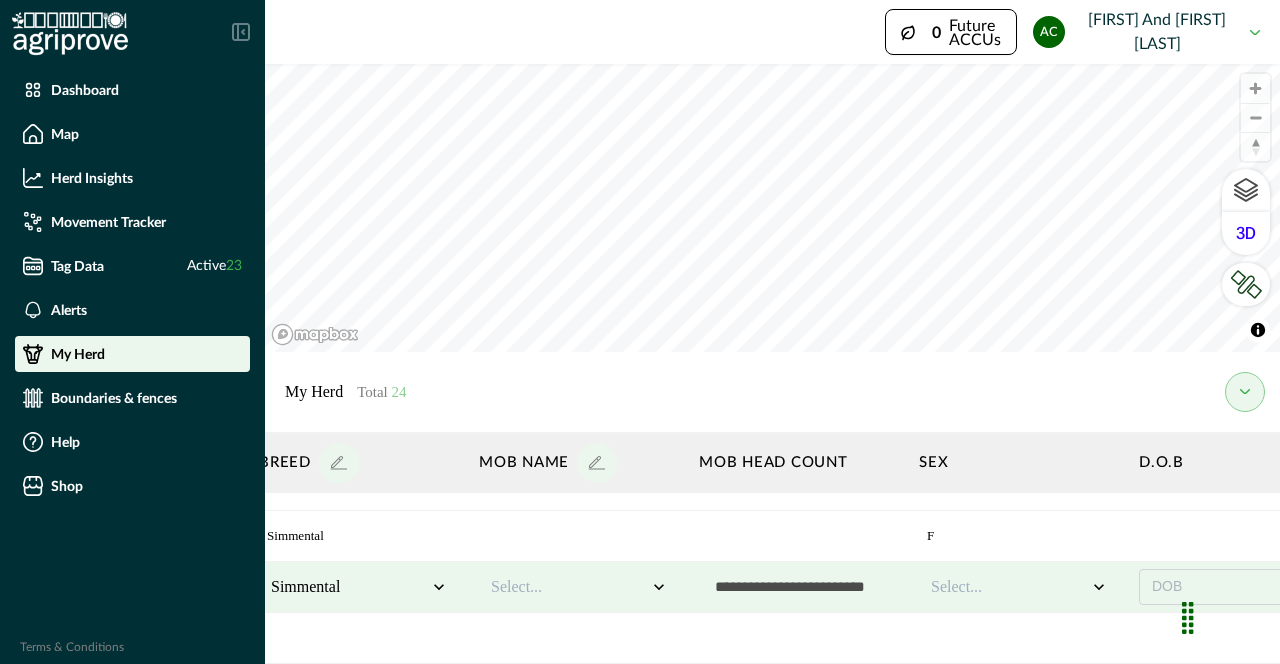 scroll, scrollTop: 1054, scrollLeft: 1567, axis: both 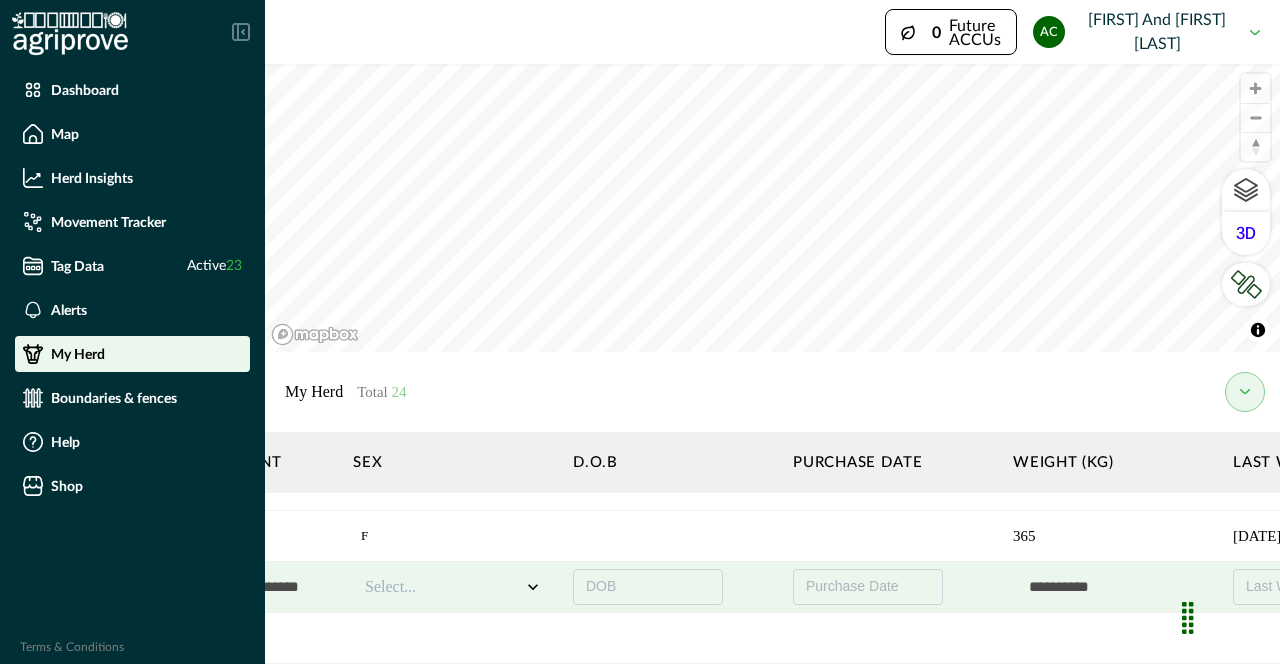 click on "Select..." at bounding box center (453, 587) 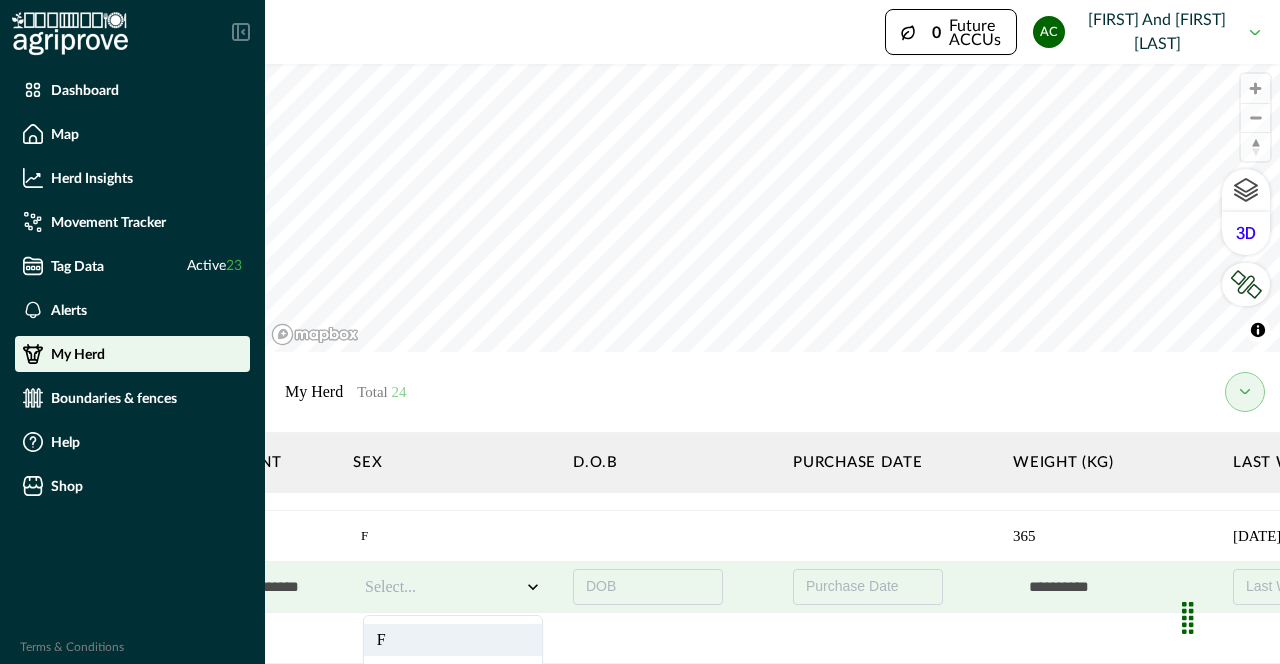 click on "F" at bounding box center [453, 640] 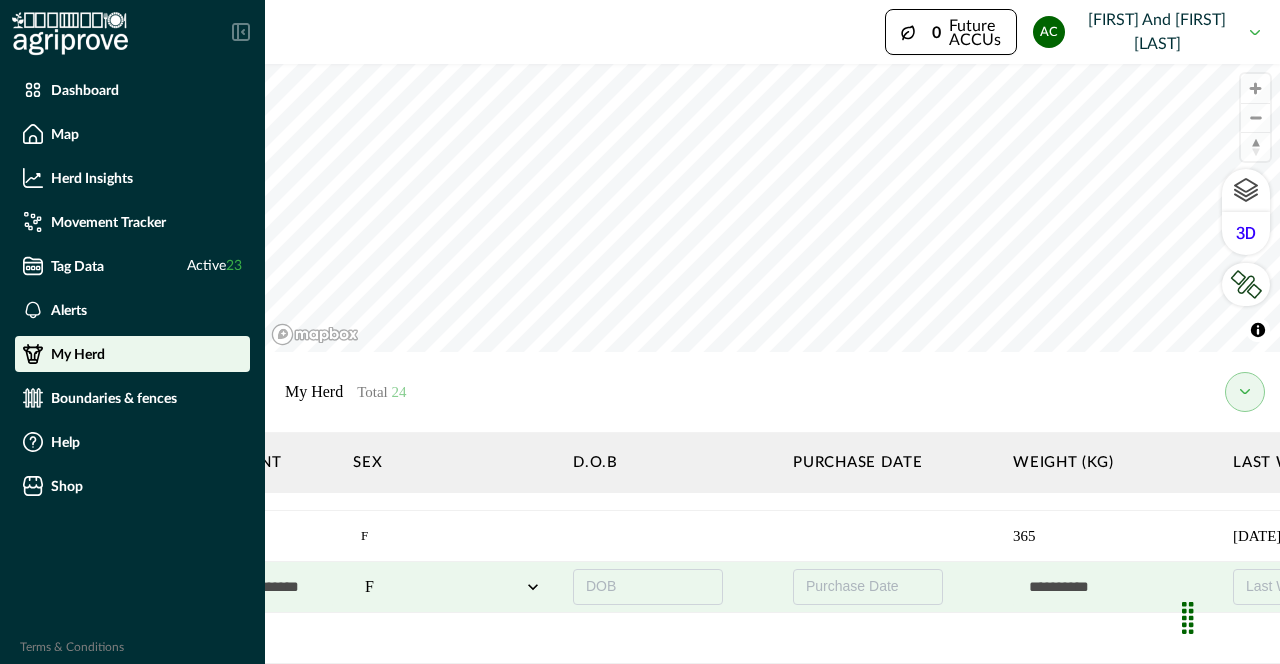 click at bounding box center (1113, 587) 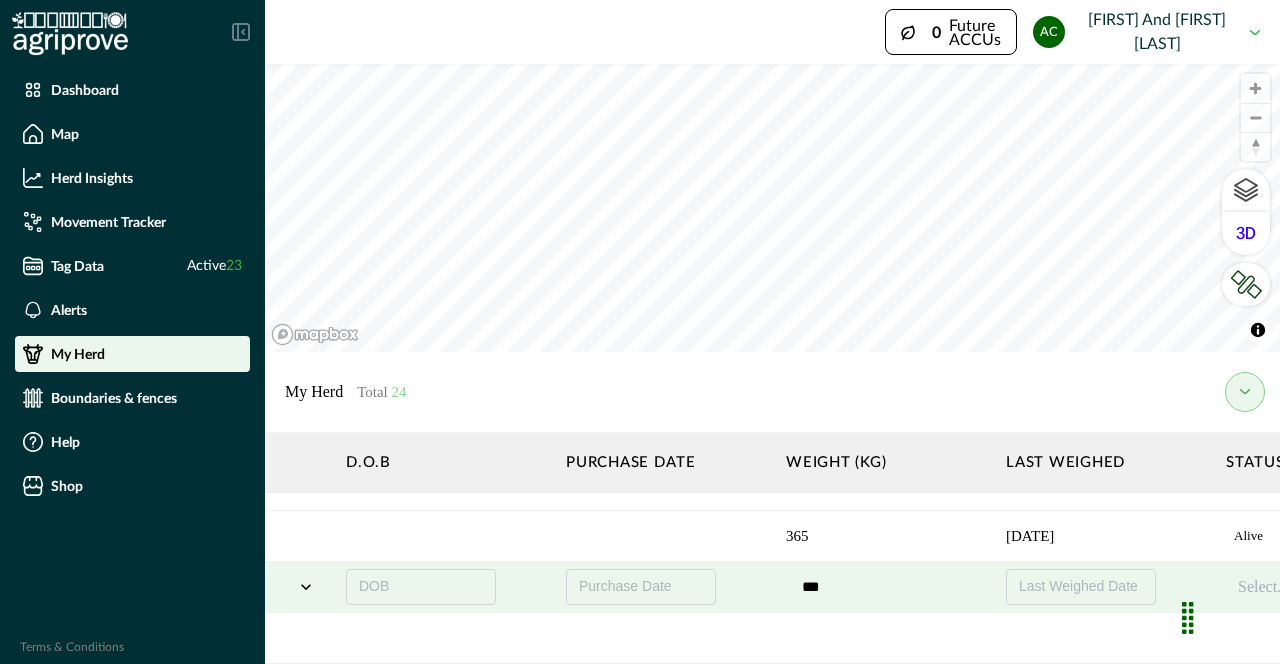 scroll, scrollTop: 1054, scrollLeft: 1861, axis: both 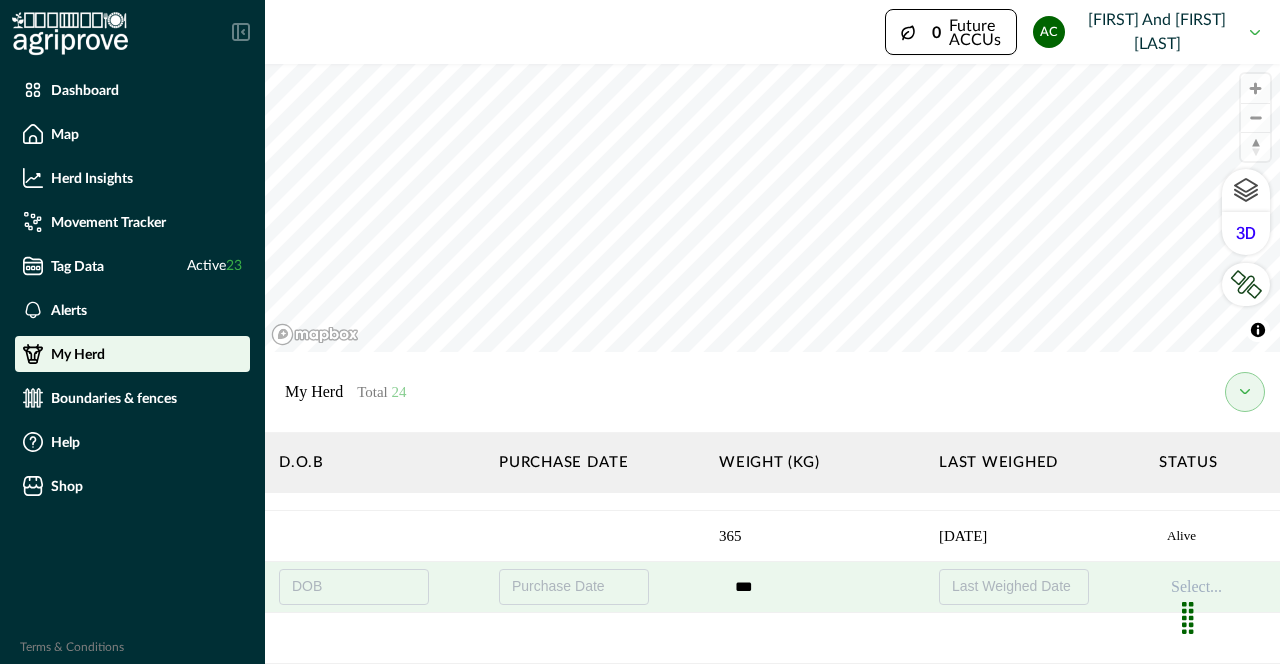type on "***" 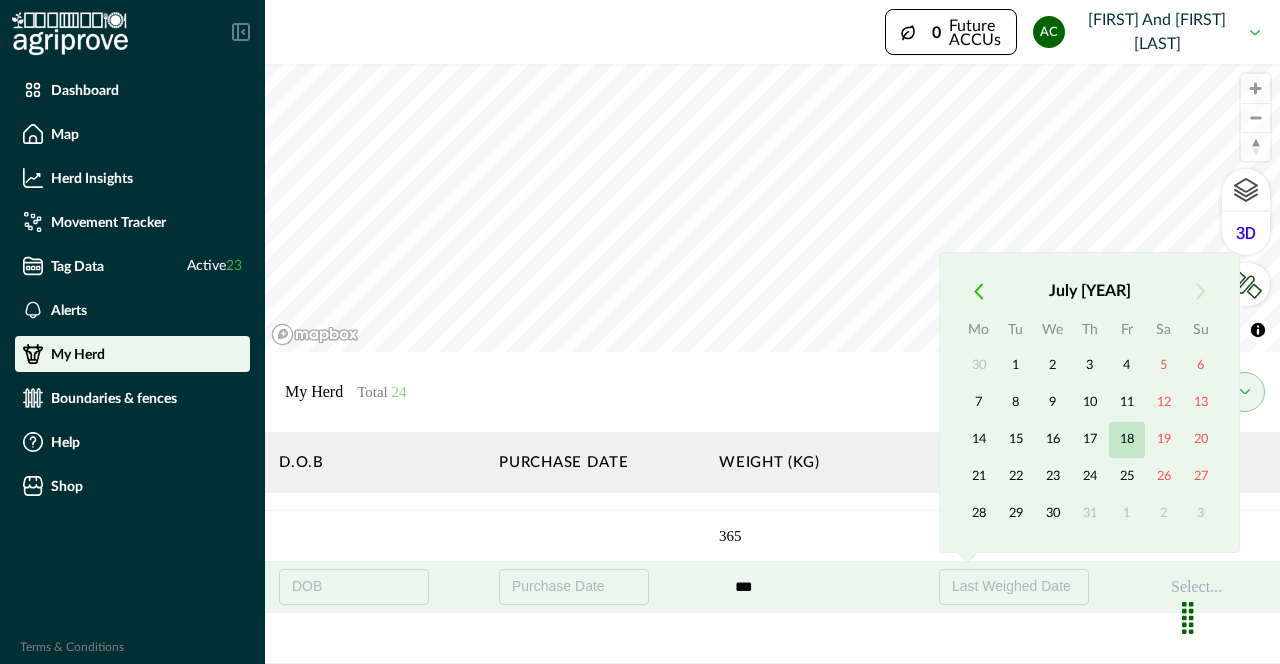 click on "18" at bounding box center (1127, 440) 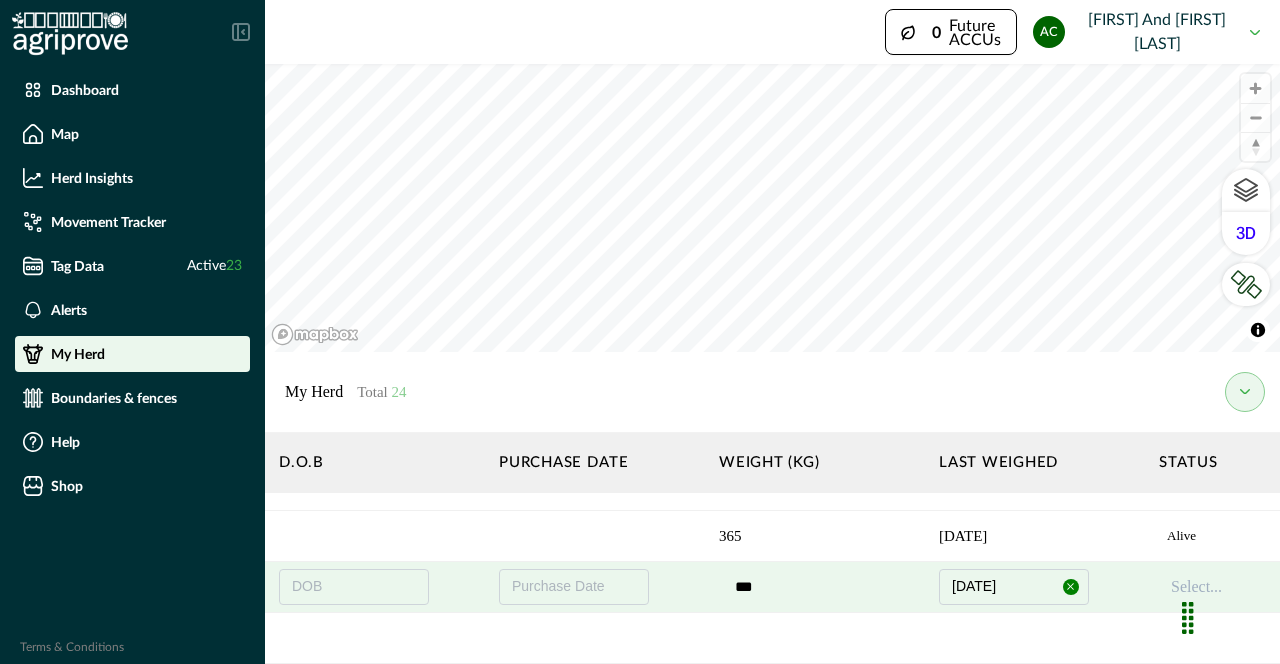 click at bounding box center (1230, 616) 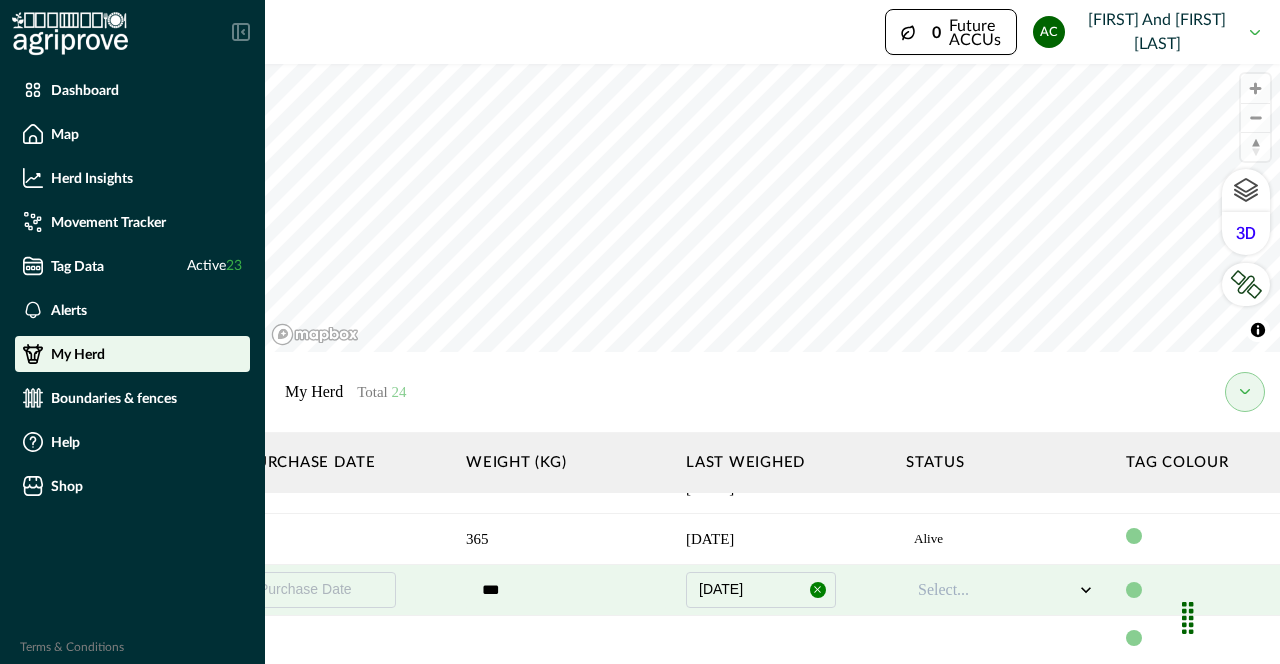 click on "Select..." at bounding box center (996, 590) 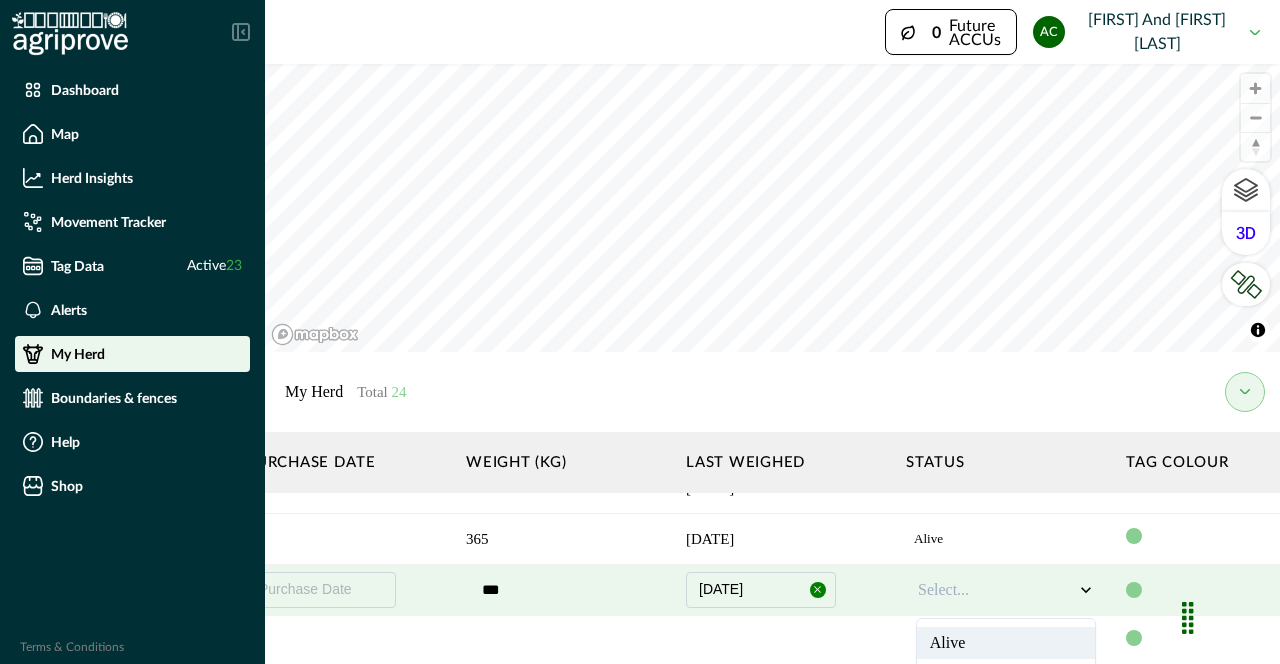 click on "Alive" at bounding box center (1006, 643) 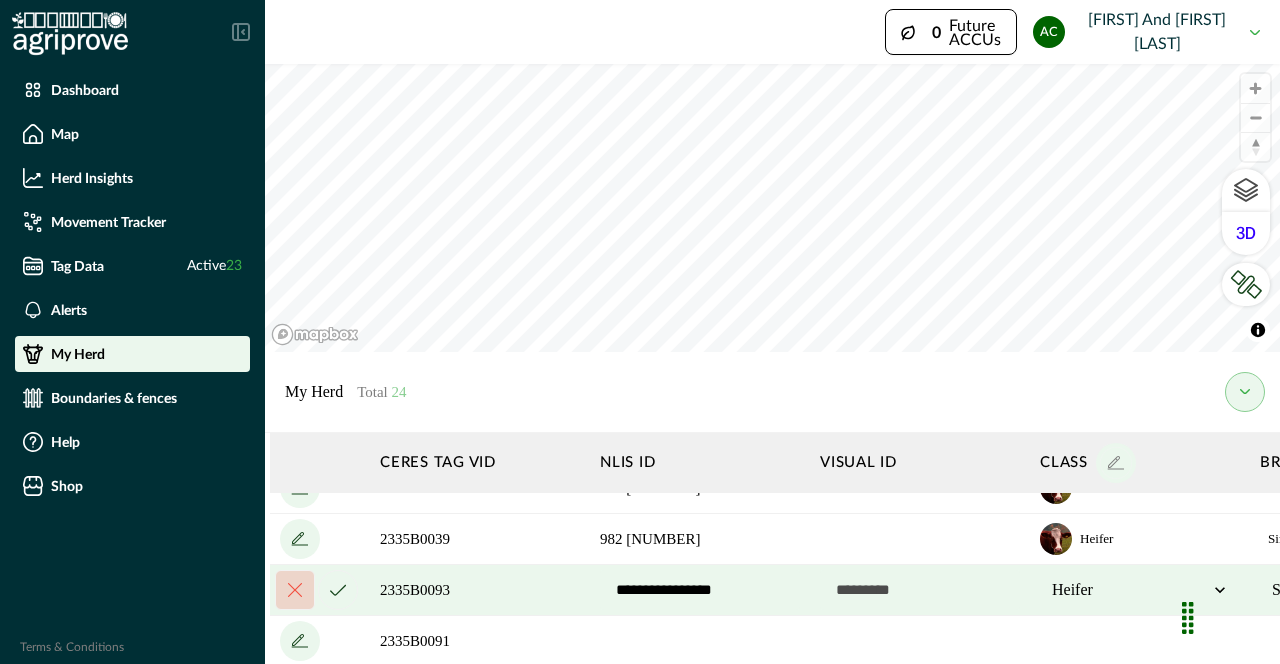 scroll, scrollTop: 1051, scrollLeft: 0, axis: vertical 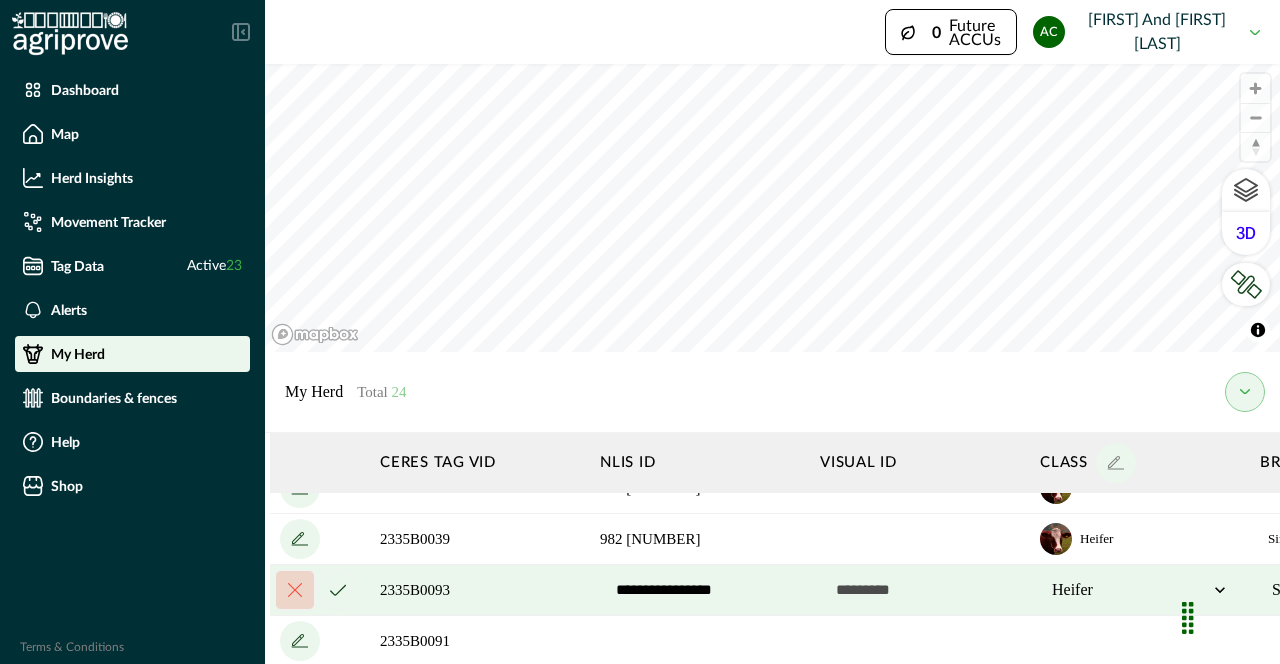 click 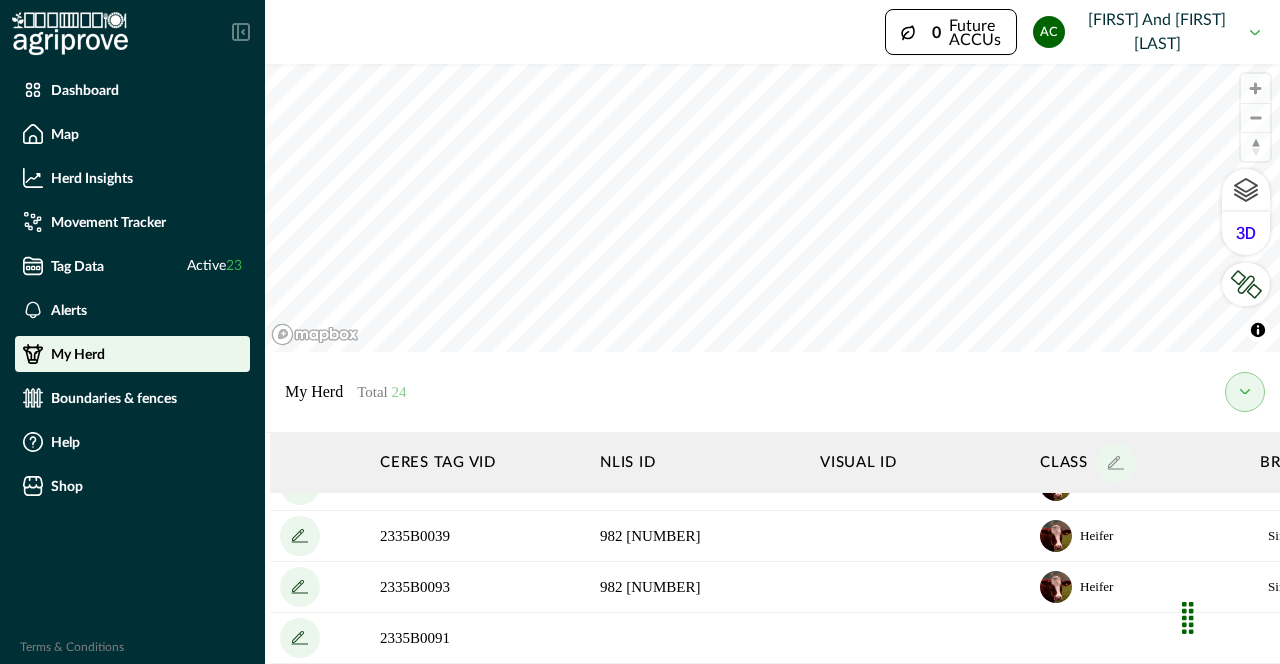 scroll, scrollTop: 1054, scrollLeft: 0, axis: vertical 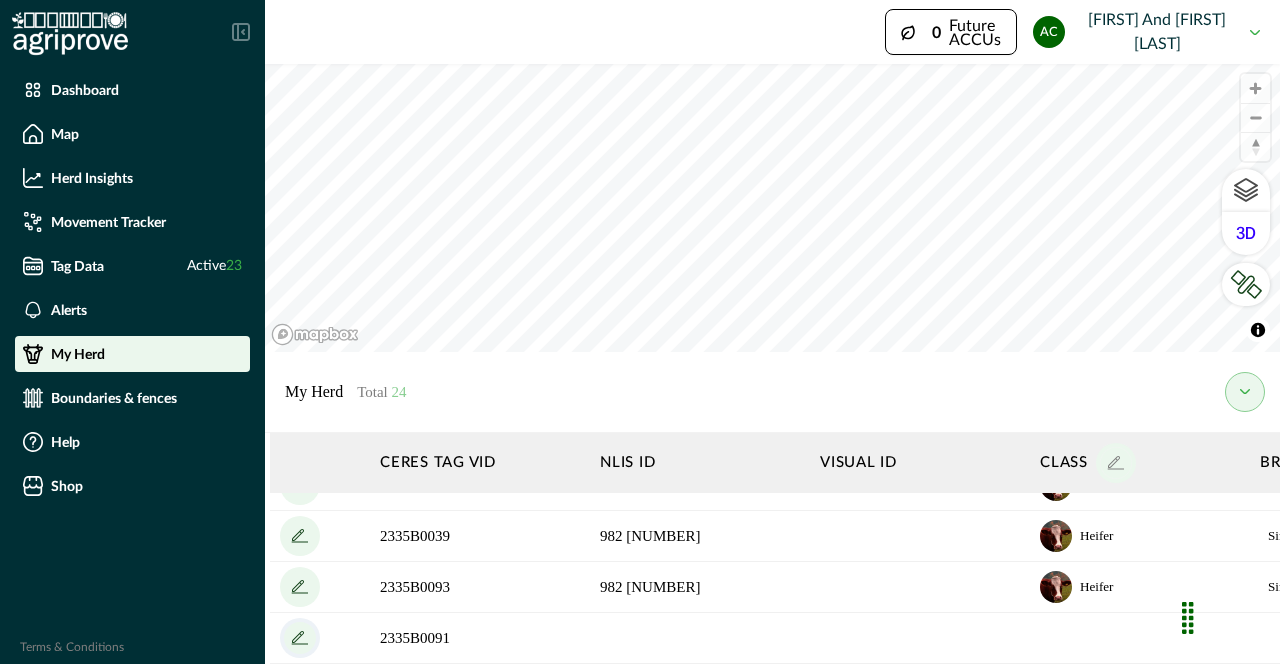 click 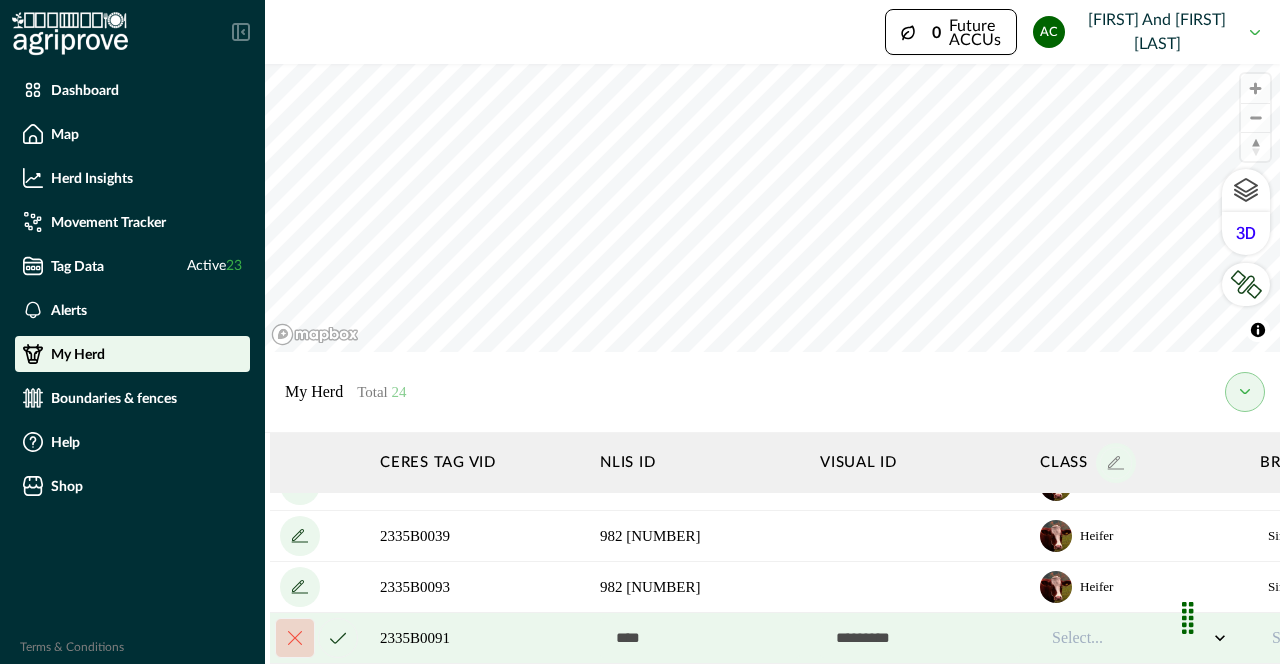 click at bounding box center [700, 638] 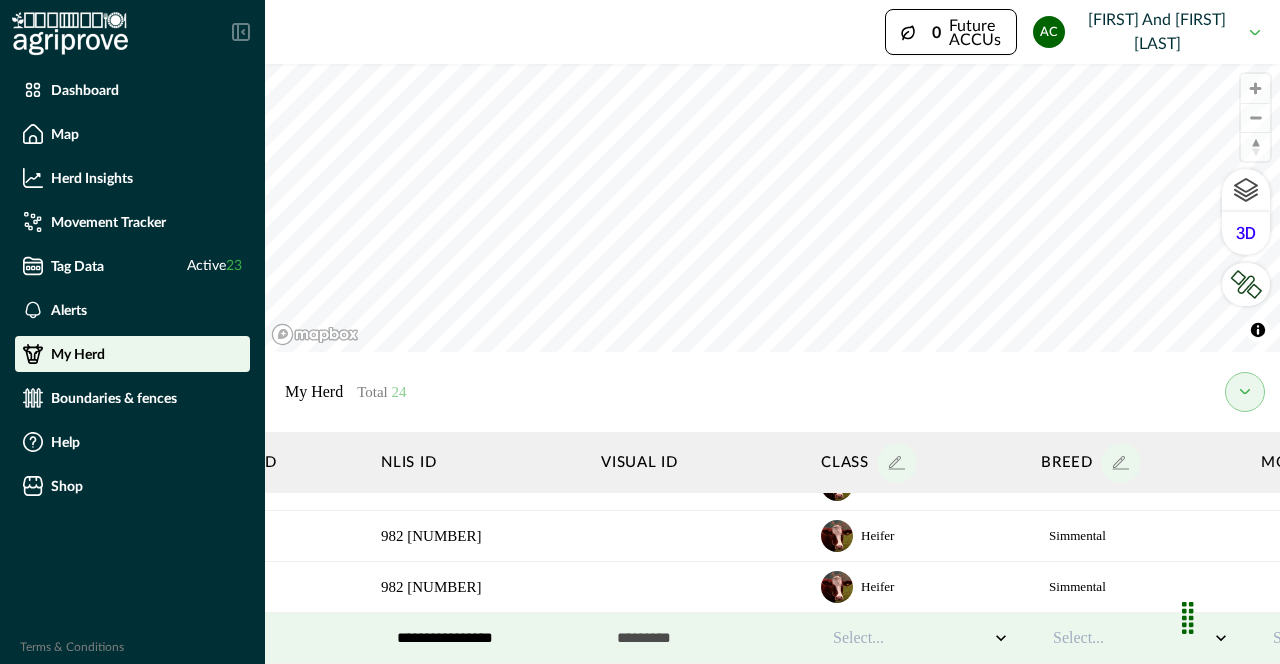 scroll, scrollTop: 1053, scrollLeft: 245, axis: both 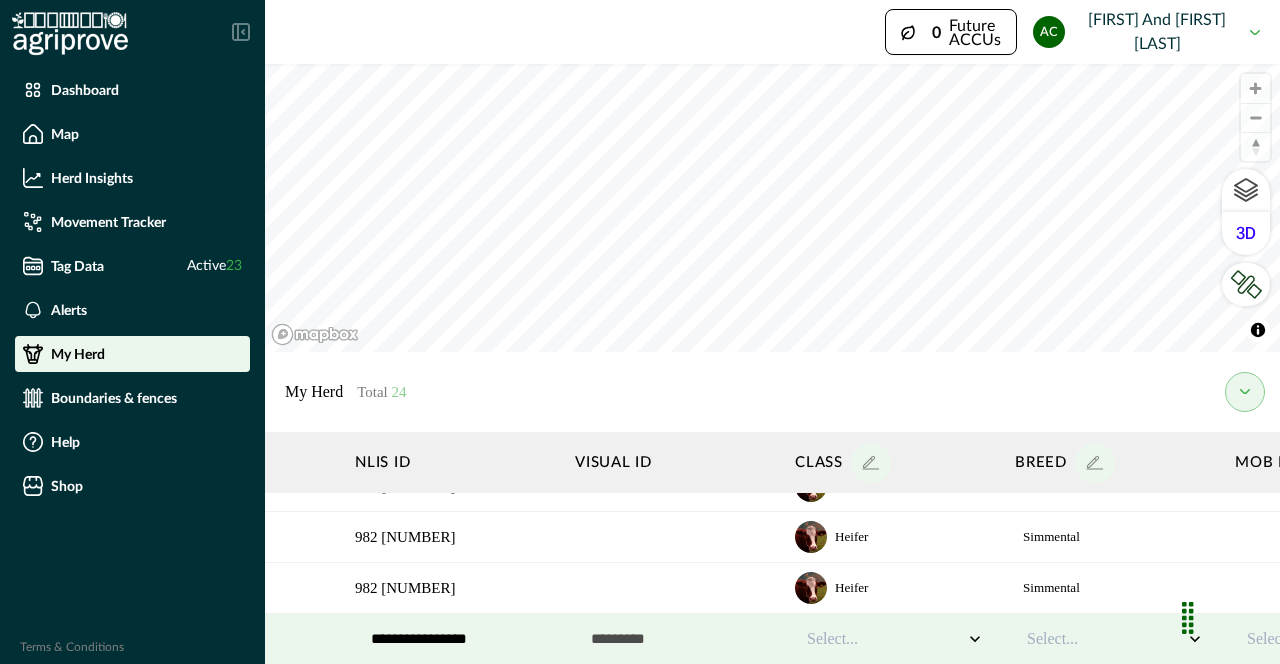 type on "**********" 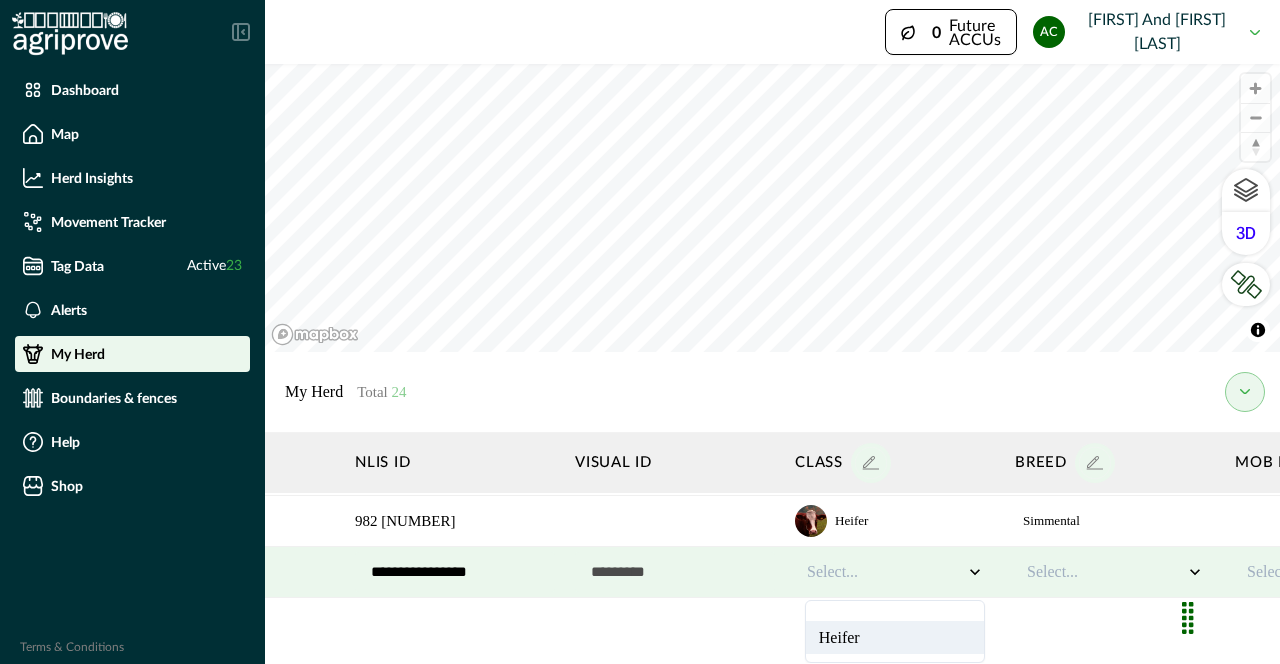 click on "Heifer" at bounding box center [895, 637] 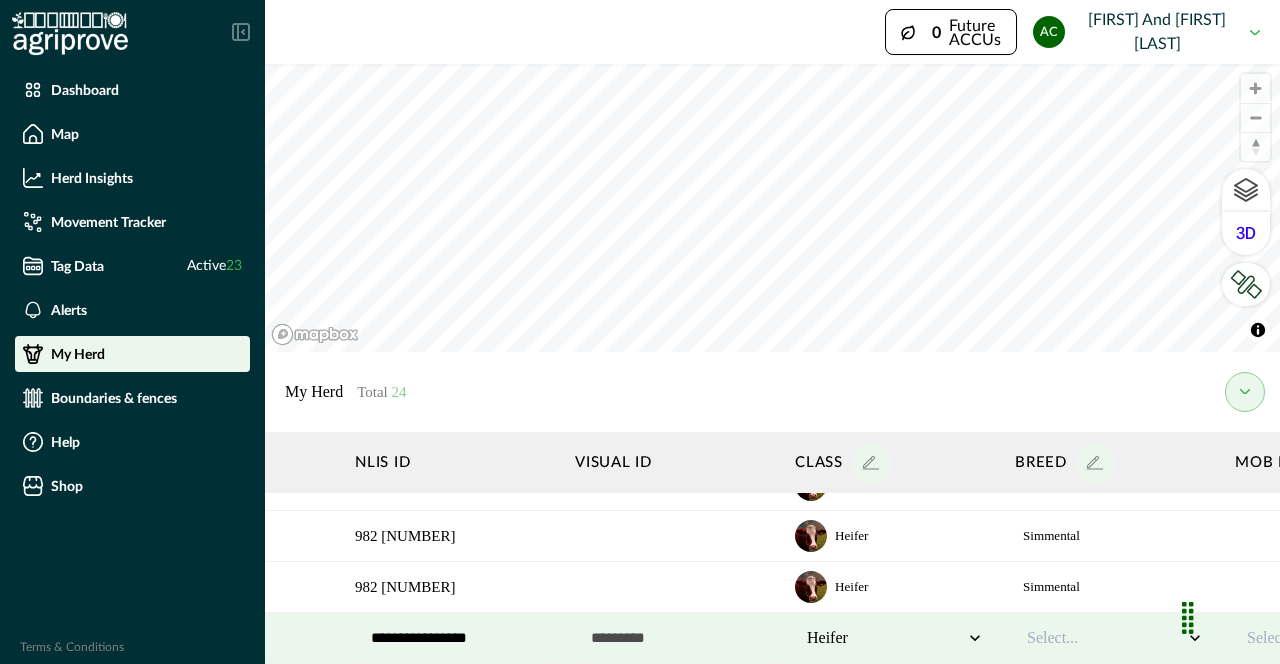 scroll, scrollTop: 1054, scrollLeft: 245, axis: both 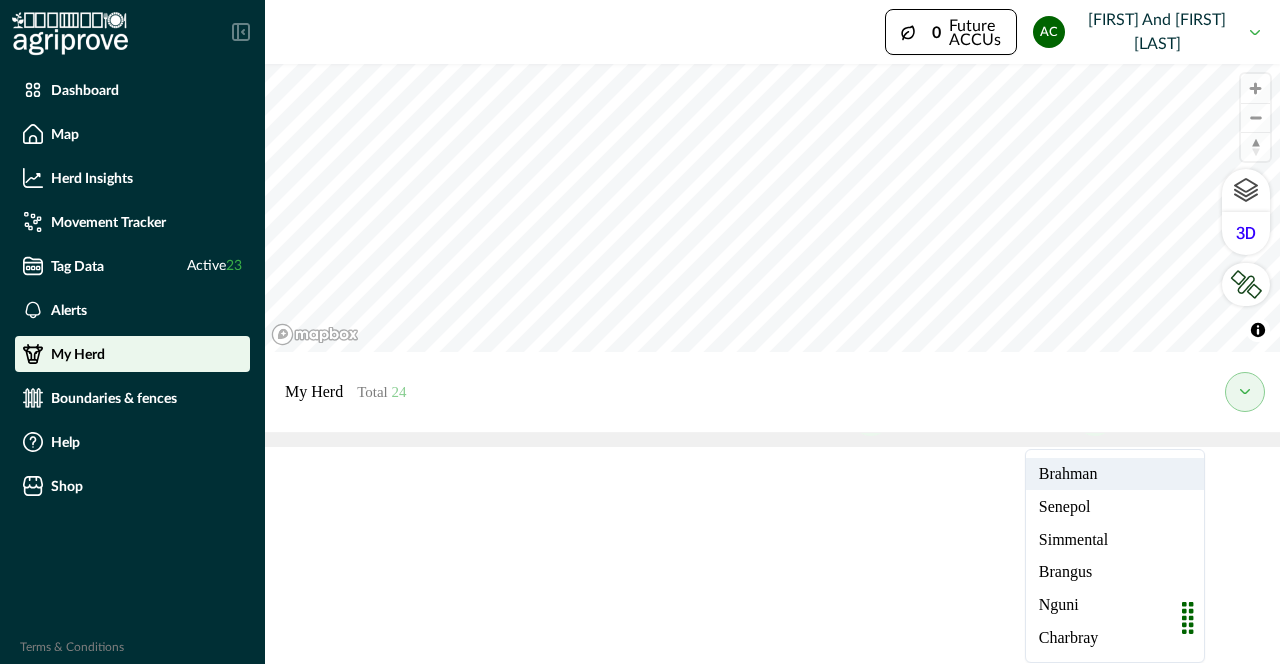 click on "Charbray" at bounding box center (1115, 638) 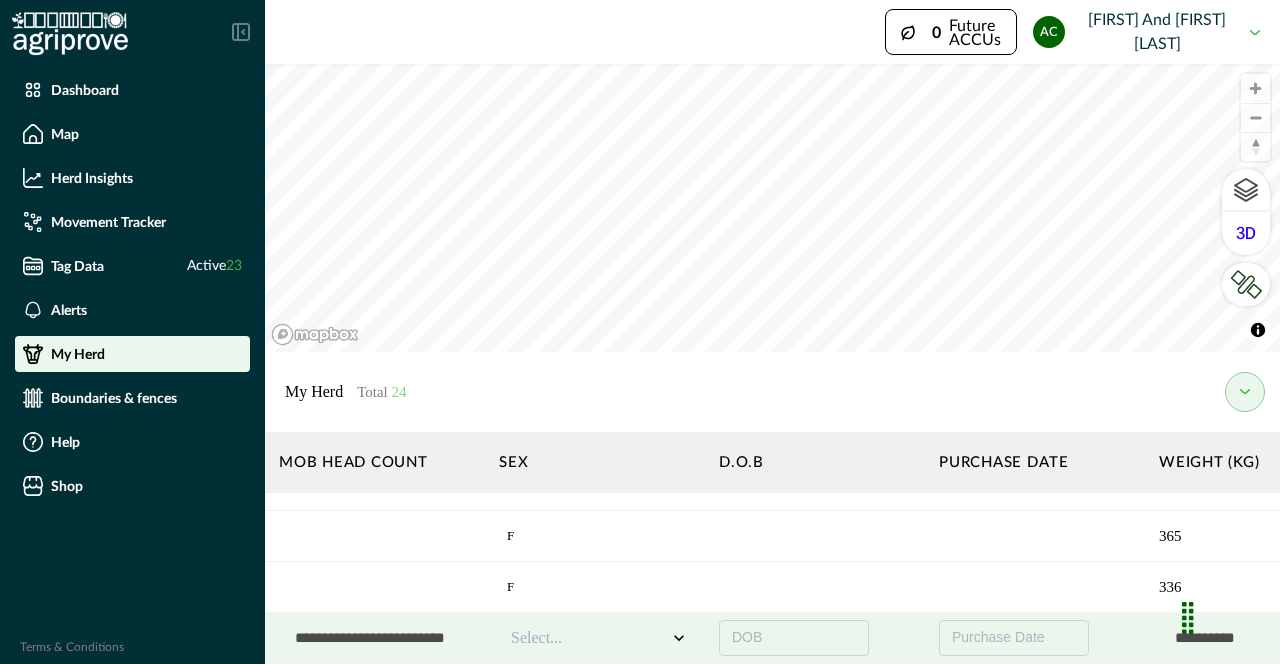 scroll, scrollTop: 1054, scrollLeft: 1590, axis: both 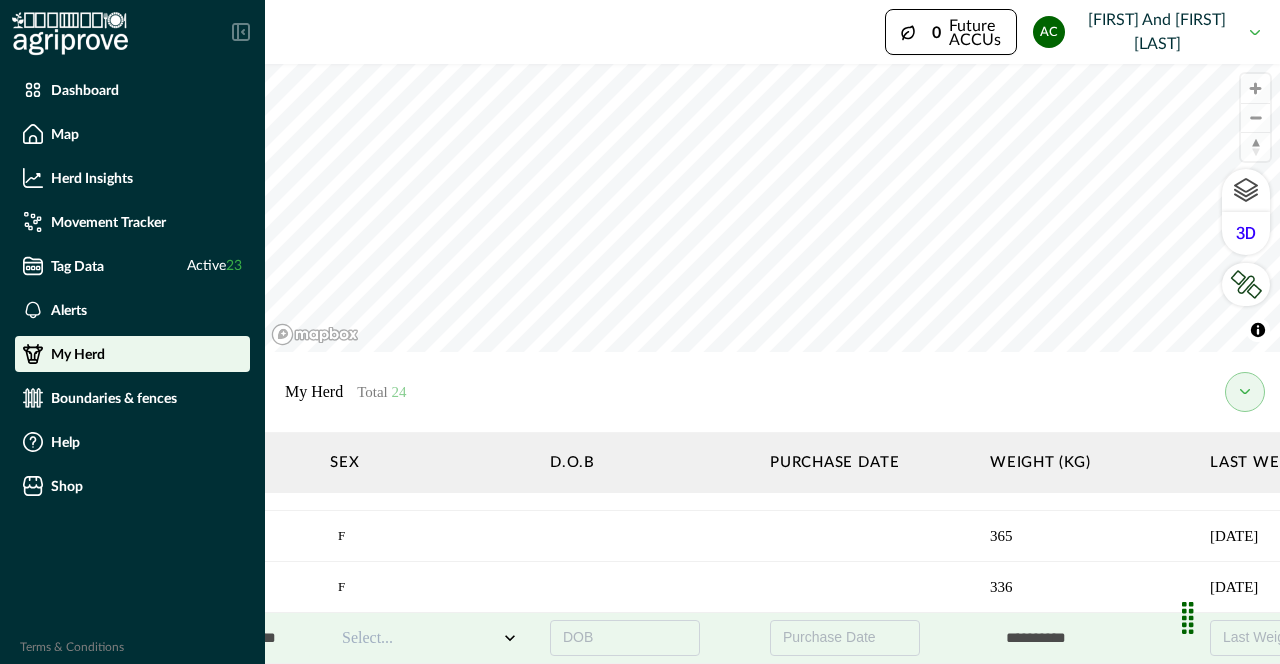 click at bounding box center [420, 638] 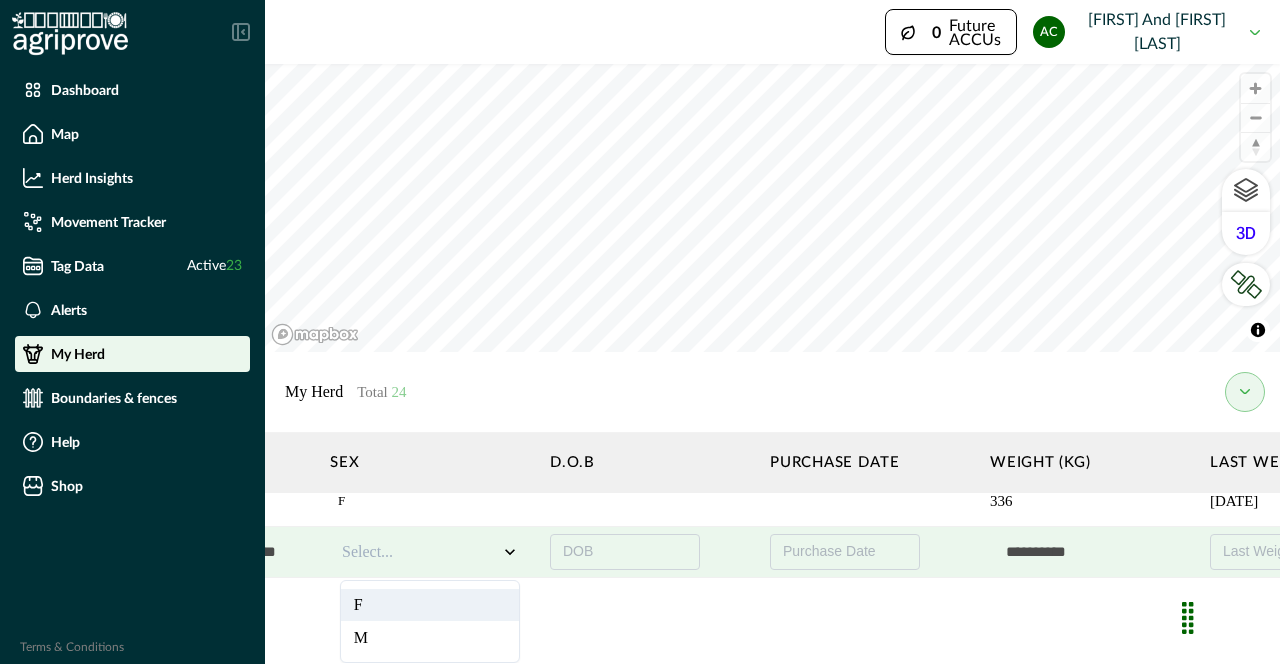 click on "F" at bounding box center [430, 605] 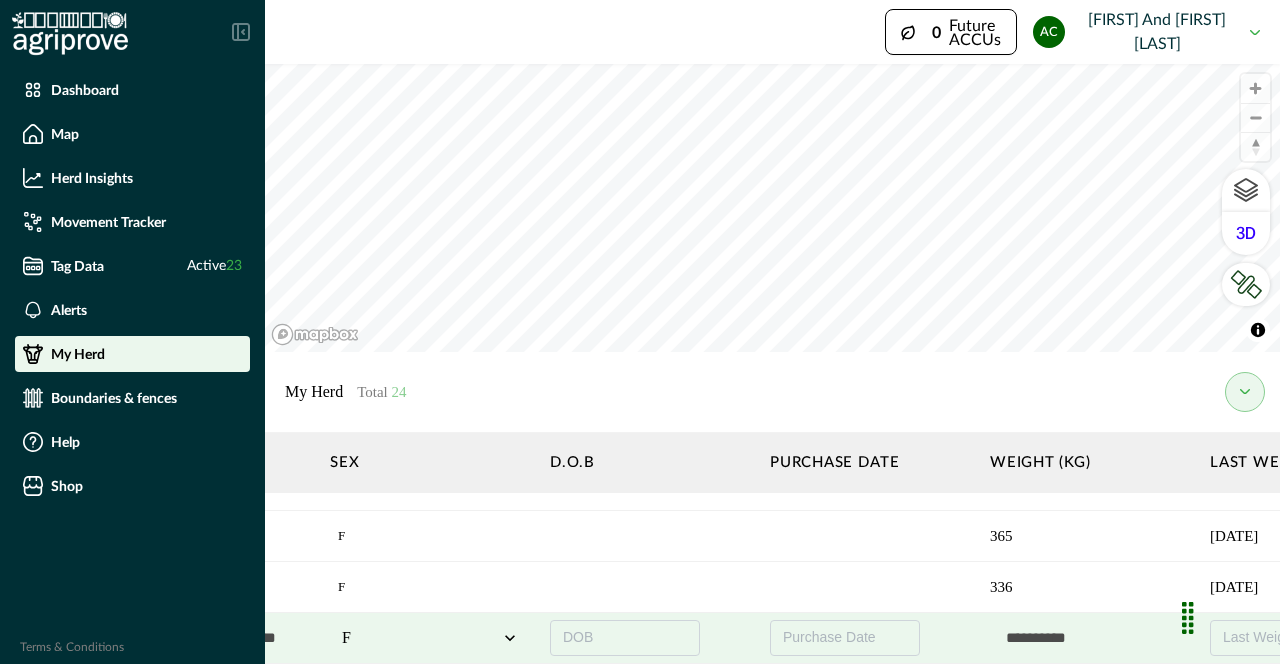 click at bounding box center (1090, 638) 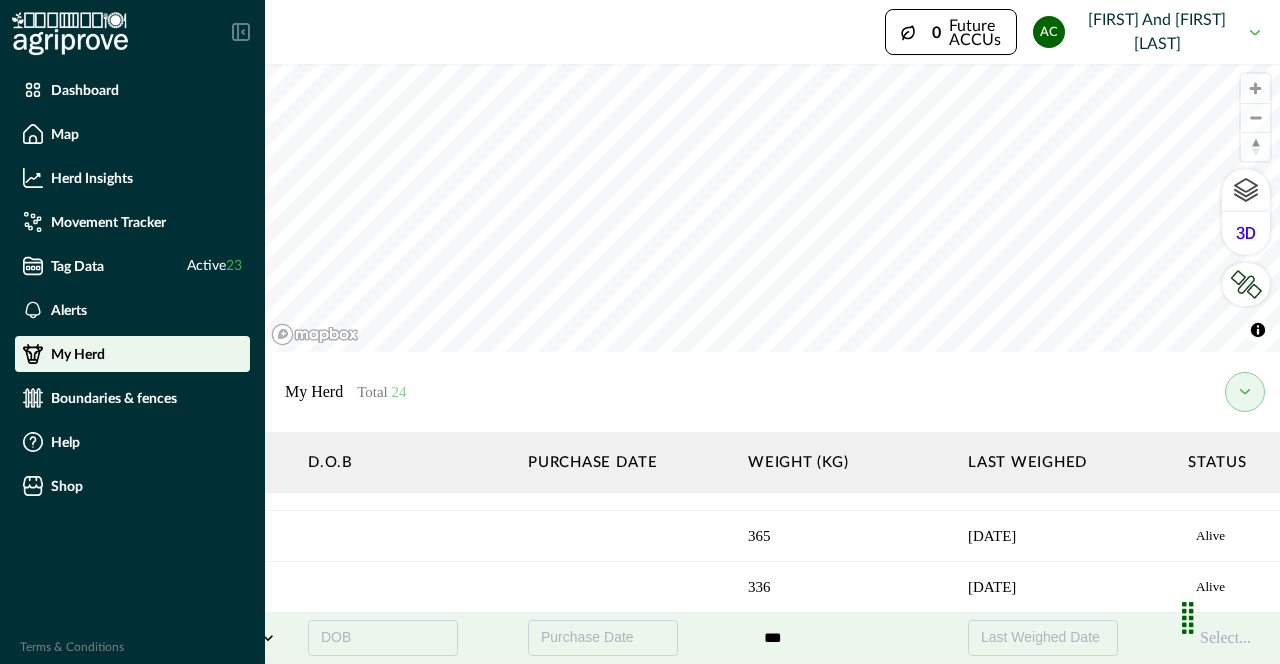 scroll, scrollTop: 1053, scrollLeft: 1855, axis: both 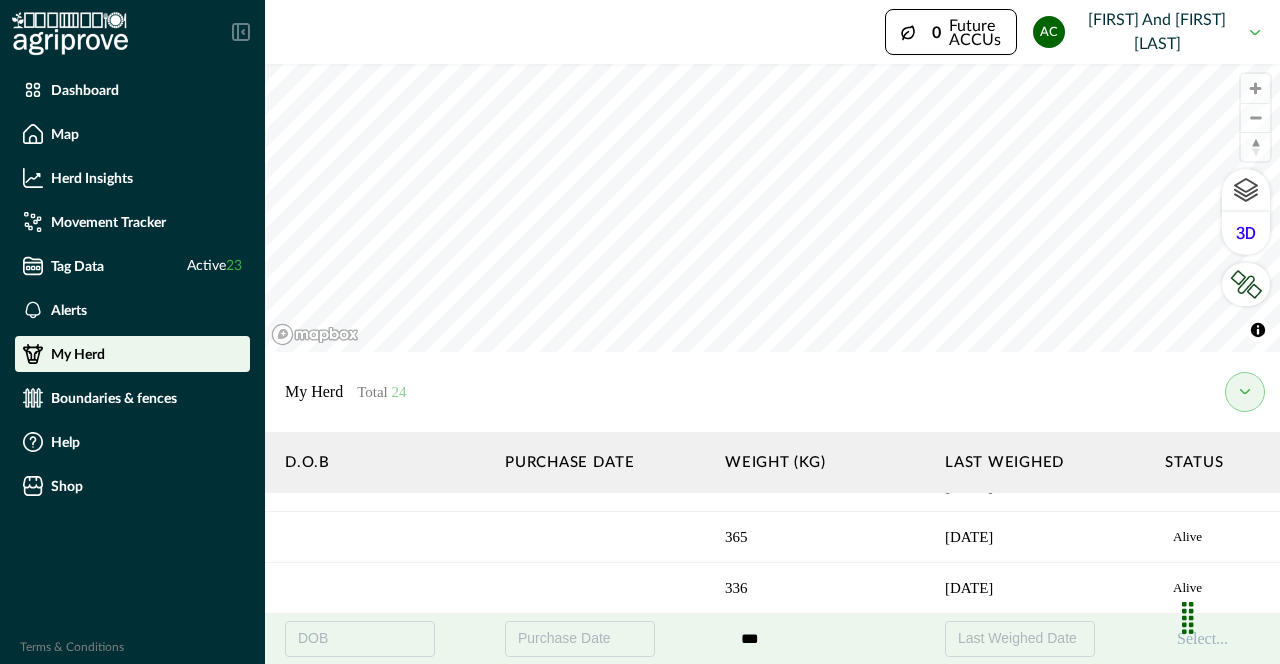 type on "***" 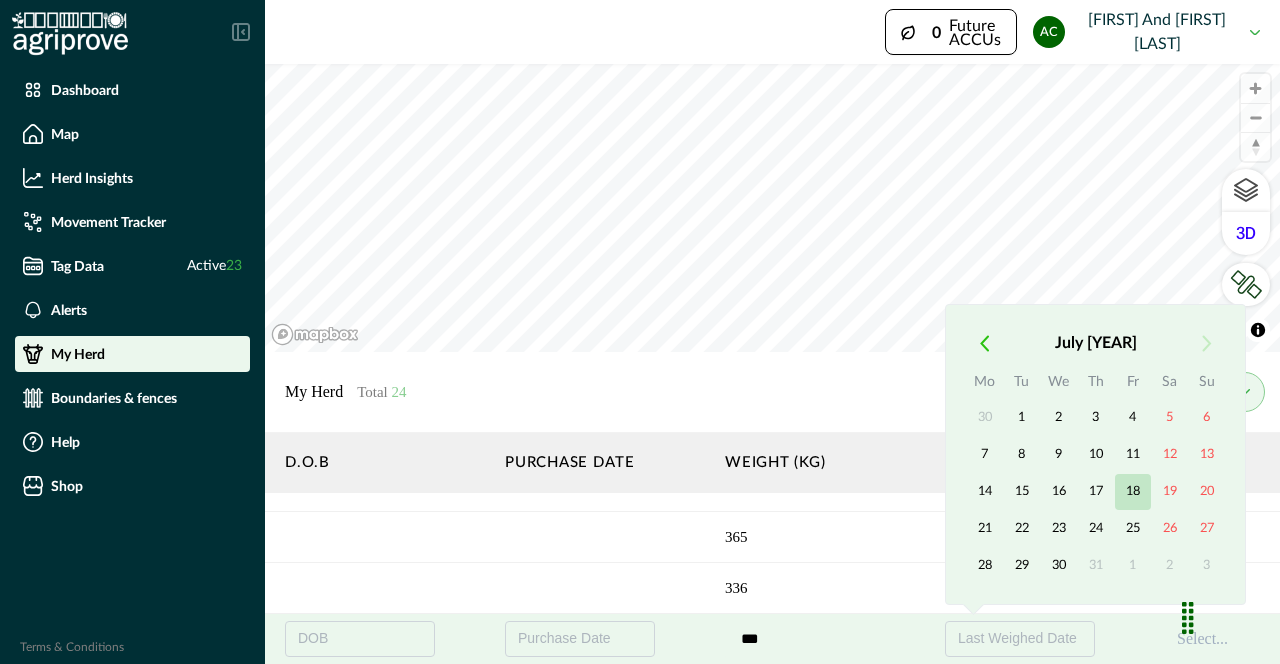 click on "18" at bounding box center [1133, 492] 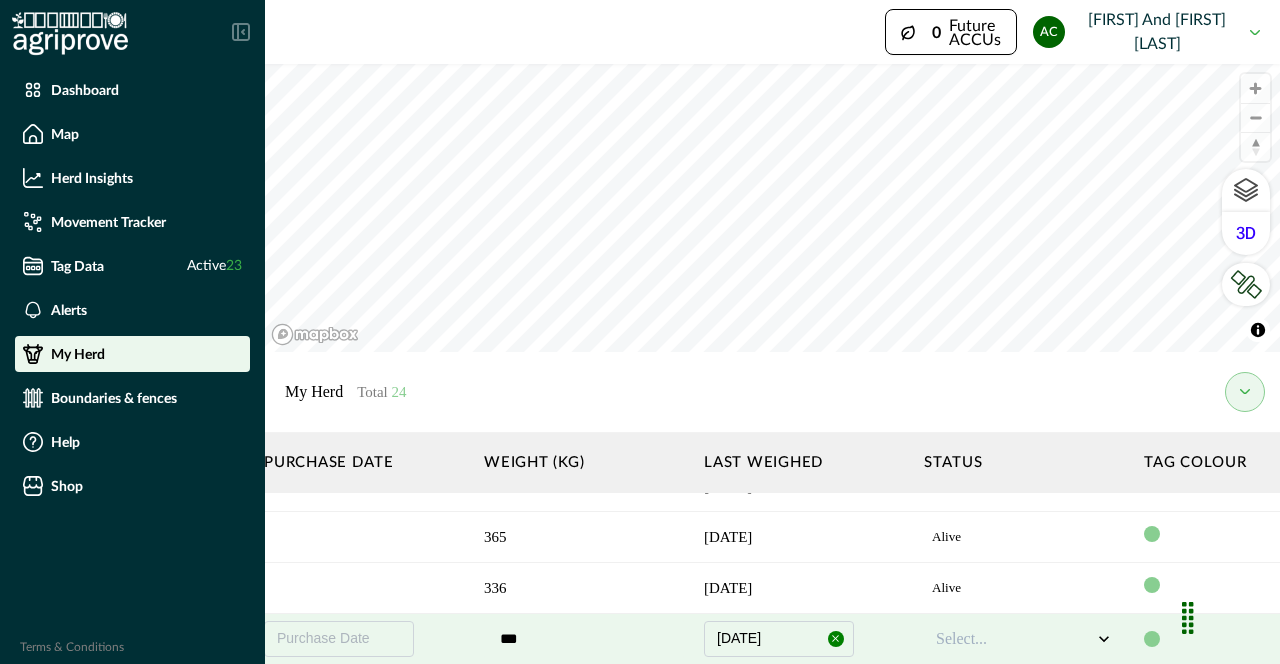 scroll, scrollTop: 1053, scrollLeft: 2115, axis: both 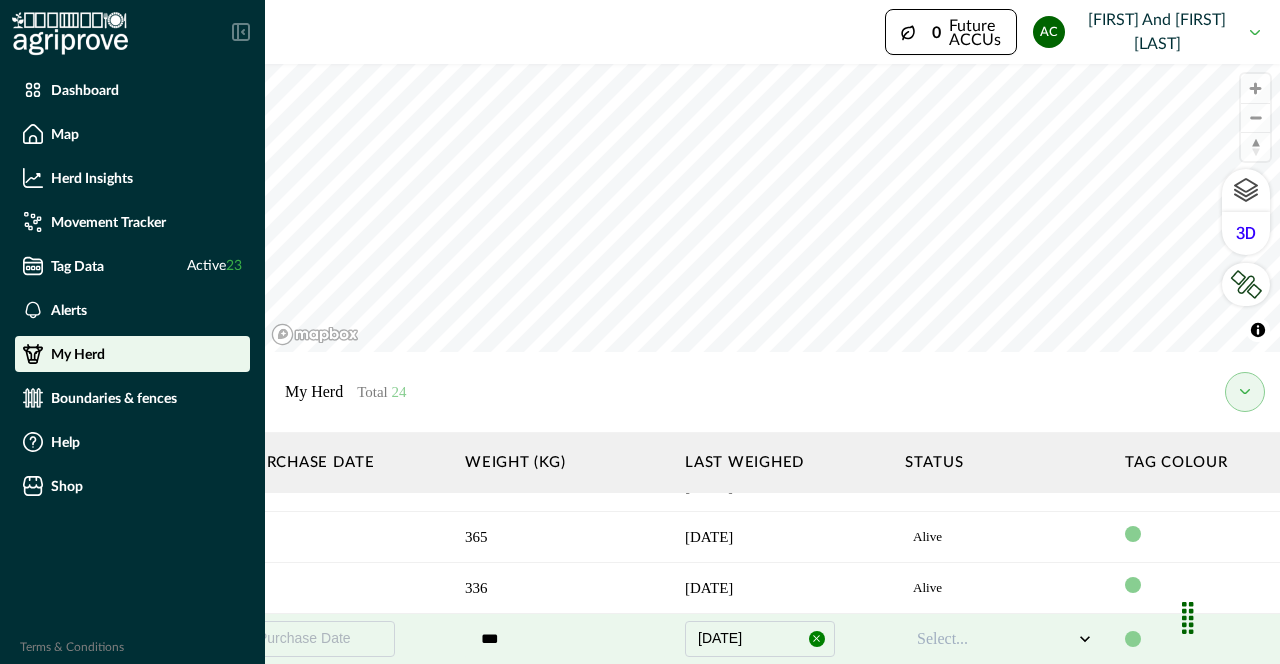 click on "Select..." at bounding box center [995, 639] 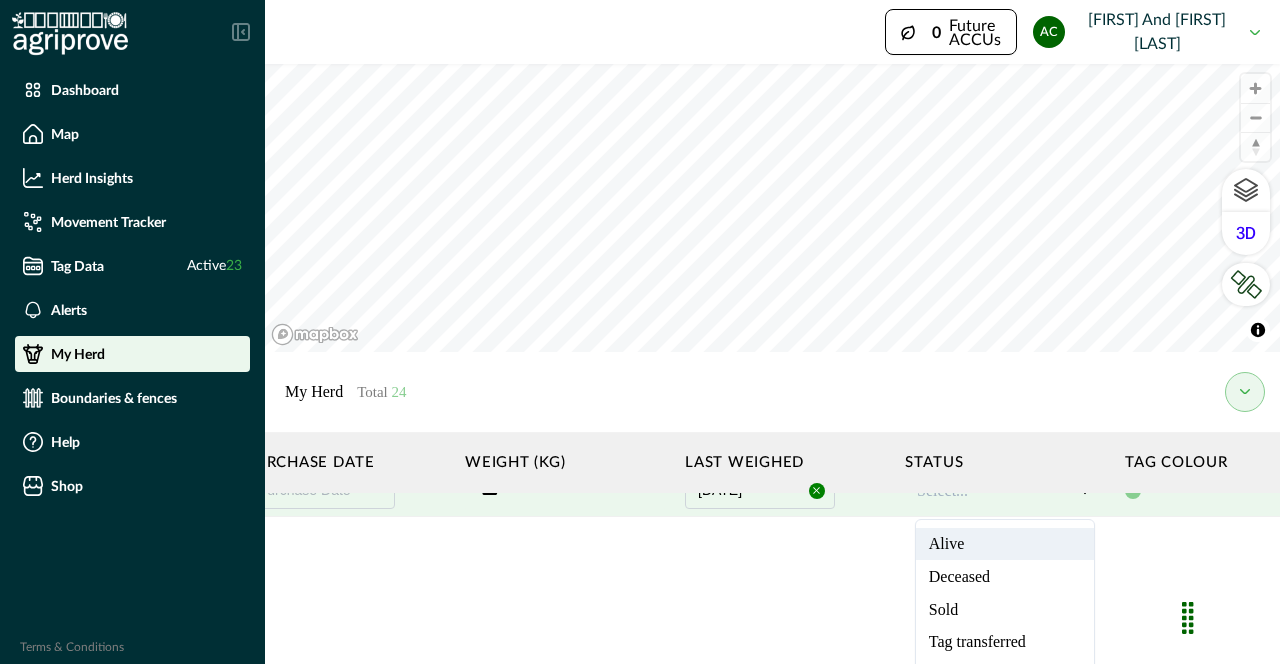 click on "Alive" at bounding box center (1005, 544) 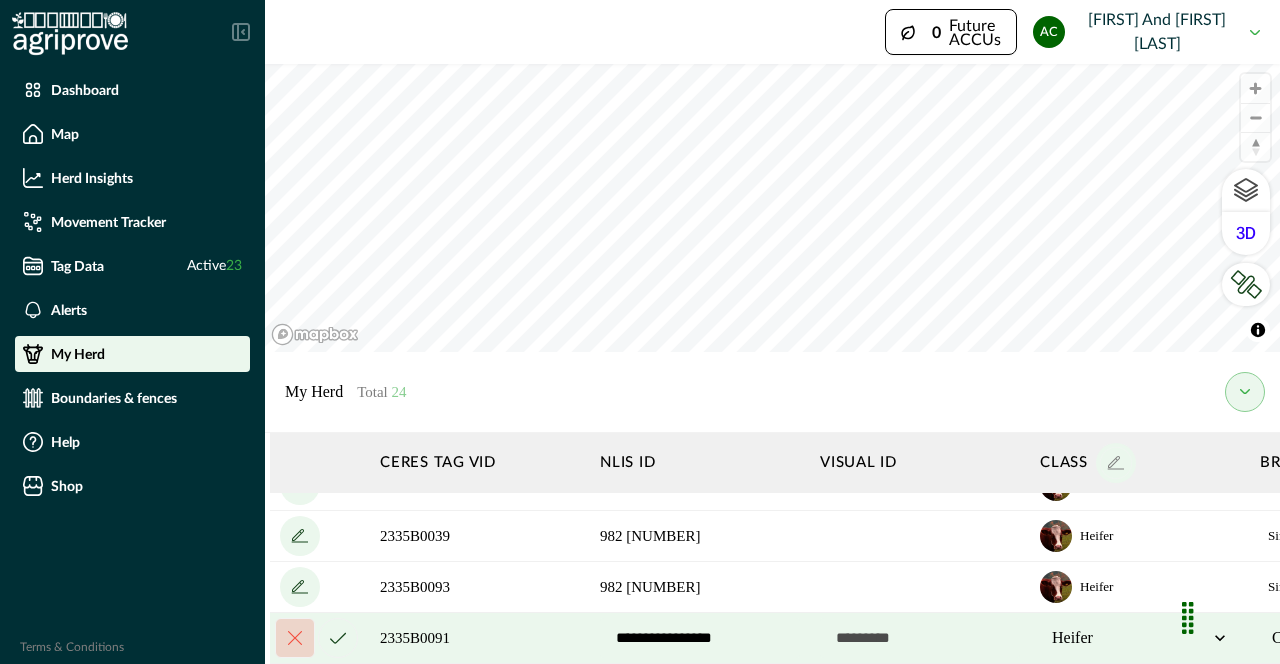 scroll, scrollTop: 1054, scrollLeft: 0, axis: vertical 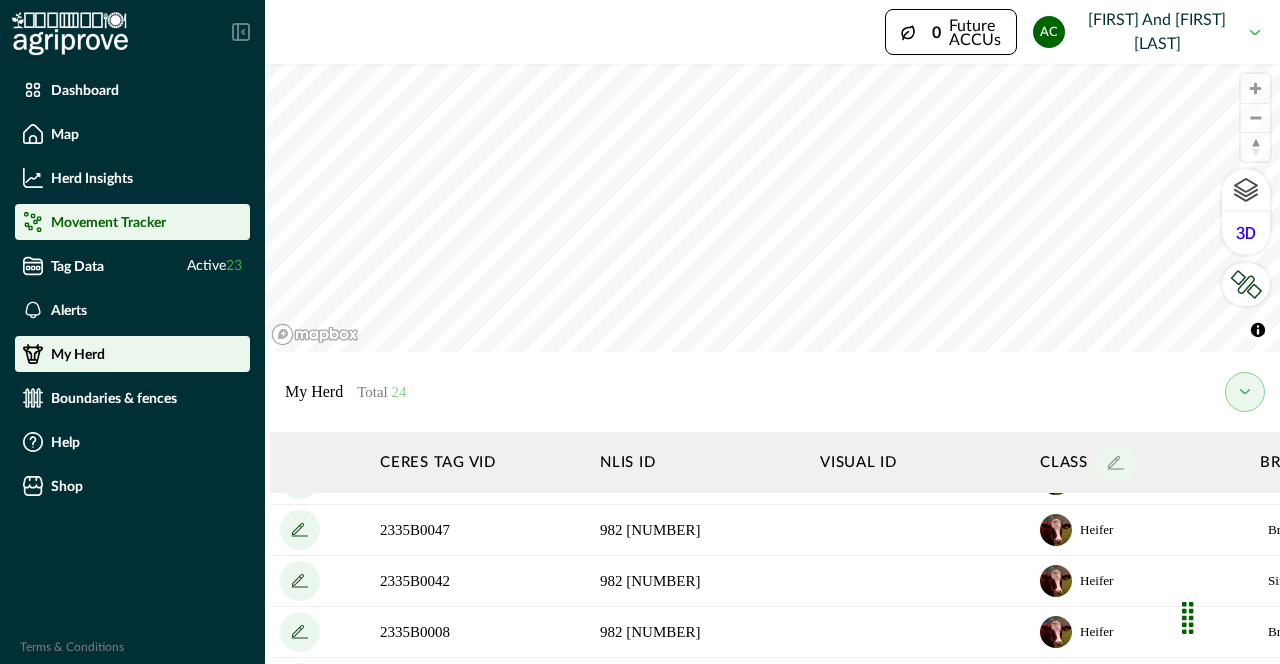 click on "Movement Tracker" at bounding box center [108, 222] 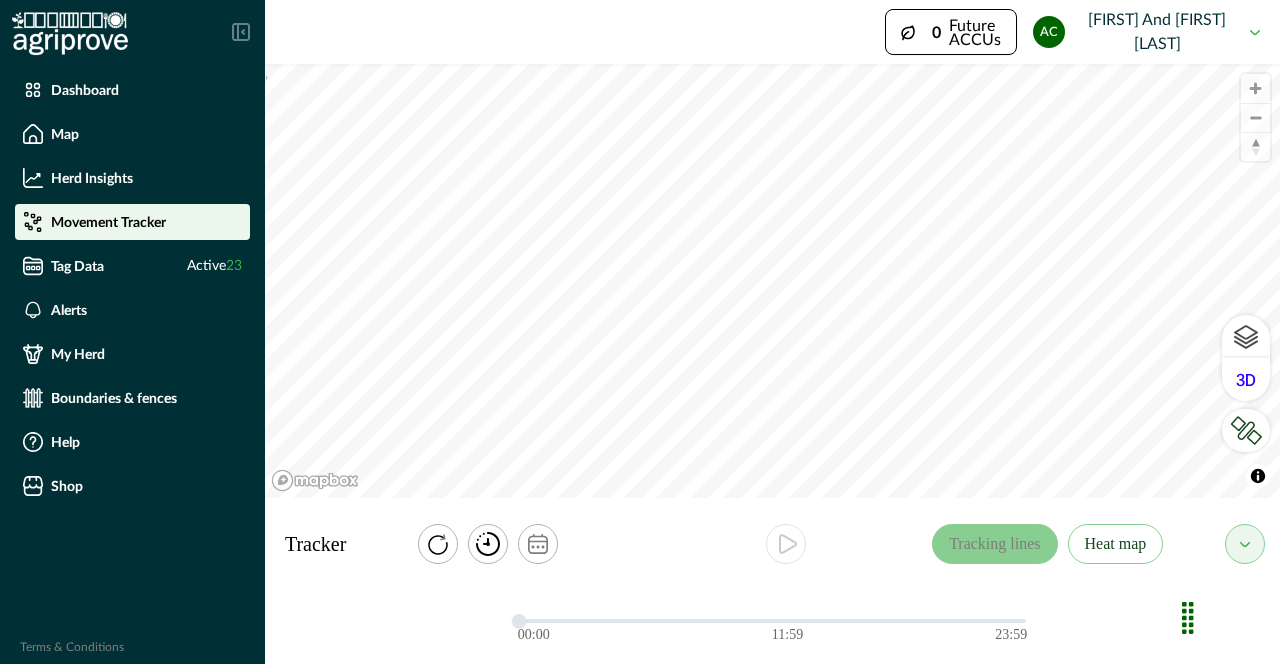click at bounding box center (1245, 544) 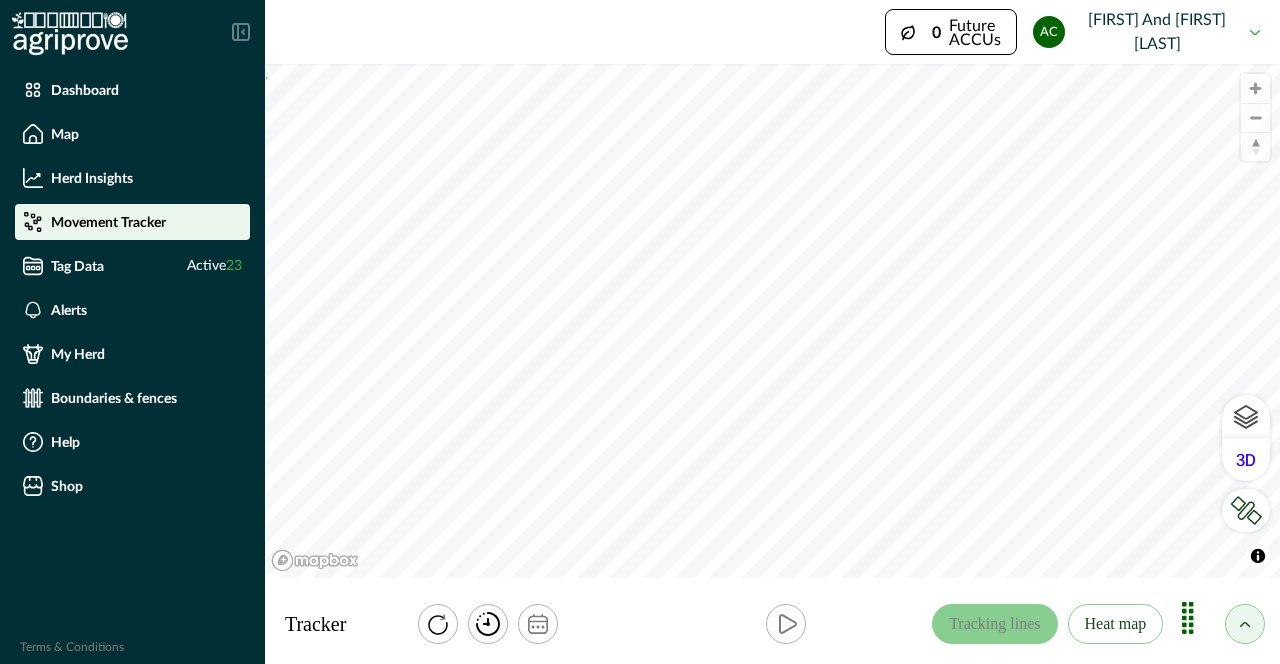 click on "Tracker Tracking lines Heat map" at bounding box center [772, 624] 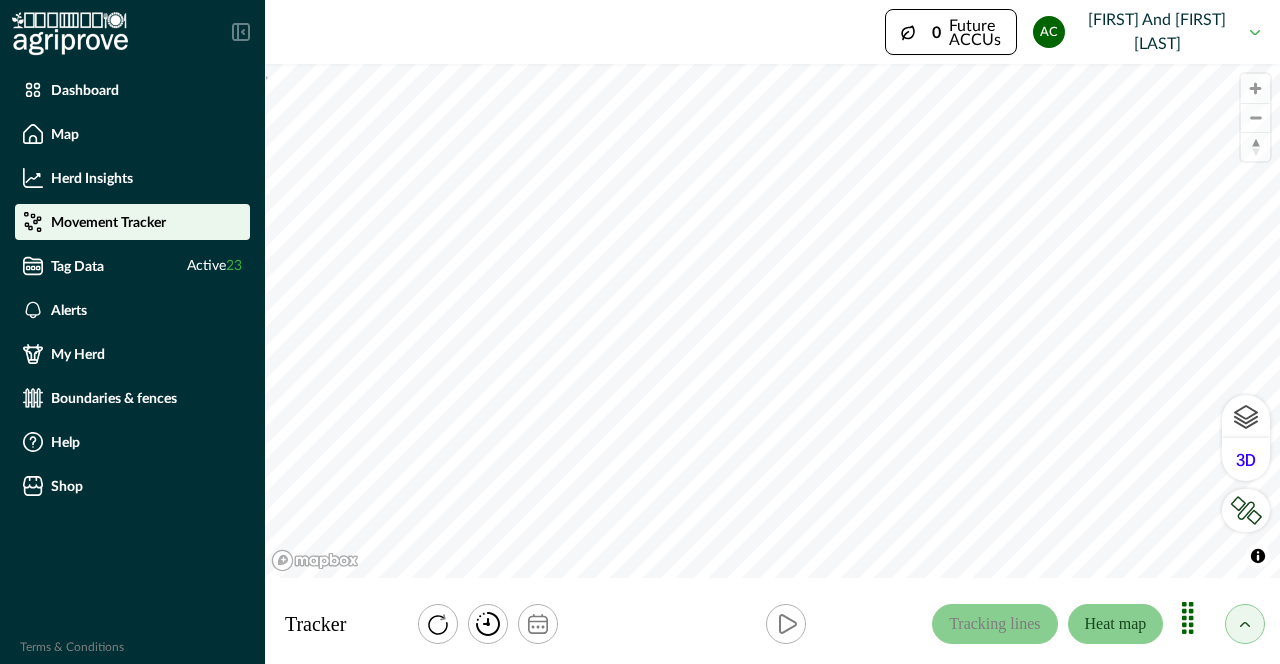 click on "Heat map" at bounding box center [1116, 624] 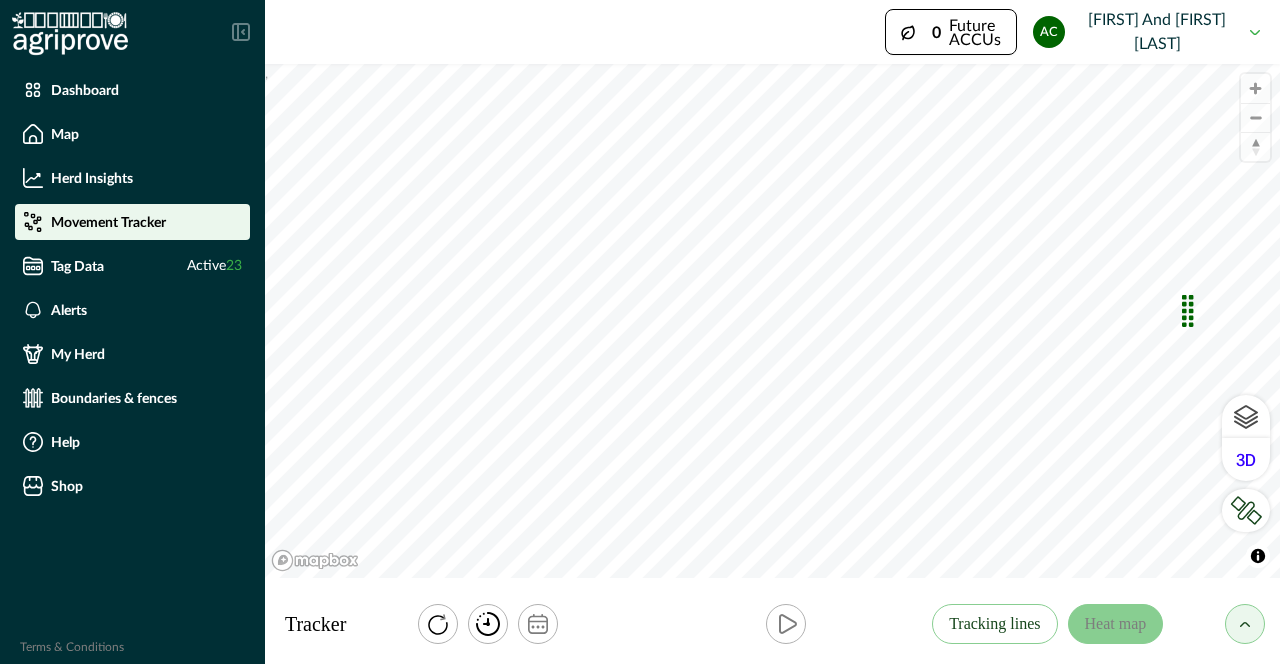 drag, startPoint x: 1190, startPoint y: 609, endPoint x: 1242, endPoint y: 303, distance: 310.38684 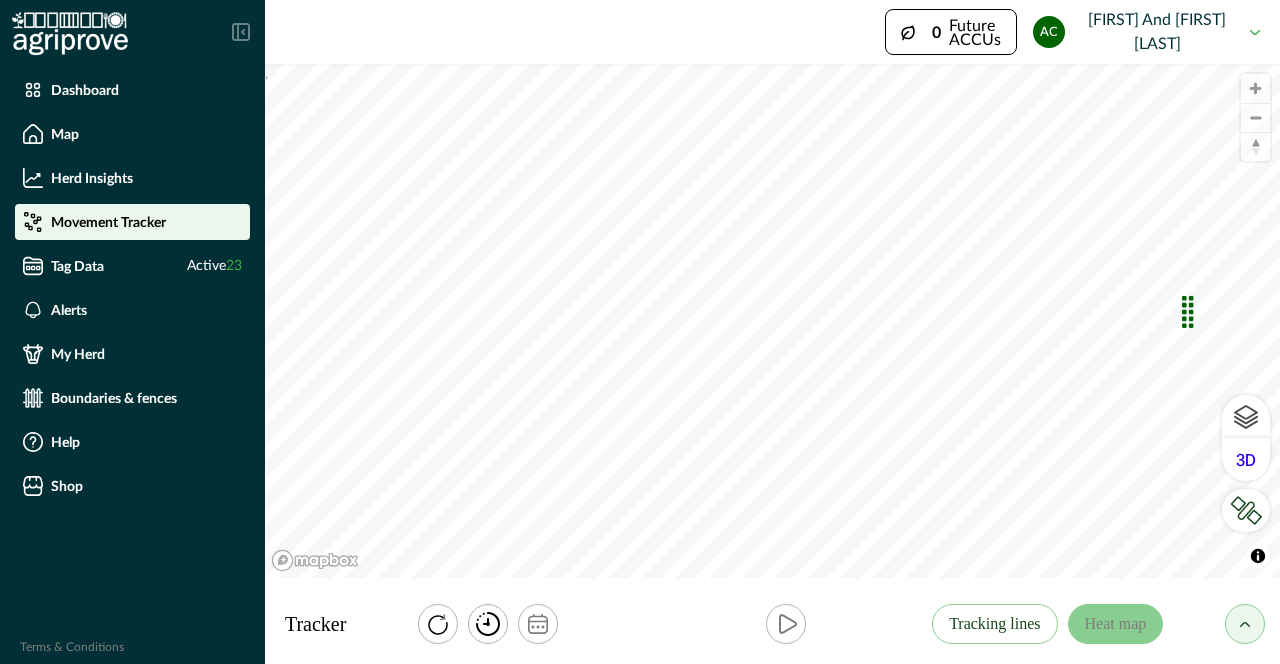 click 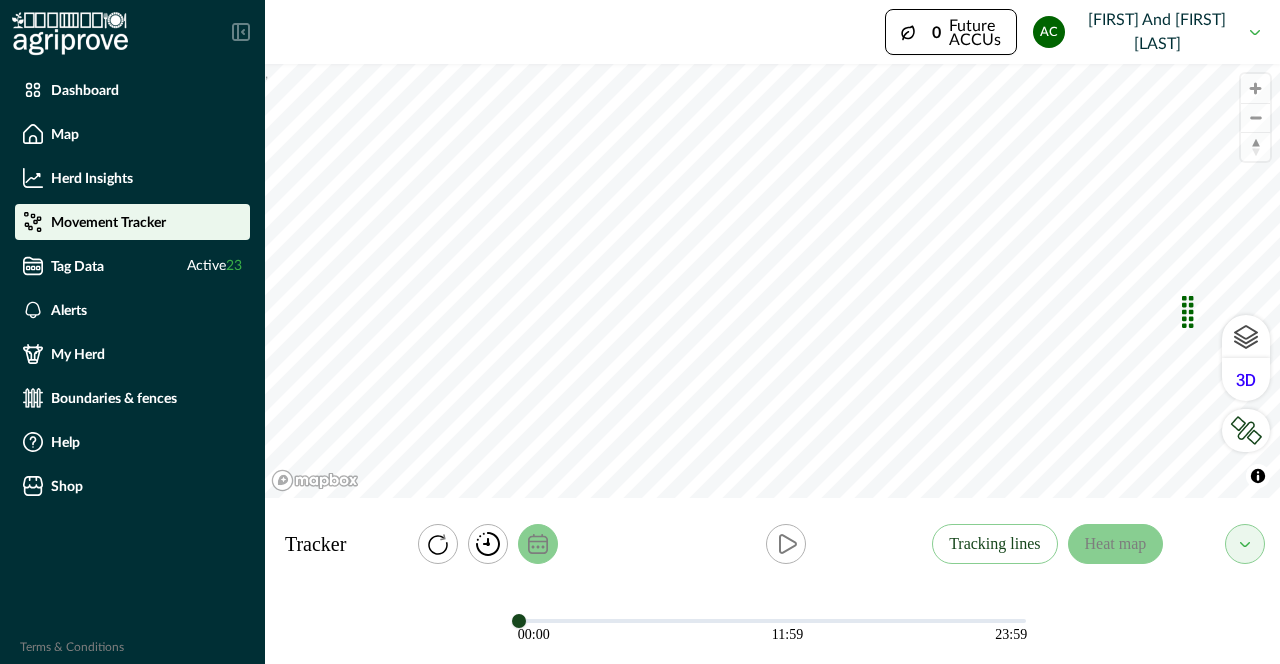 click 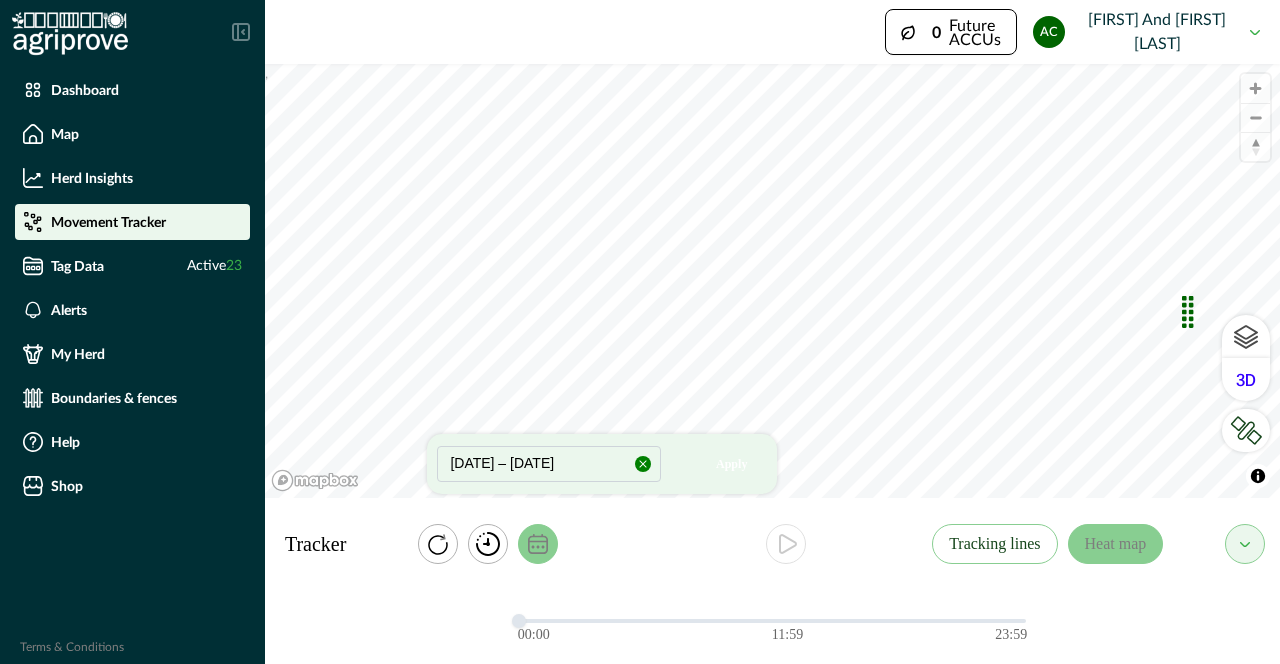 click on "30/07/2025 – 30/07/2025" at bounding box center [549, 464] 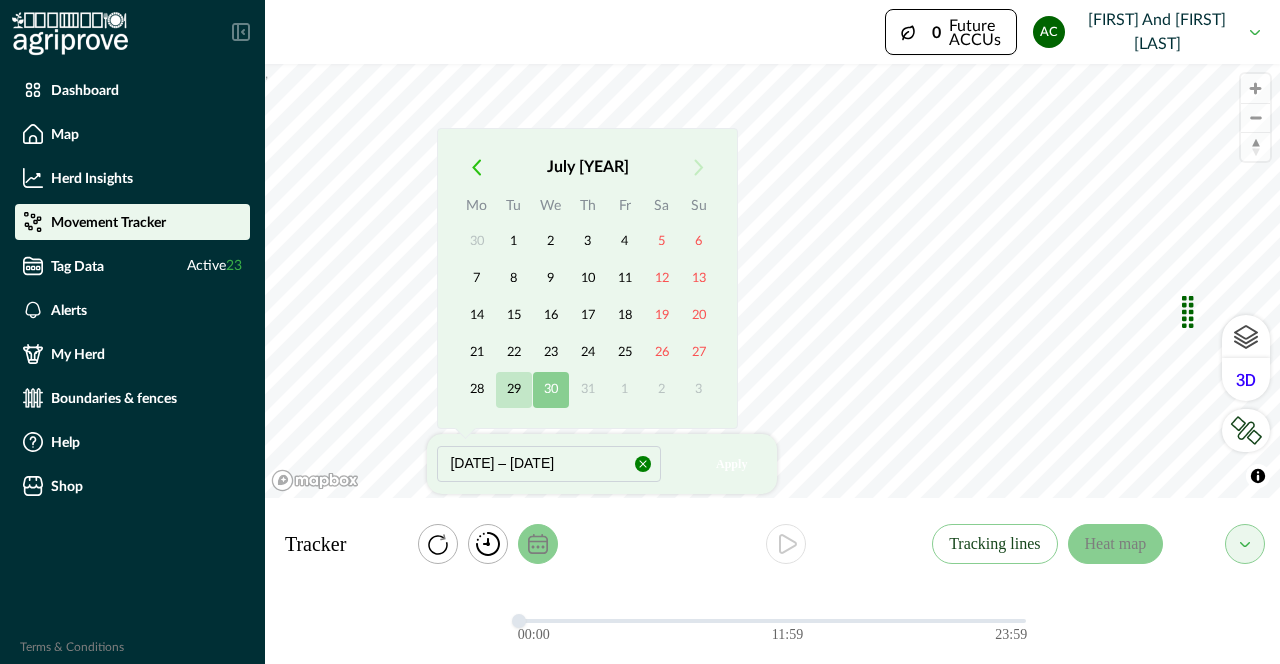 click on "29" at bounding box center (514, 390) 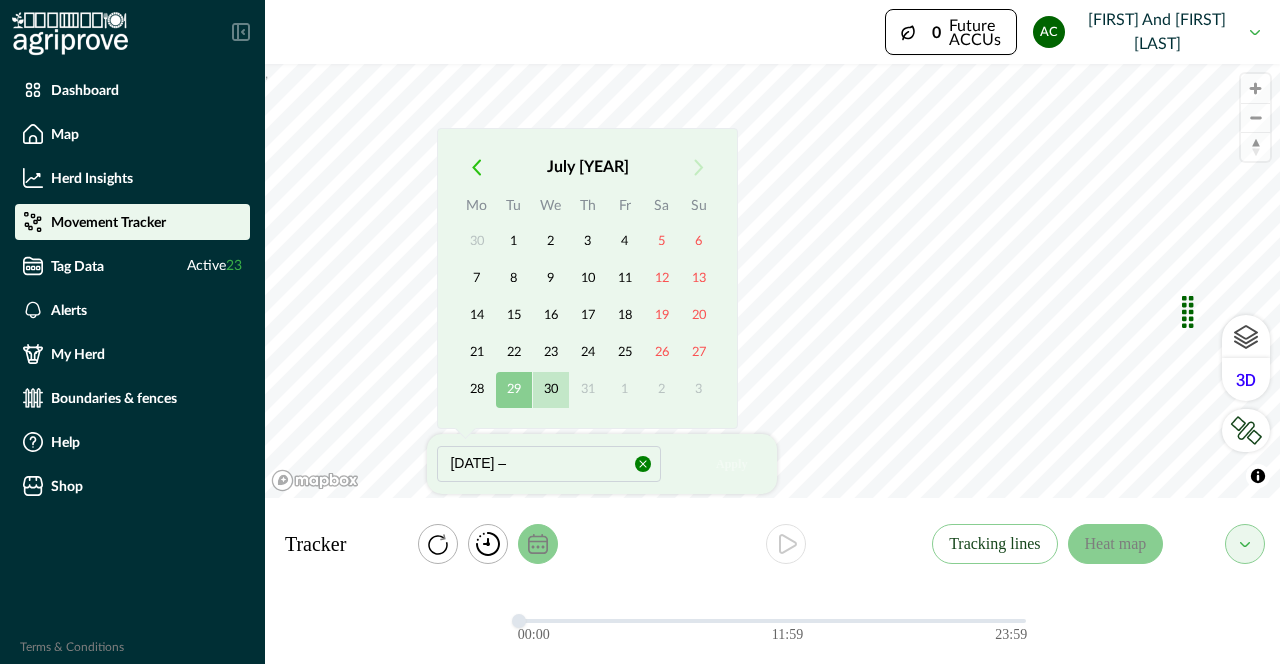 click on "30" at bounding box center (551, 390) 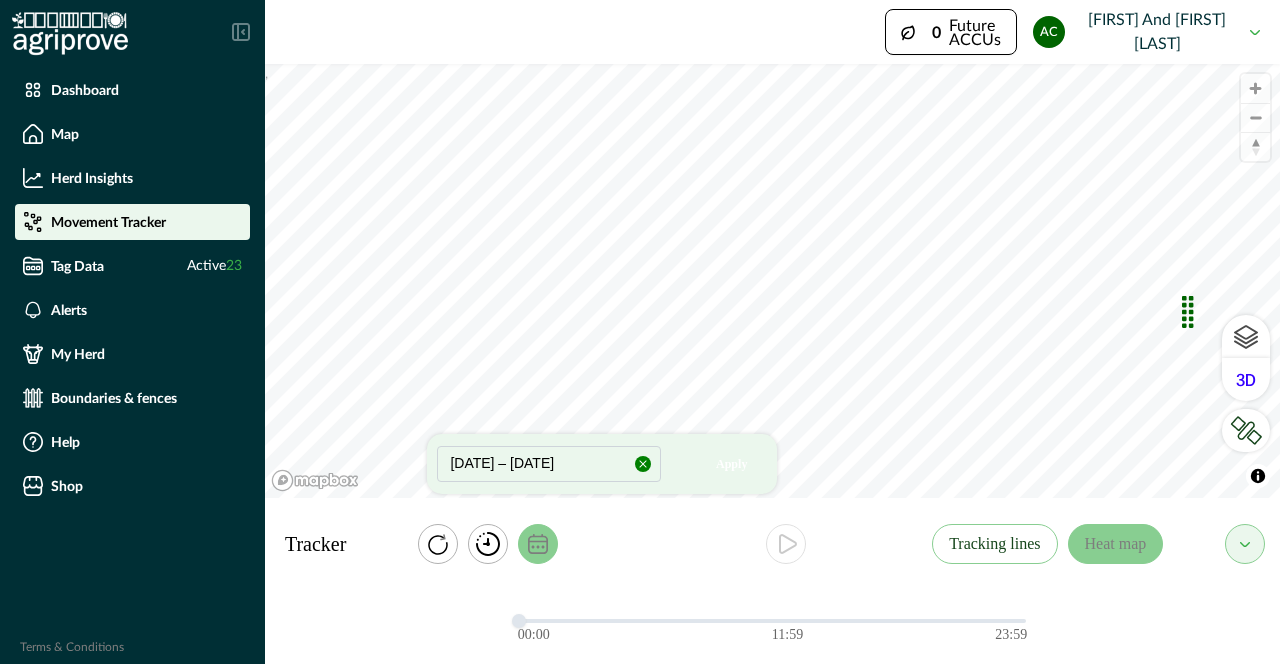 click at bounding box center [492, 544] 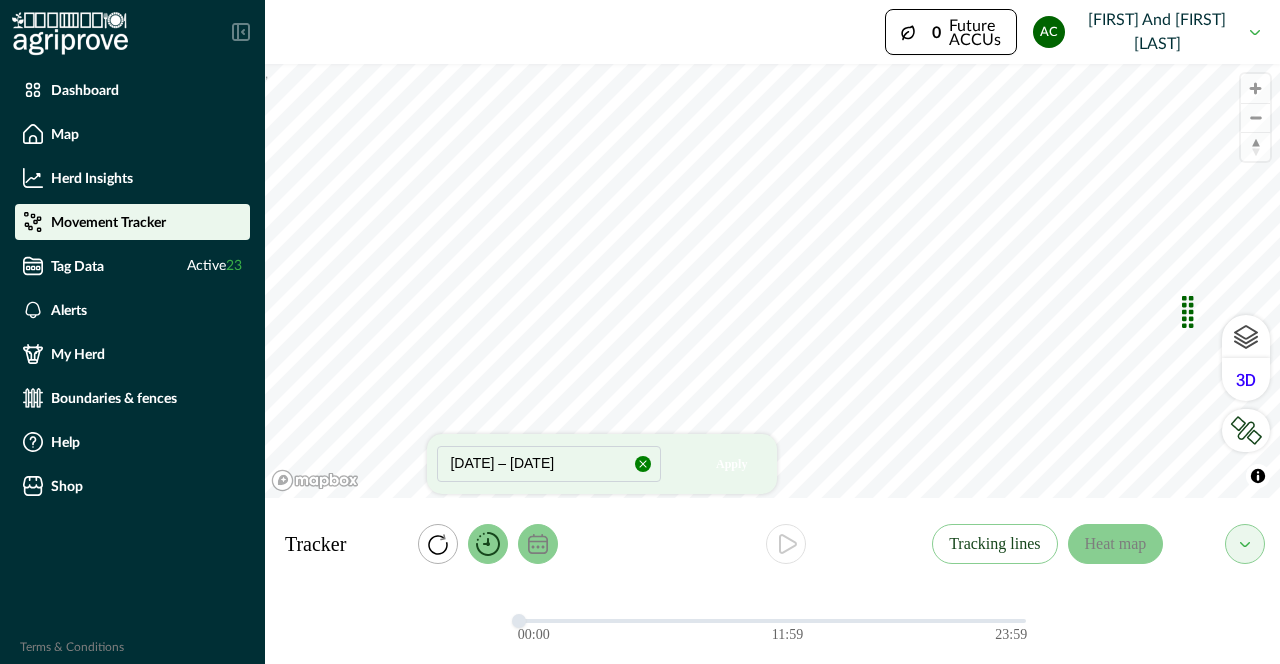 click 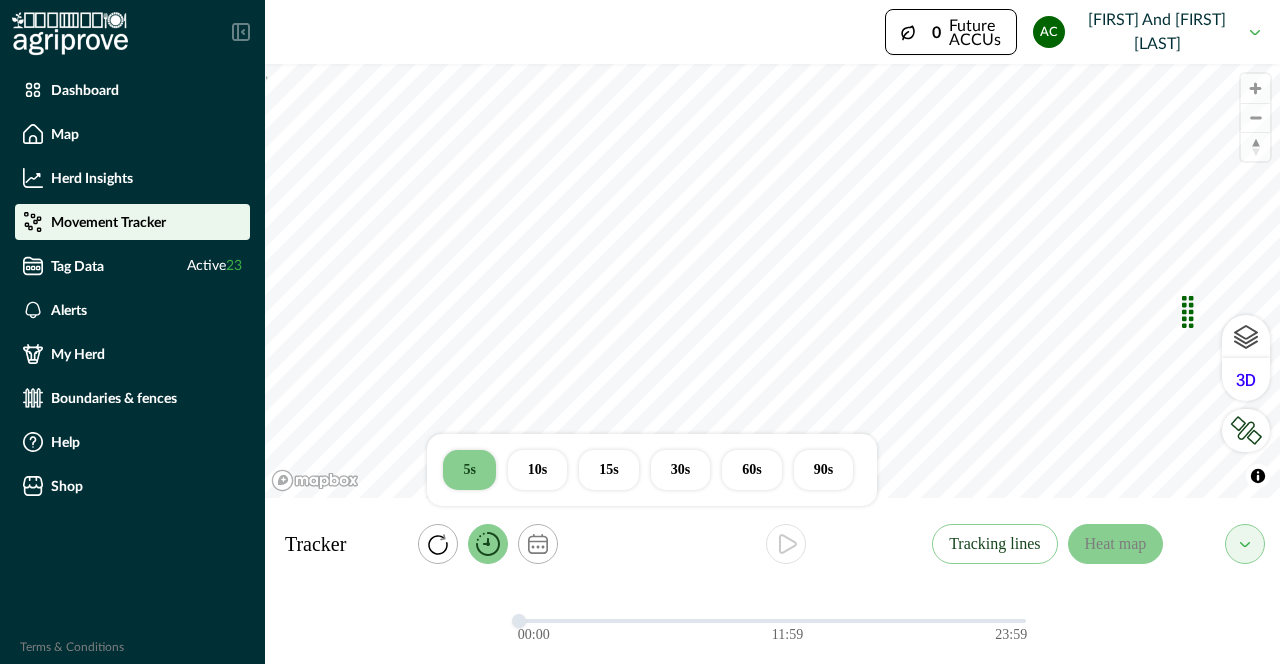 click at bounding box center [492, 544] 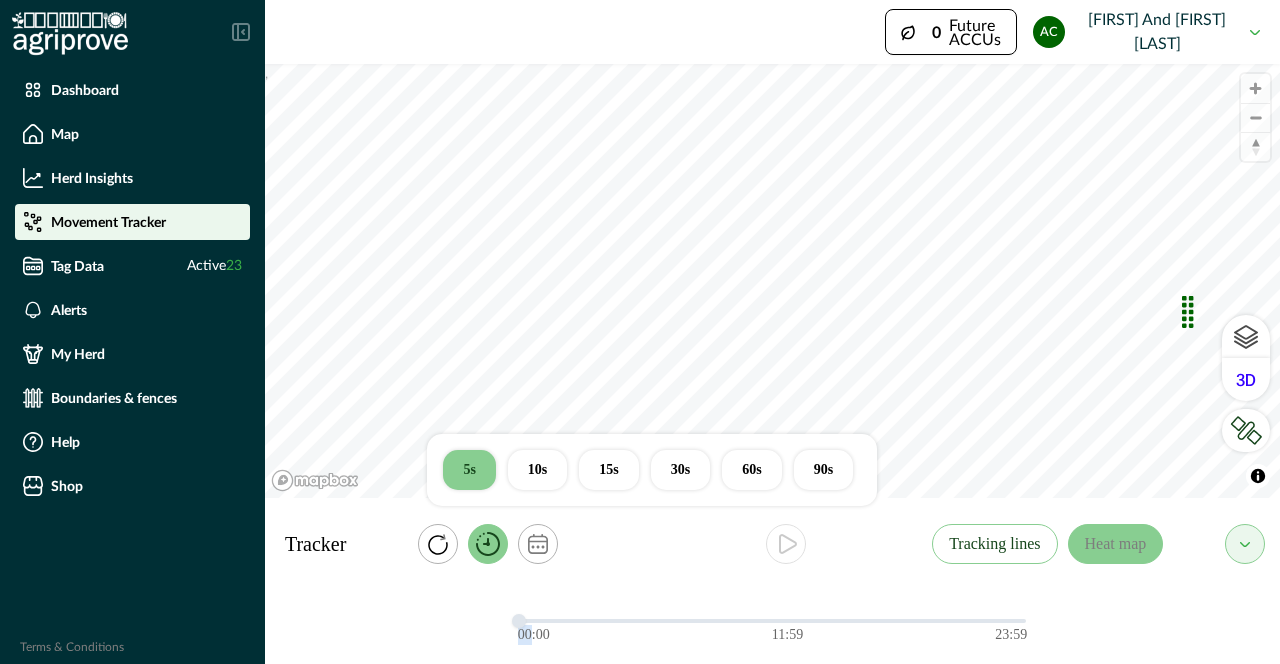 drag, startPoint x: 619, startPoint y: 536, endPoint x: 602, endPoint y: 579, distance: 46.238514 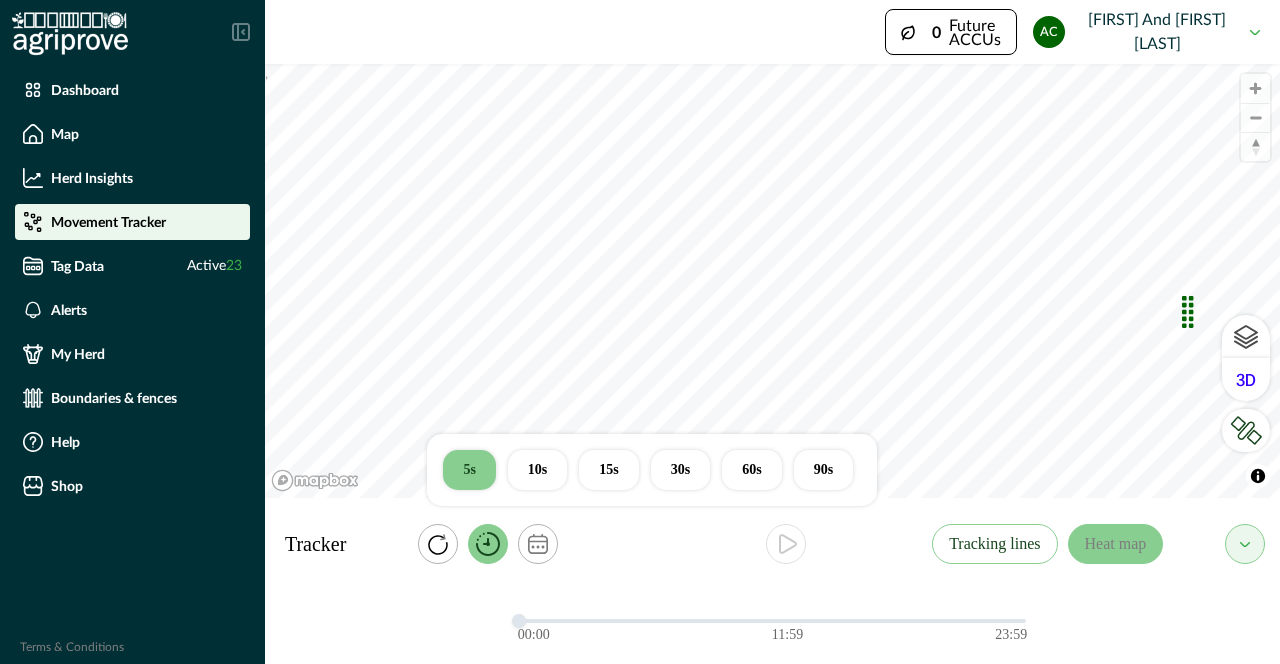 click on "00:00 11:59 23:59" at bounding box center [772, 624] 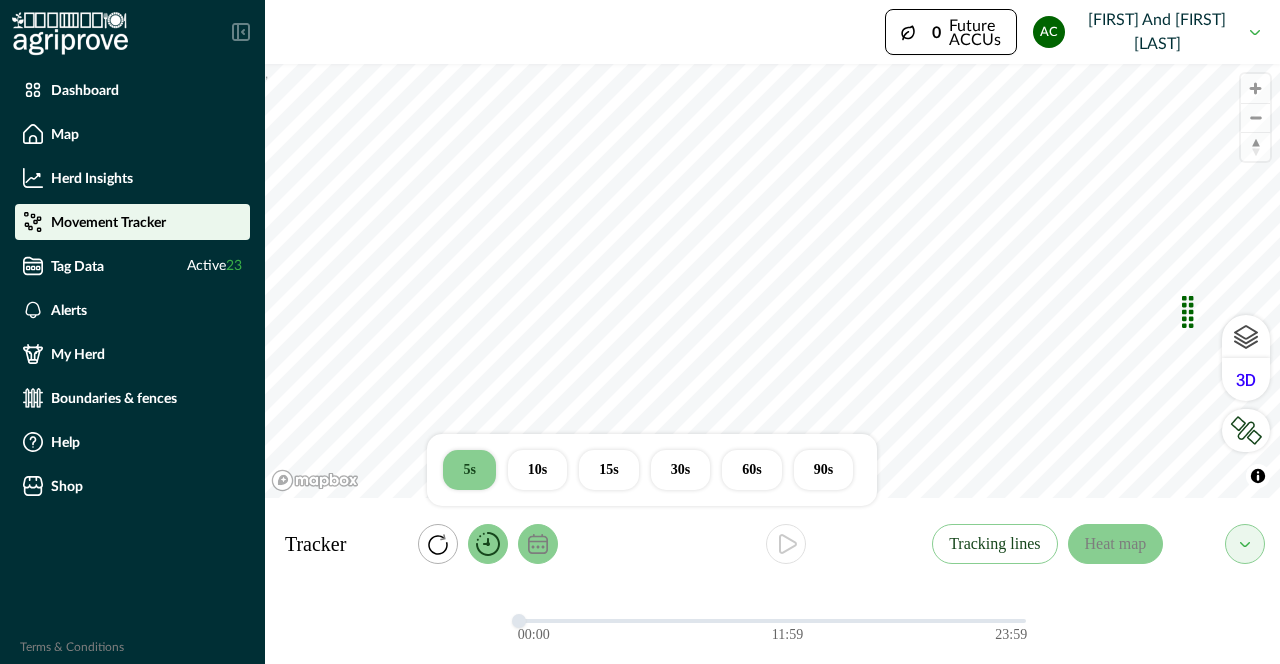 click 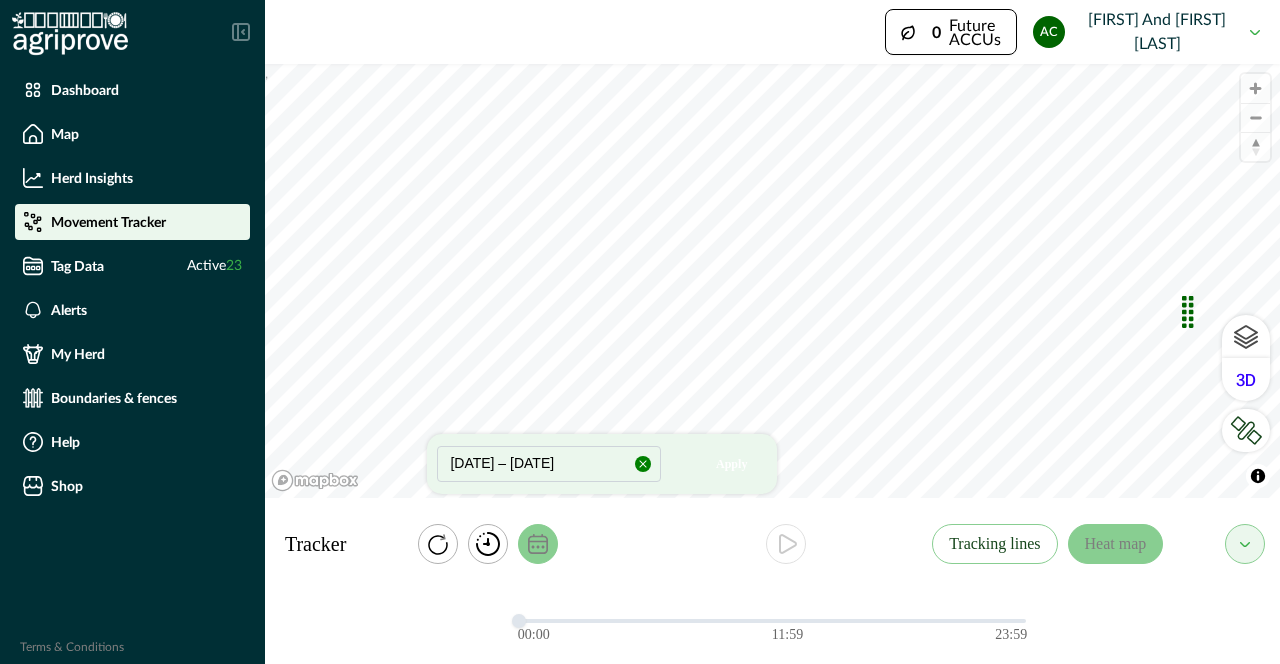 click on "29/07/2025 – 30/07/2025" at bounding box center (549, 464) 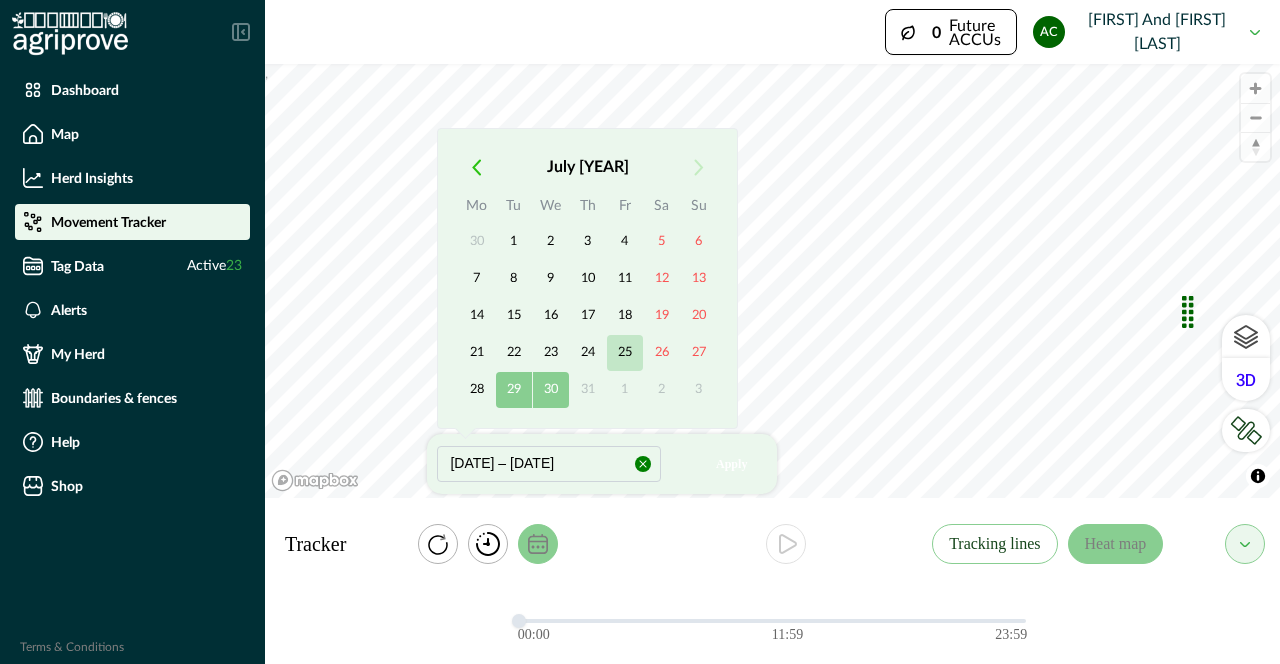 click on "25" at bounding box center [625, 353] 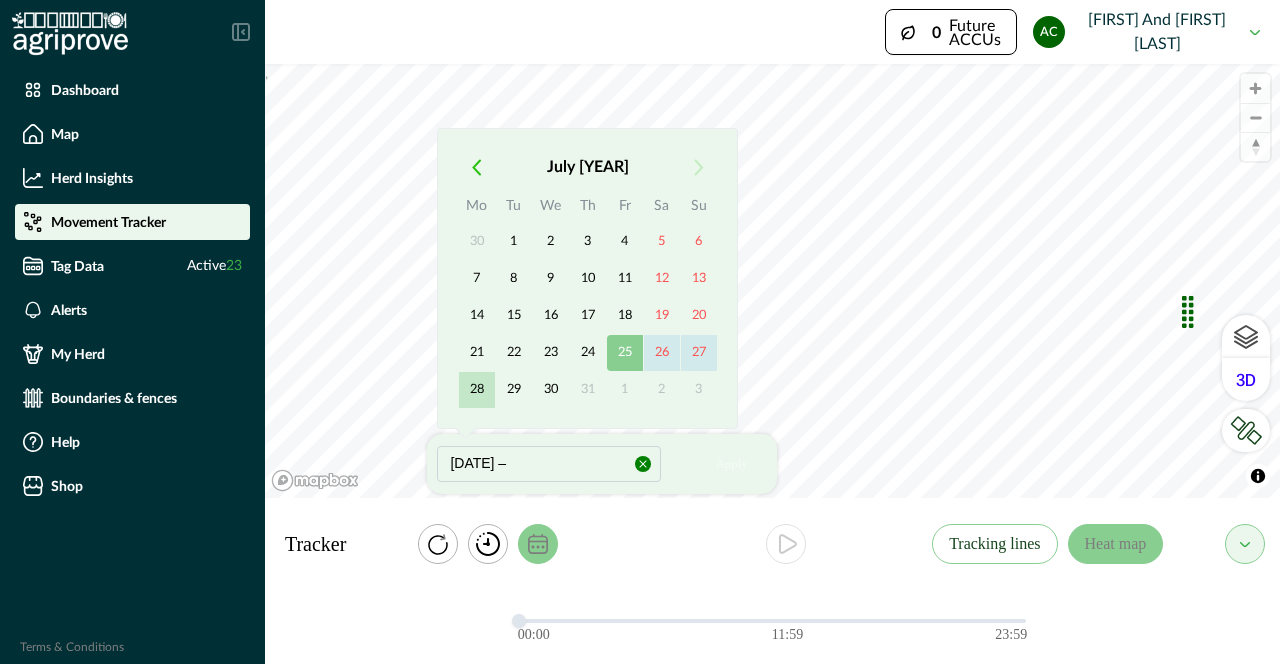 click on "28" at bounding box center [477, 390] 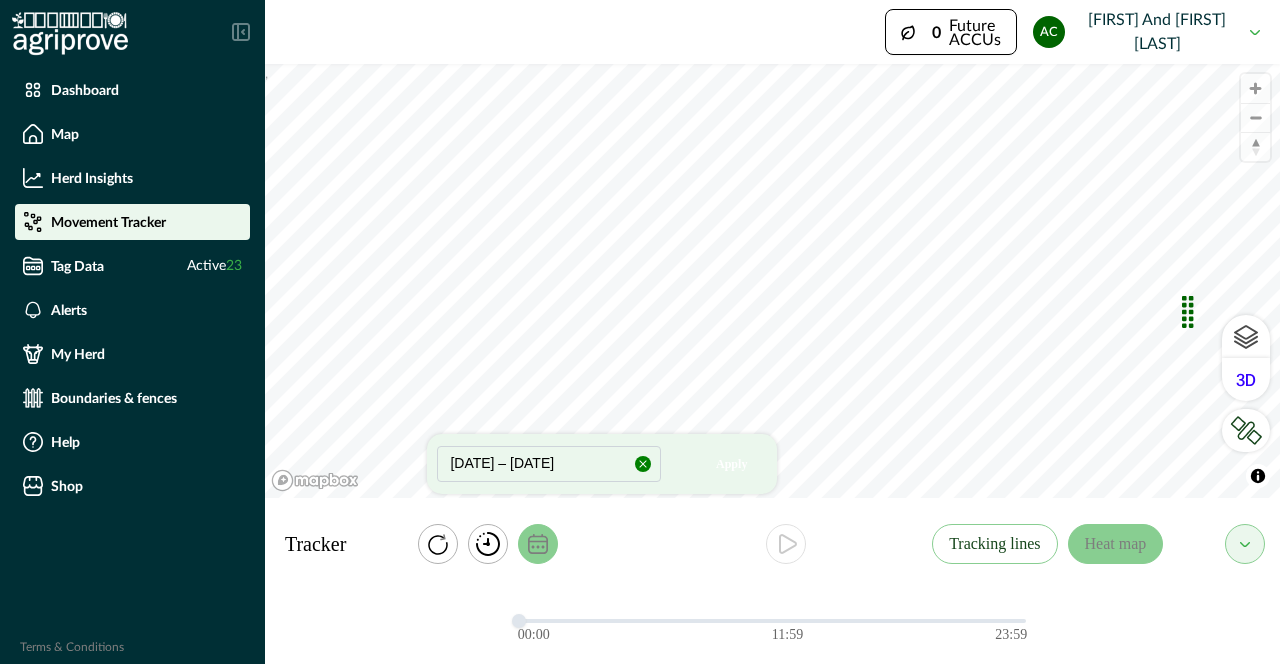 click at bounding box center [492, 544] 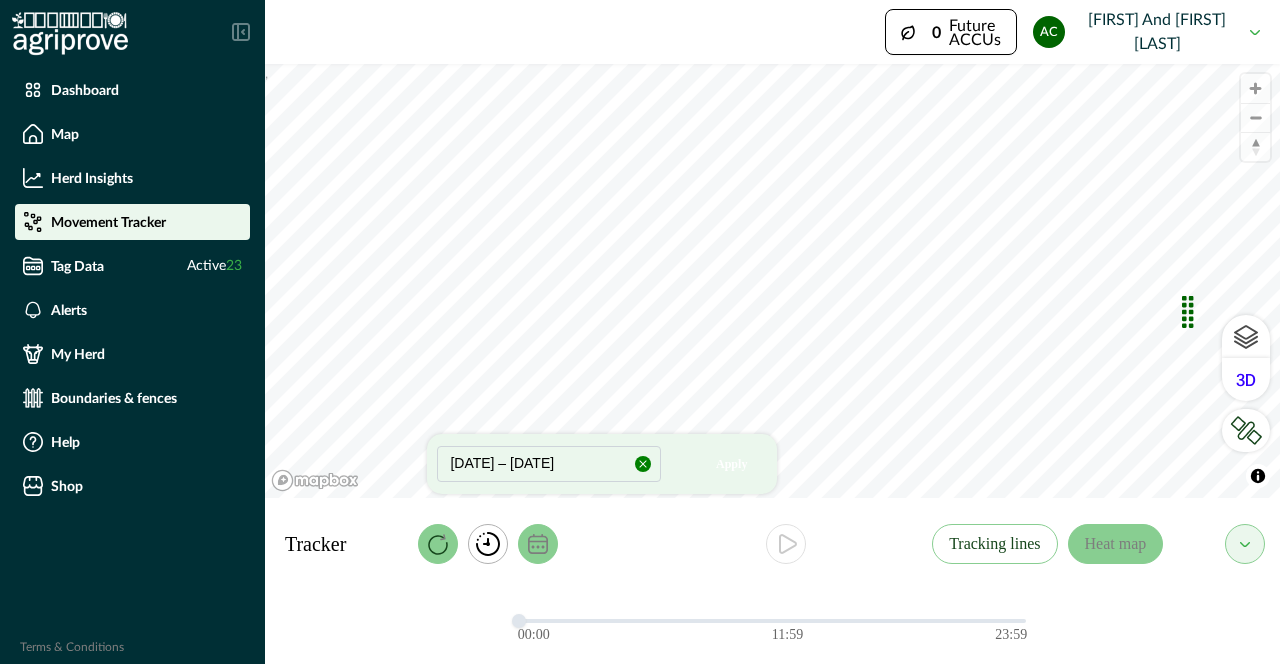 click 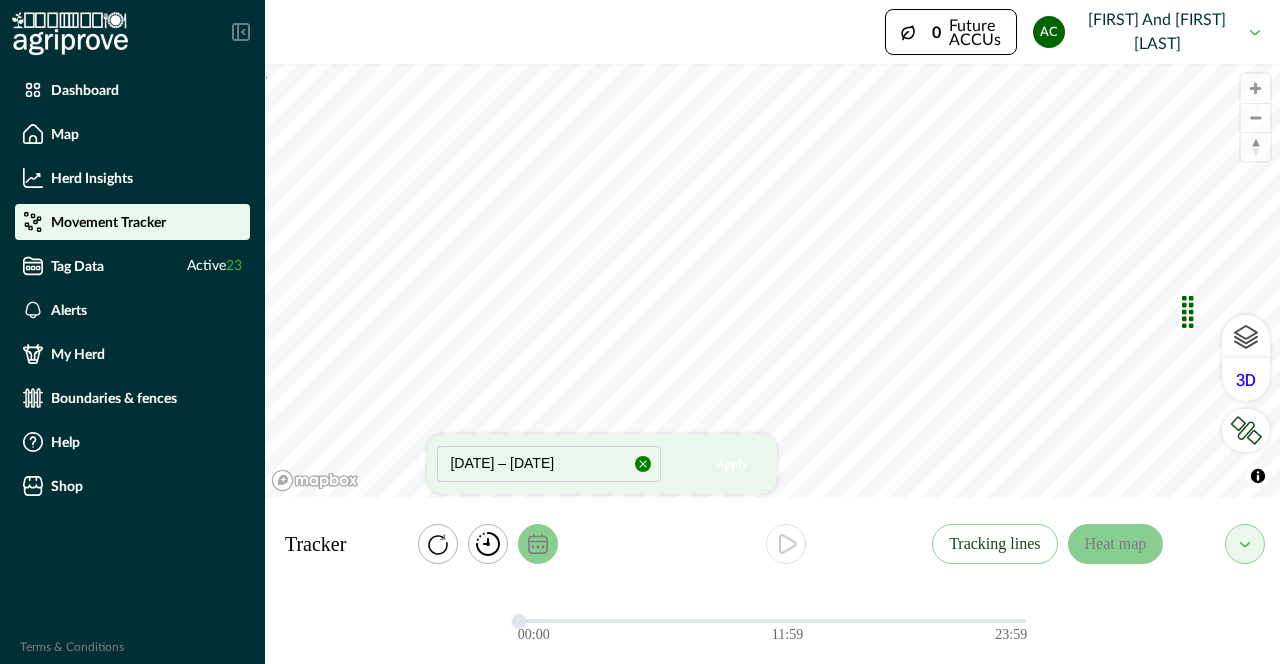 click on "Tracker Tracking lines Heat map 25/07/2025 – 28/07/2025 Apply" at bounding box center [772, 544] 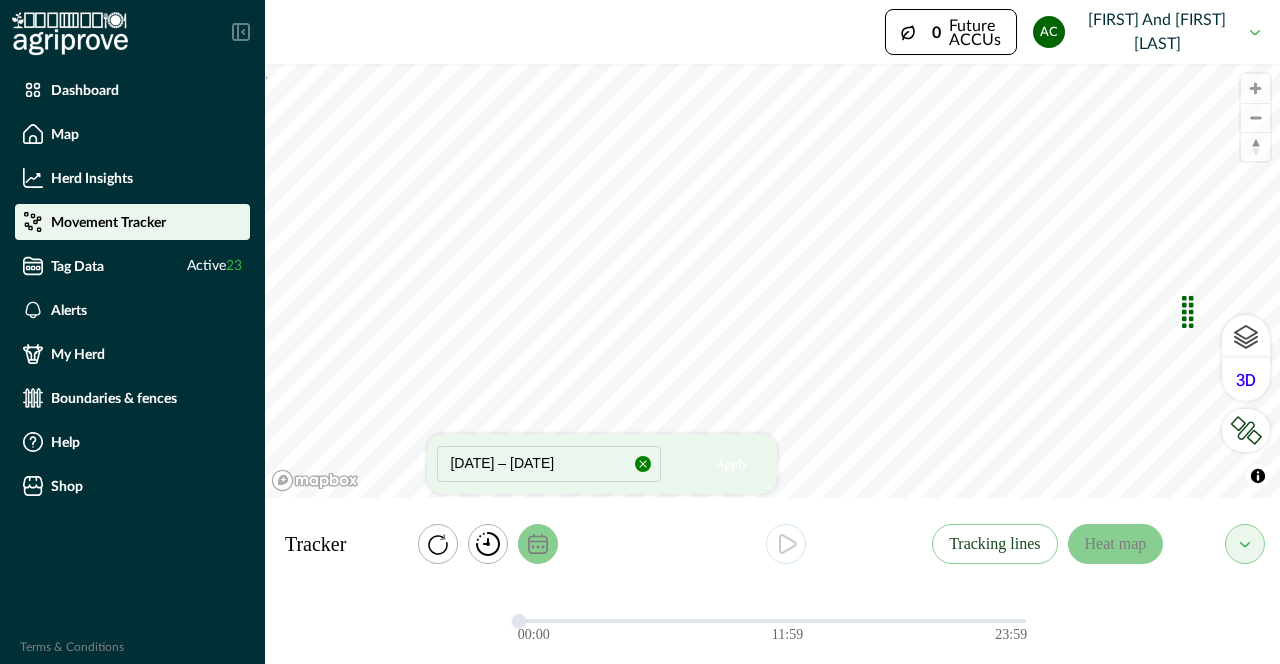 click 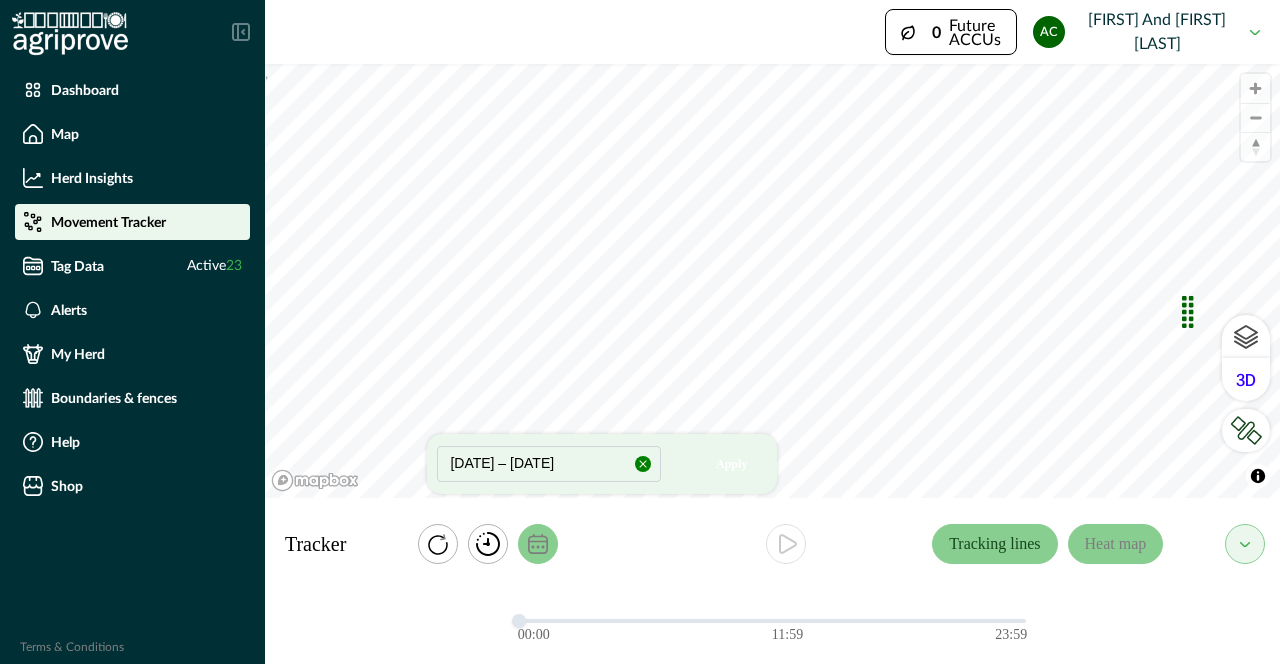 click on "Tracking lines" at bounding box center (994, 544) 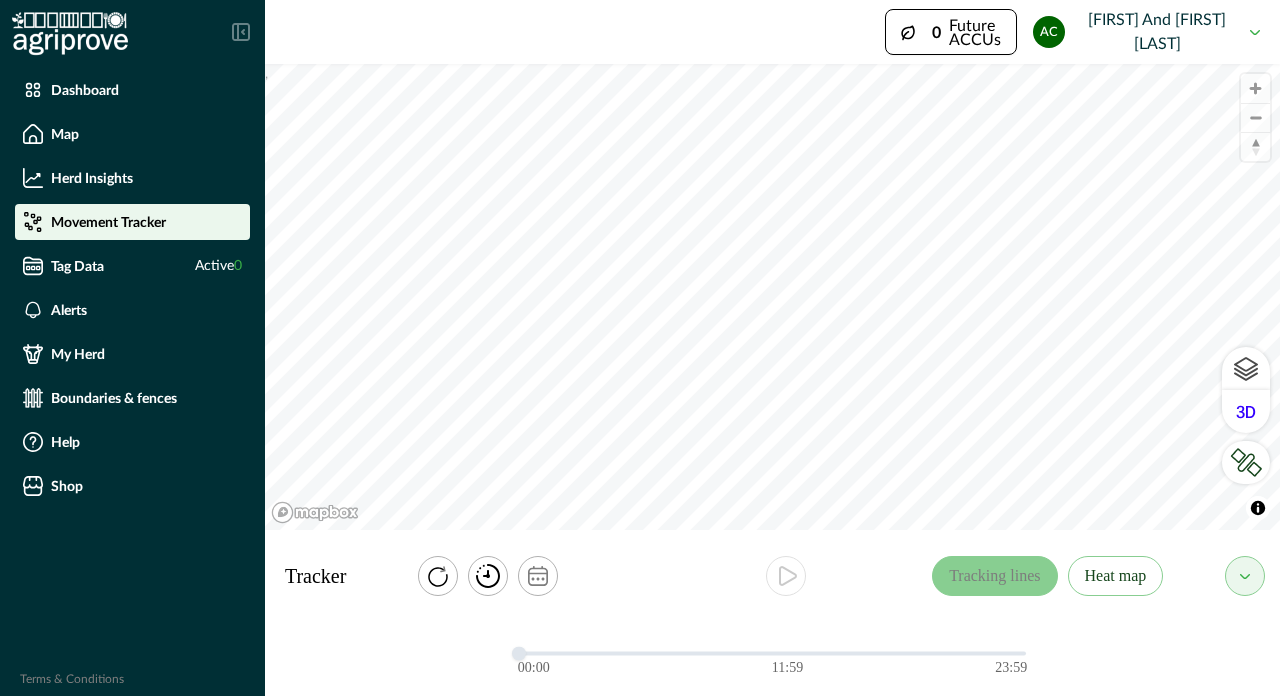 scroll, scrollTop: 0, scrollLeft: 0, axis: both 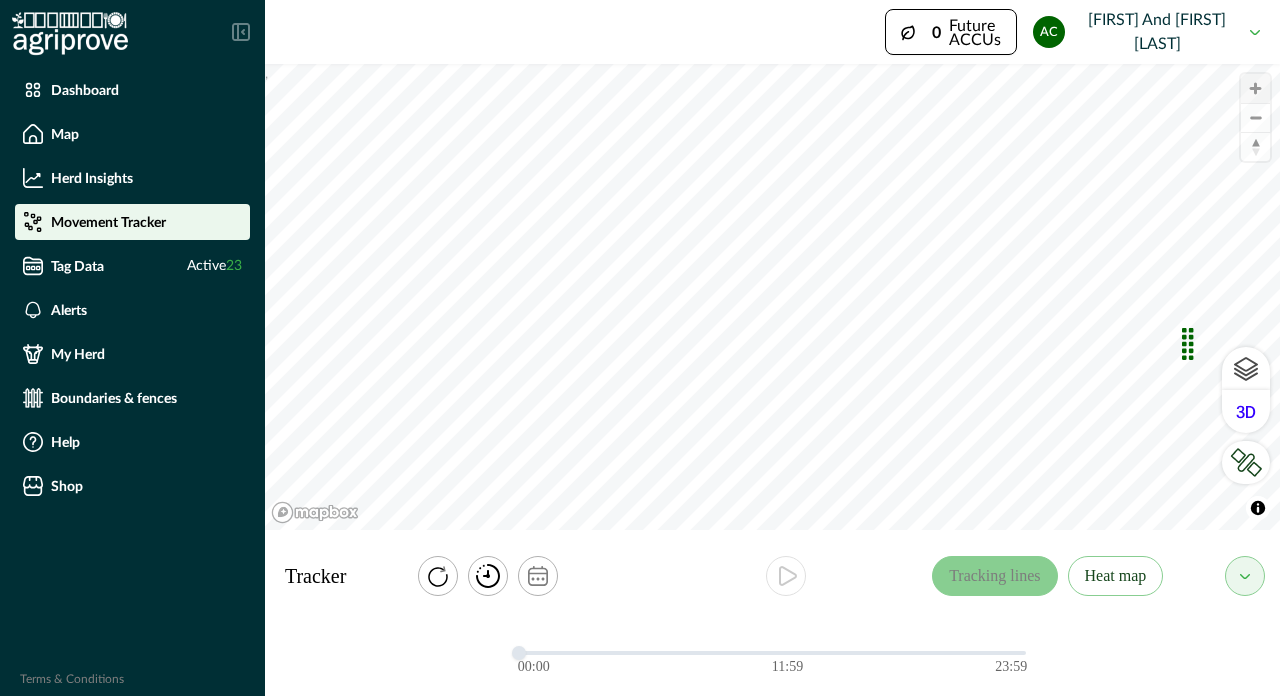click at bounding box center (1255, 88) 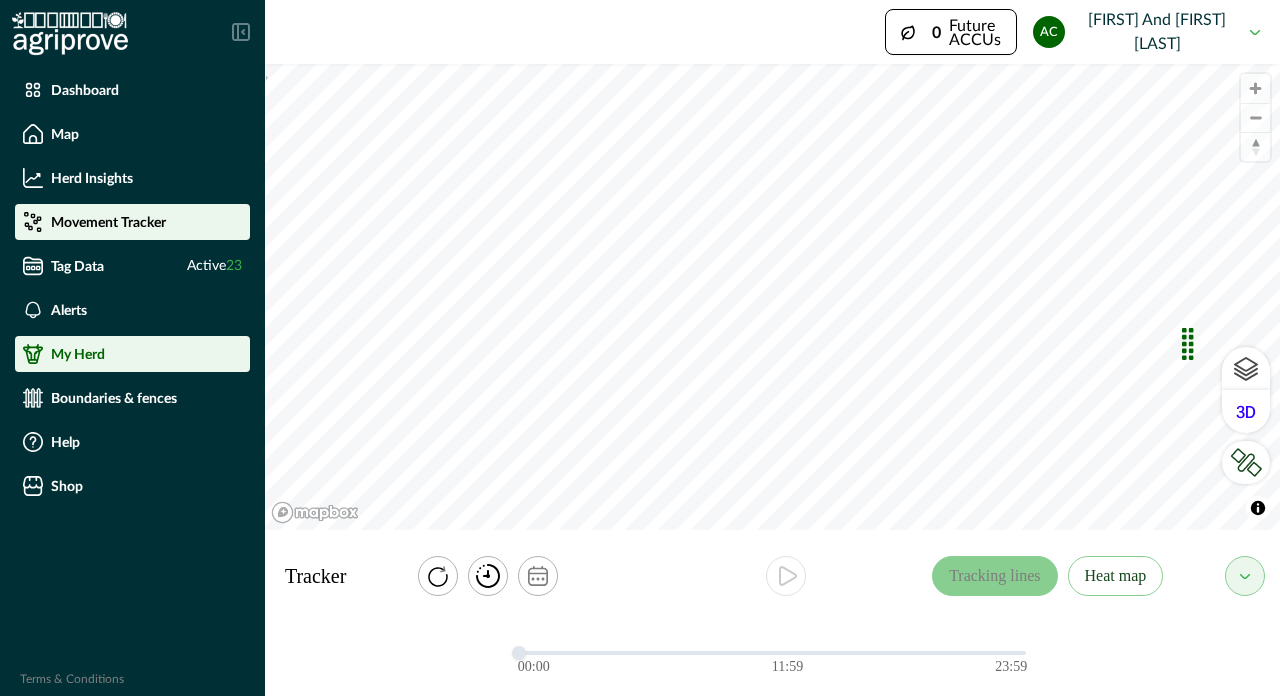 click on "My Herd" at bounding box center (78, 354) 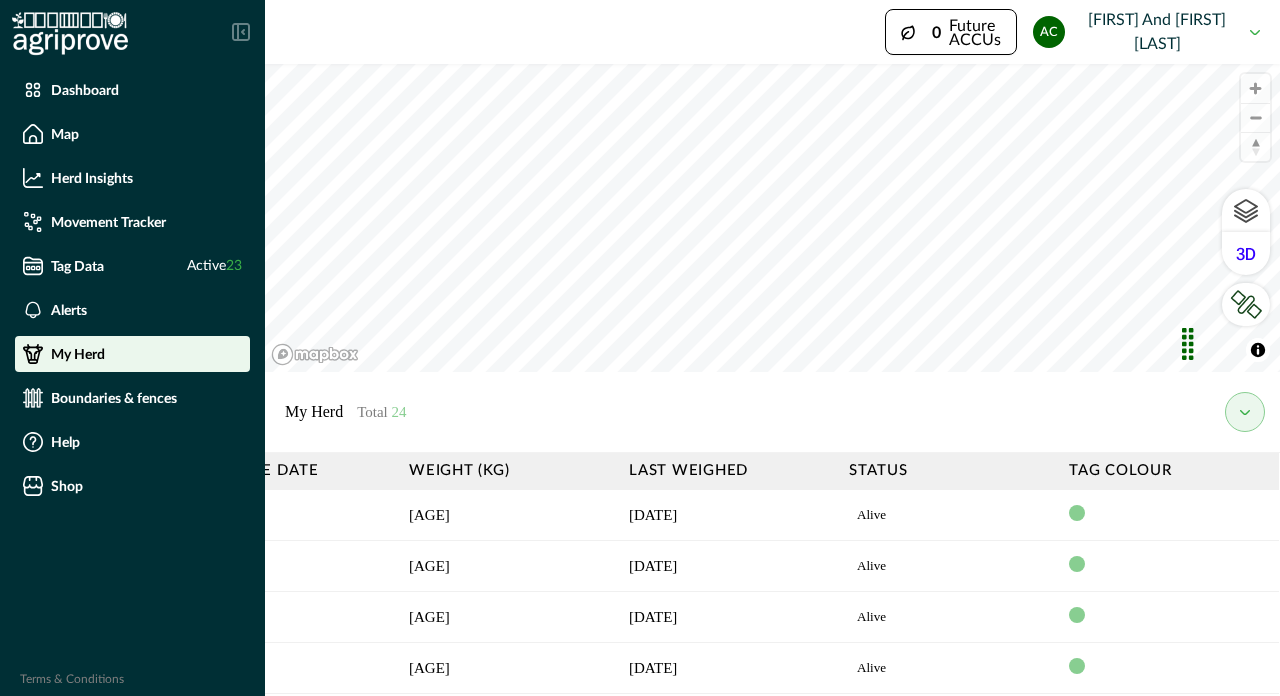 scroll, scrollTop: 0, scrollLeft: 2170, axis: horizontal 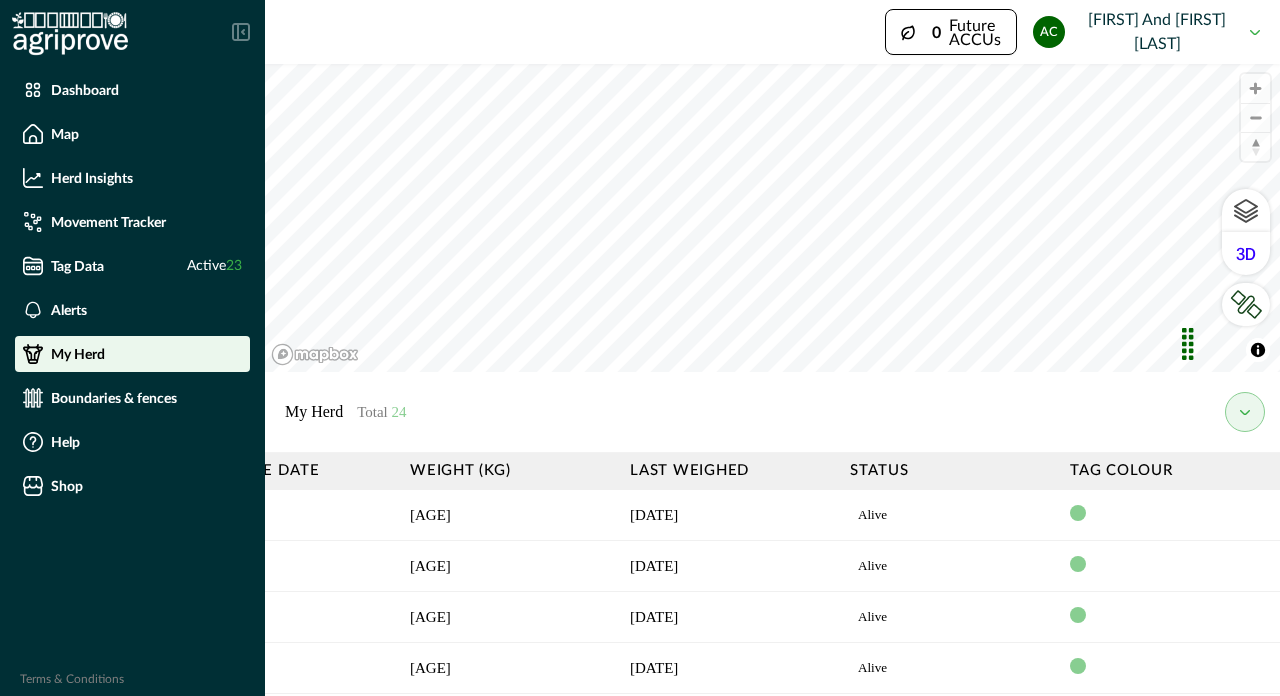 click at bounding box center [1078, 513] 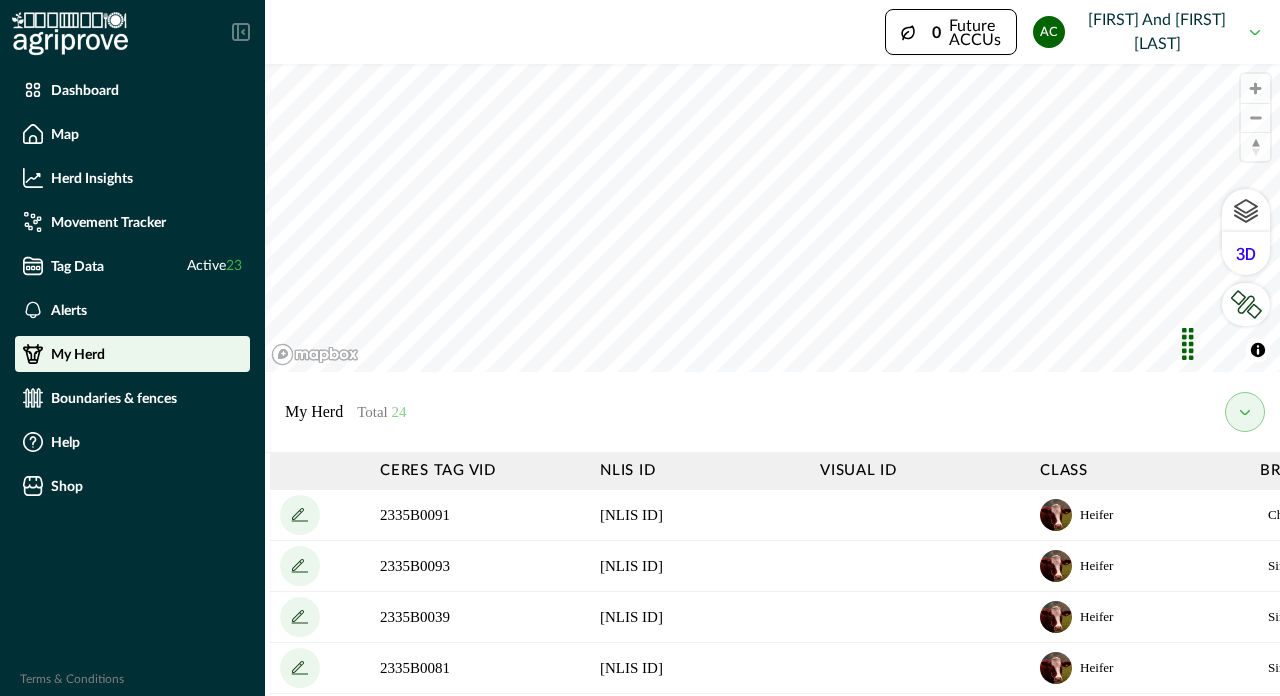 scroll, scrollTop: 0, scrollLeft: 0, axis: both 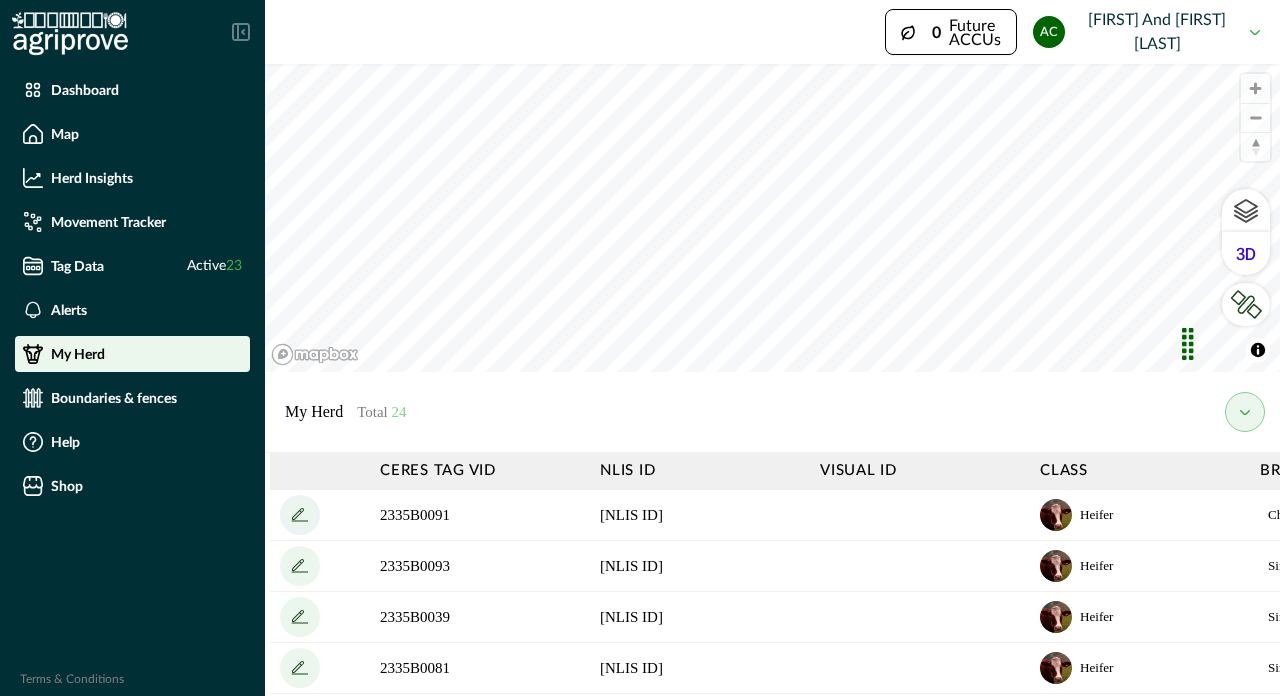 click 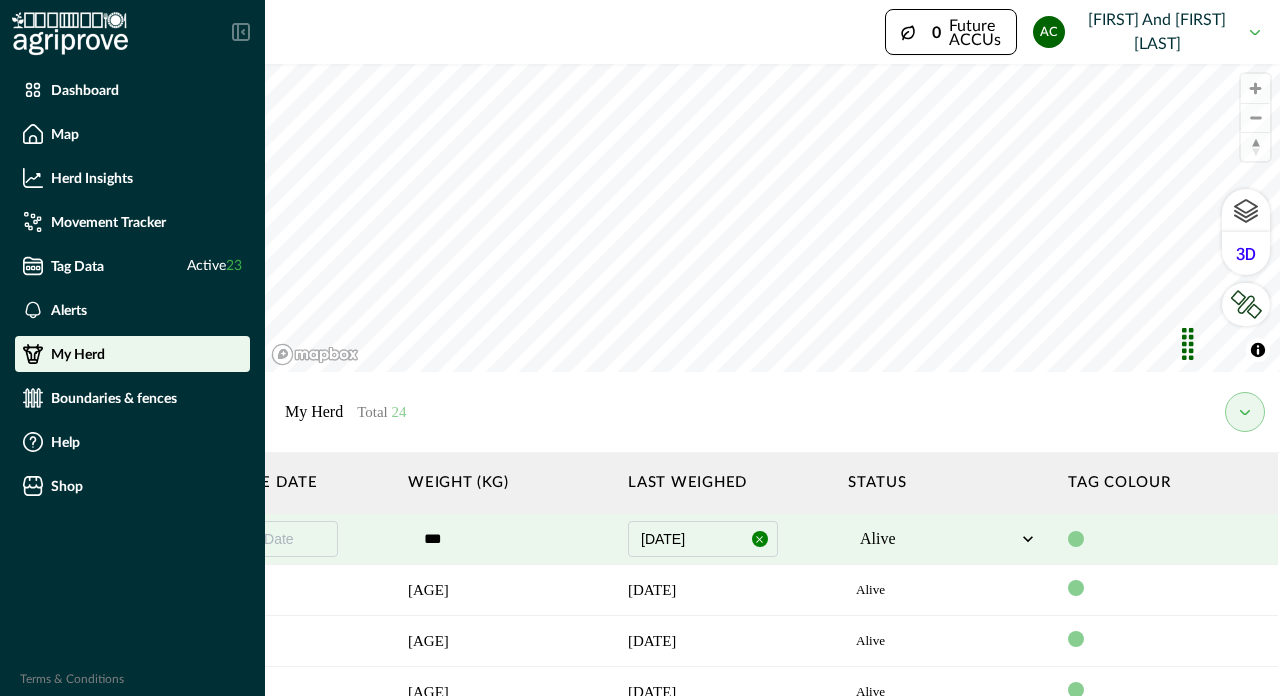 scroll, scrollTop: 0, scrollLeft: 2170, axis: horizontal 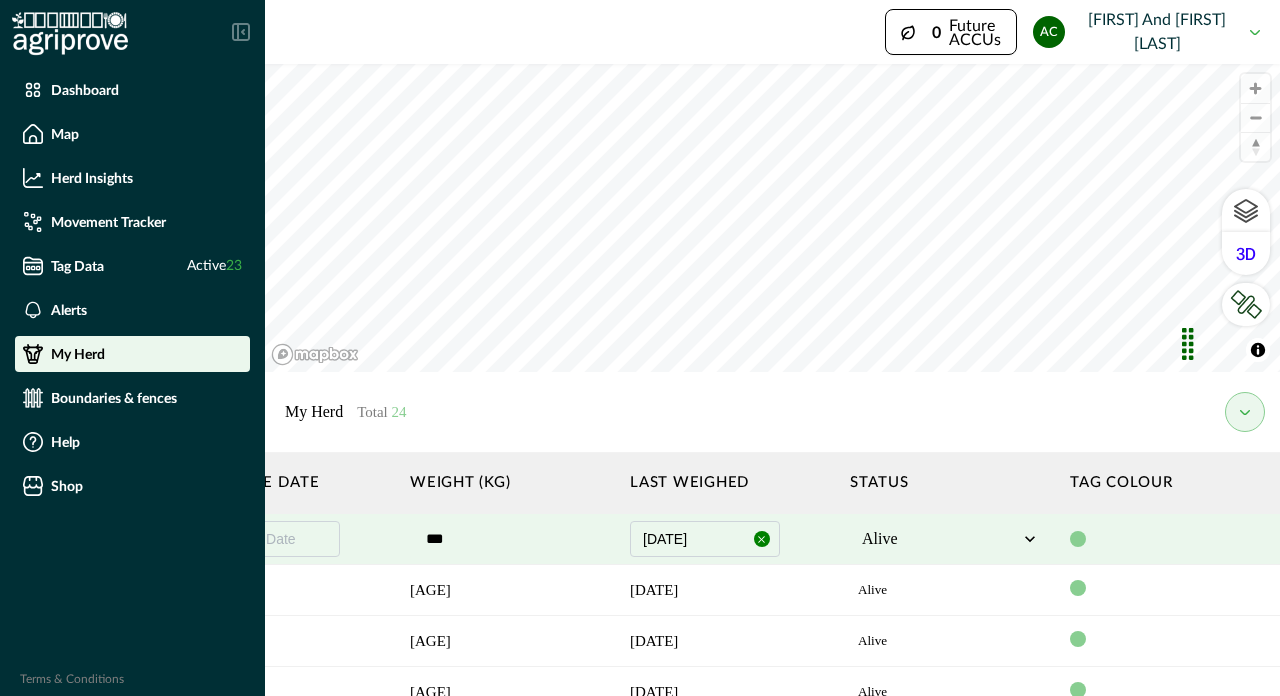 click on "Alive" at bounding box center [950, 539] 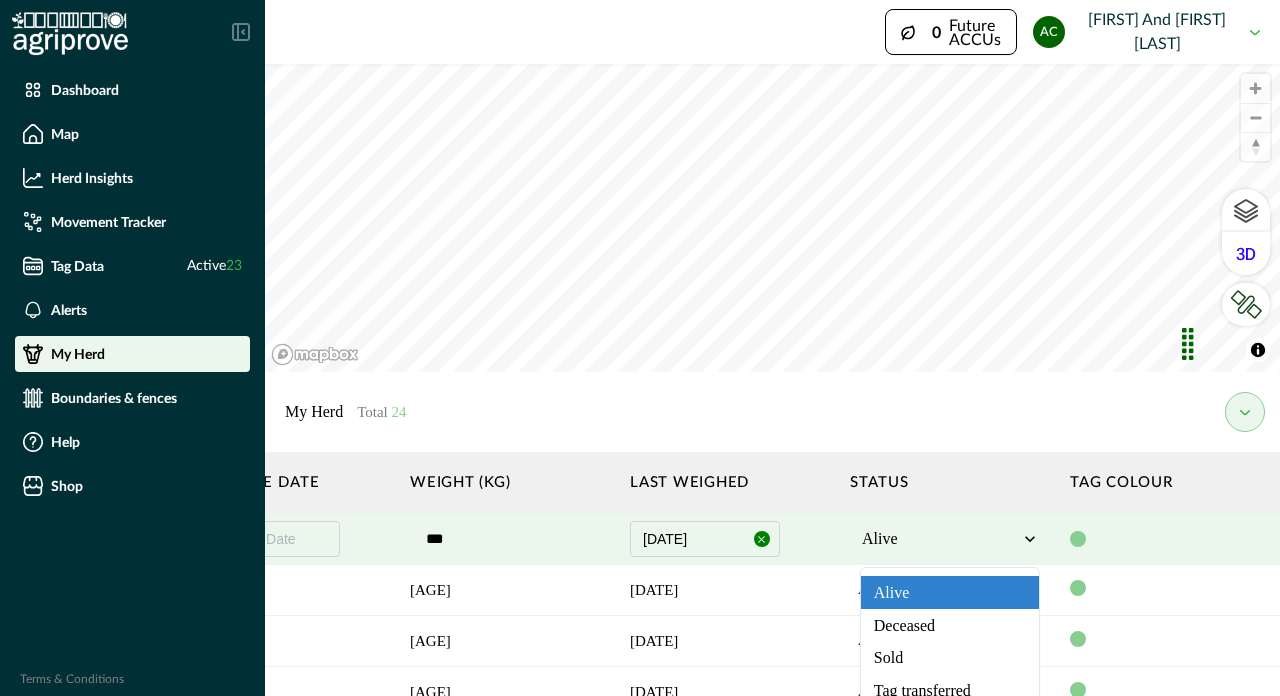 click 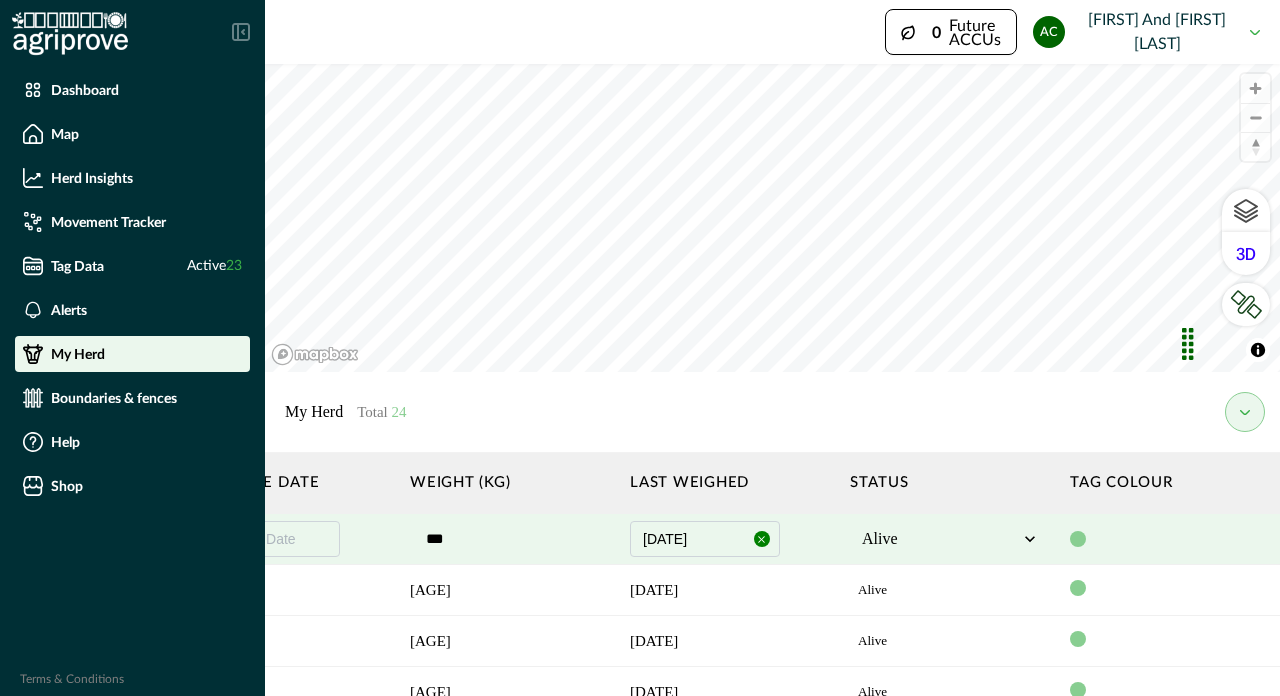 click at bounding box center [1170, 539] 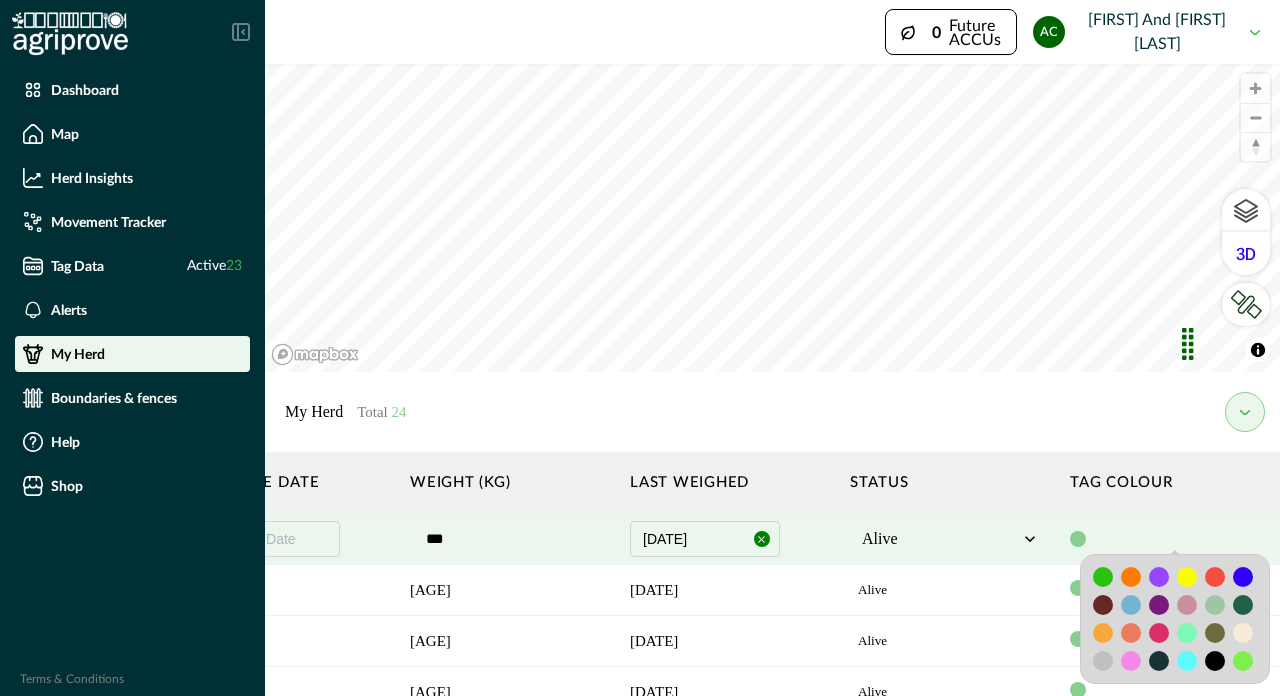 click at bounding box center (1103, 577) 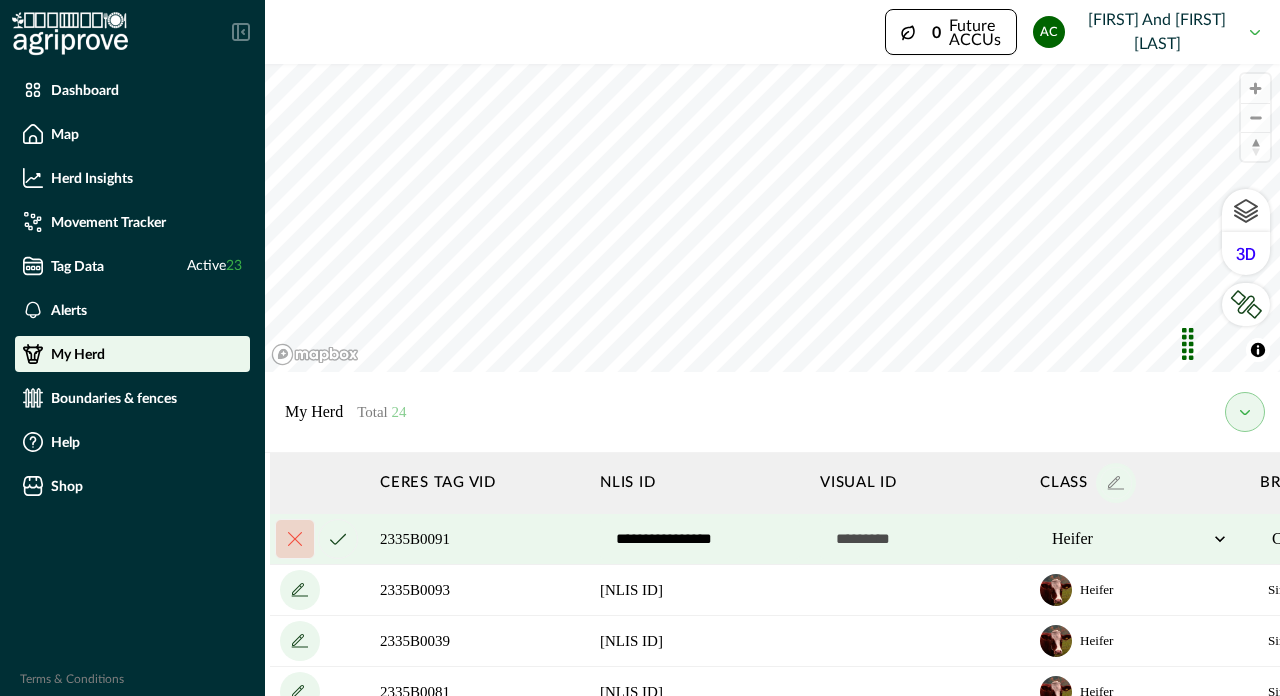 scroll, scrollTop: 0, scrollLeft: 0, axis: both 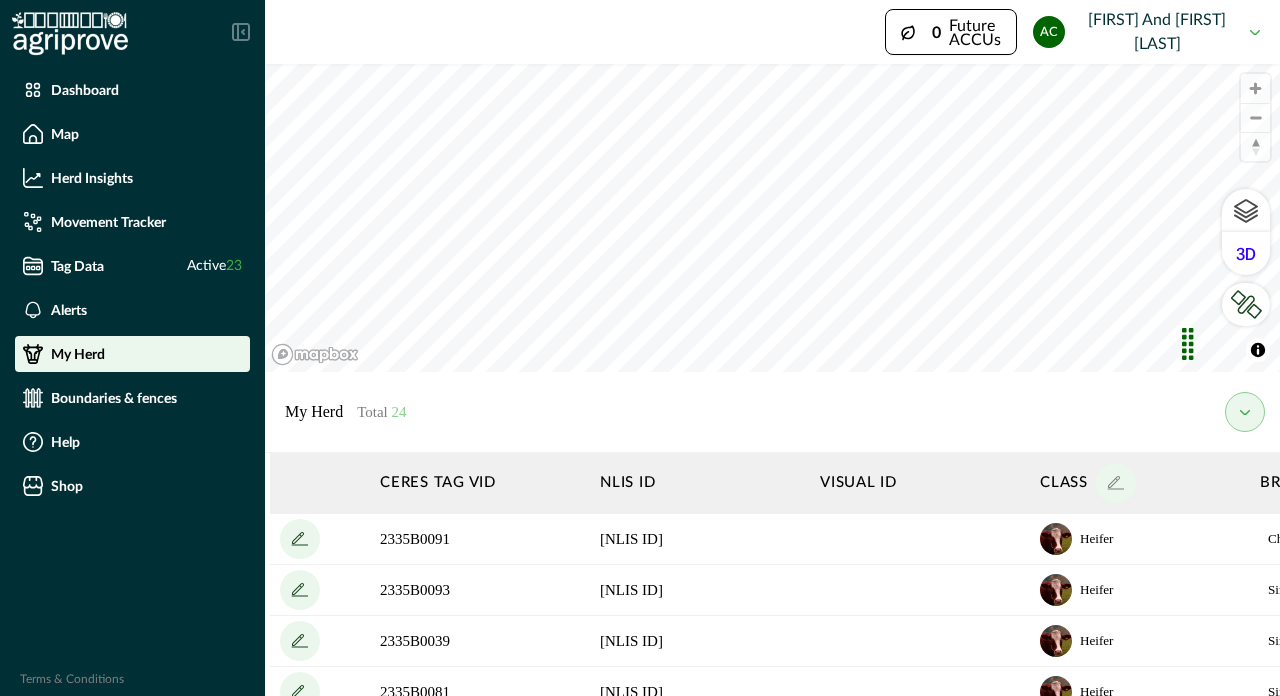 click at bounding box center (1245, 412) 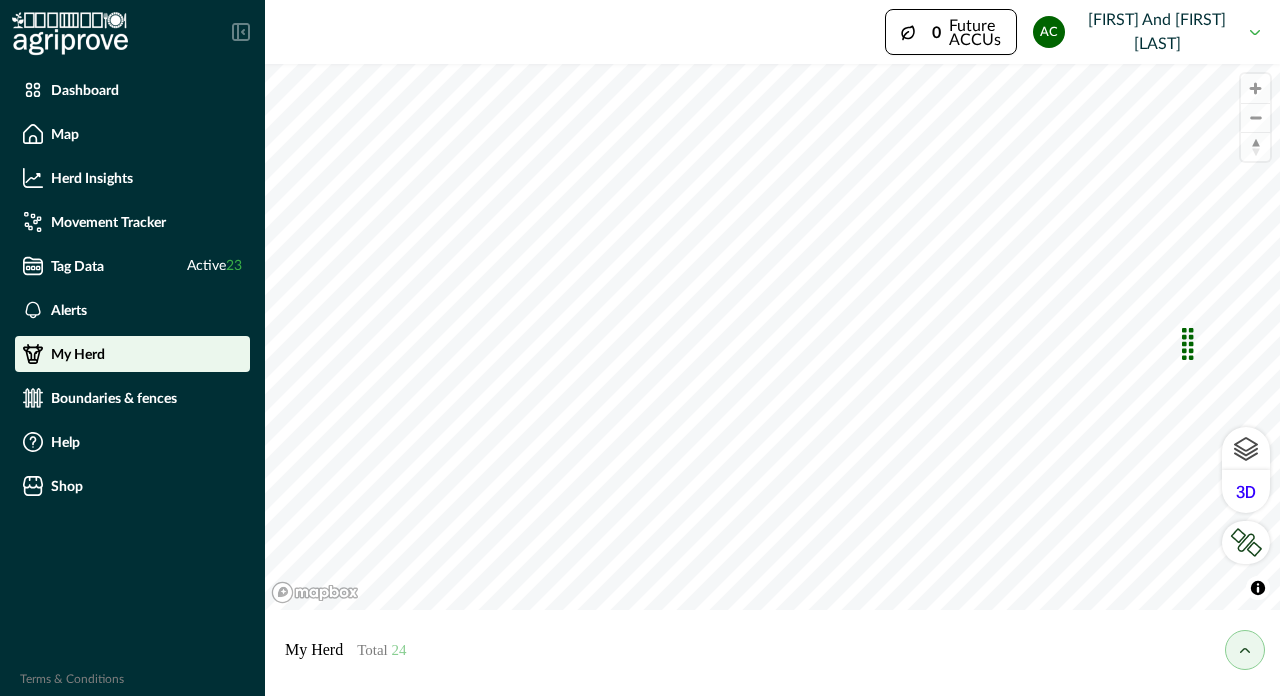 click 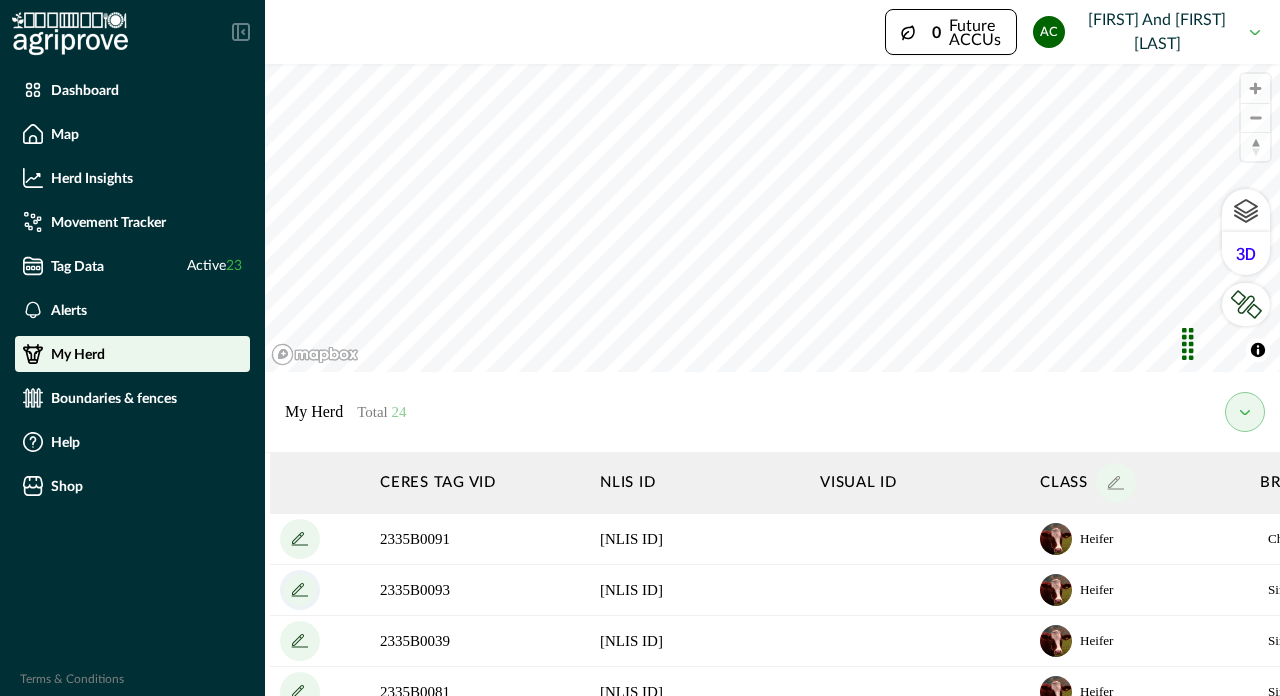 click 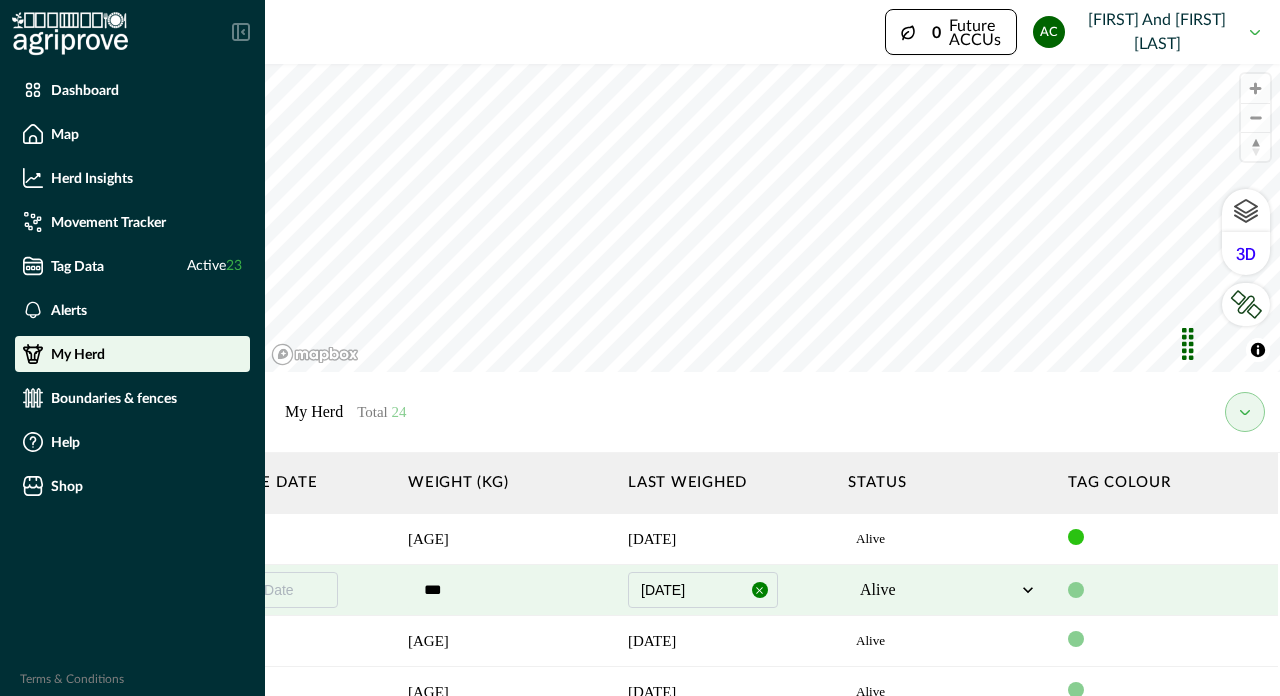 scroll, scrollTop: 0, scrollLeft: 2170, axis: horizontal 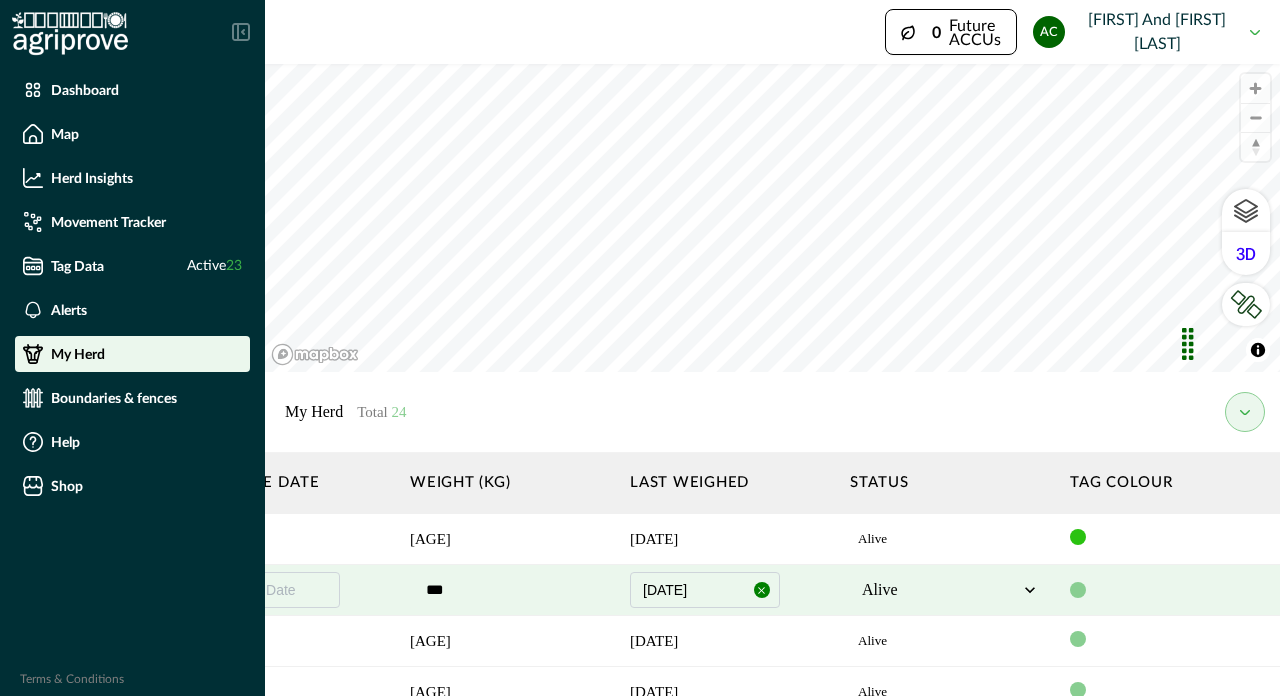 click at bounding box center [1078, 590] 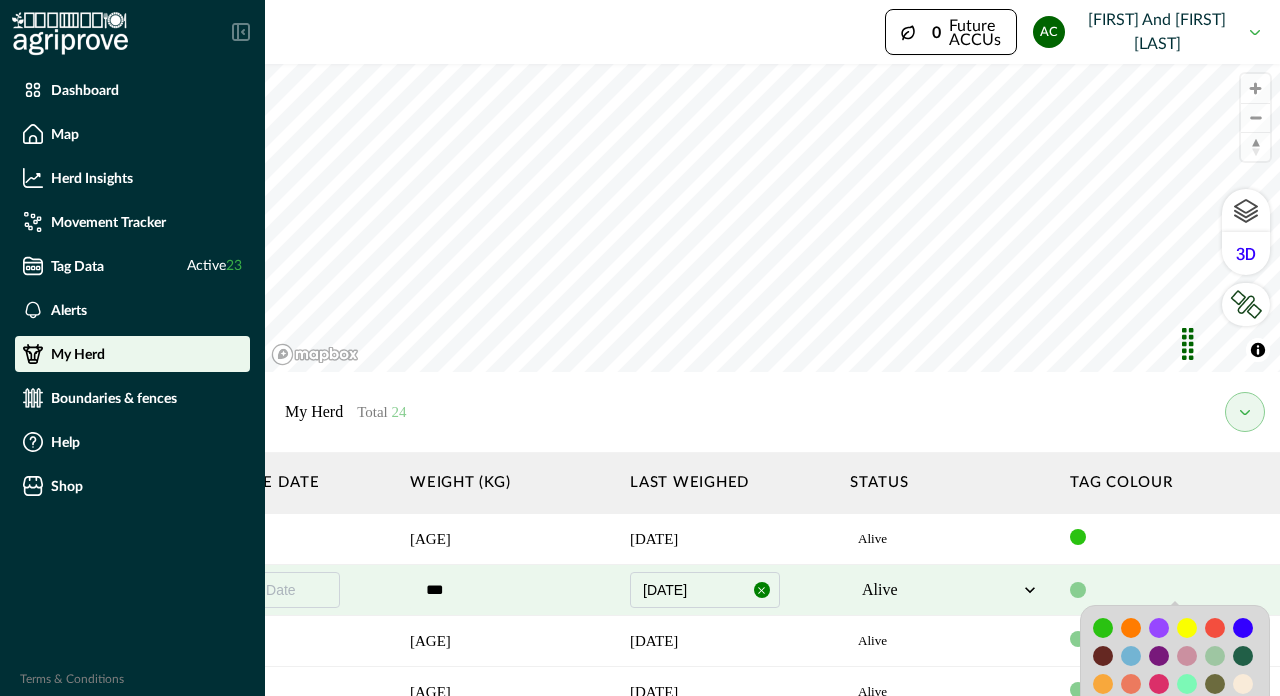 click at bounding box center [1103, 628] 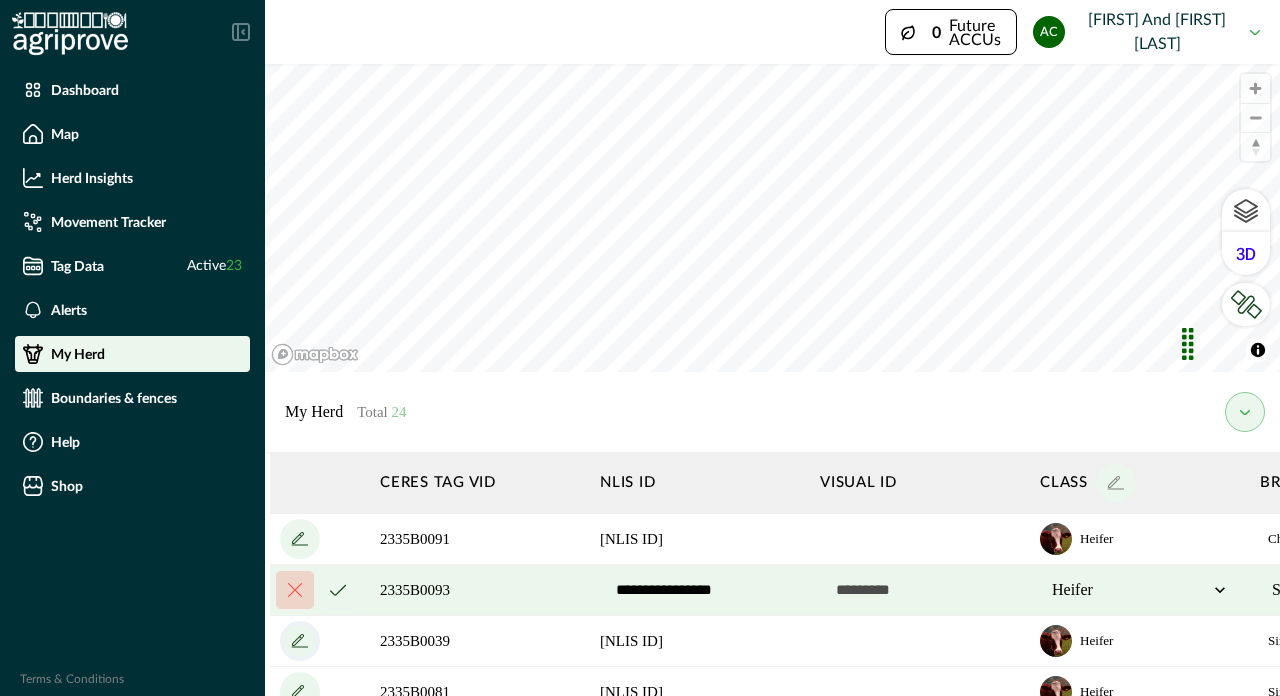 scroll, scrollTop: 0, scrollLeft: 0, axis: both 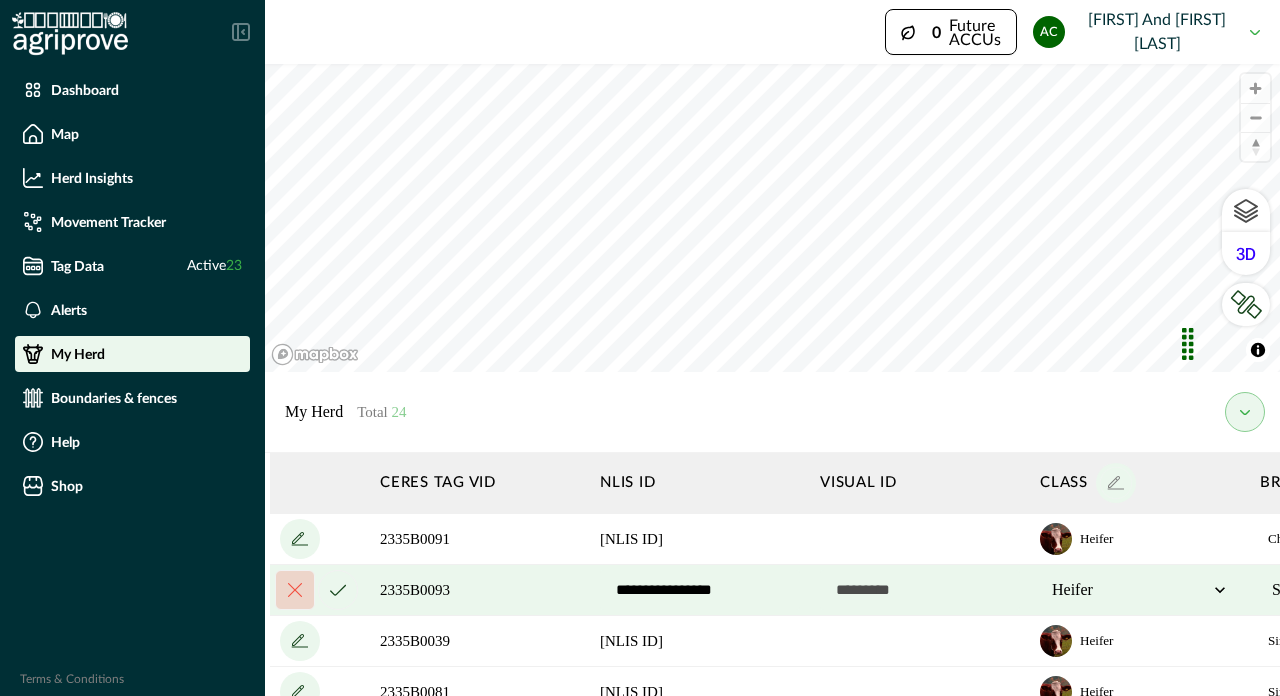 click 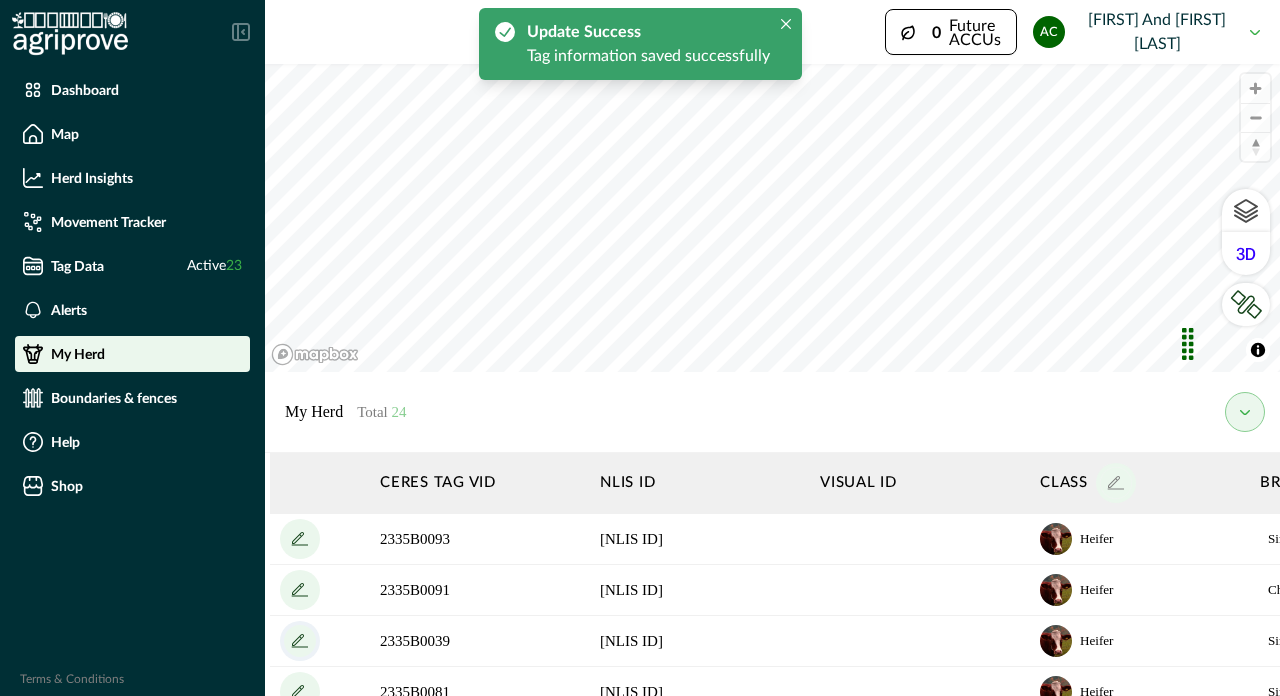 click 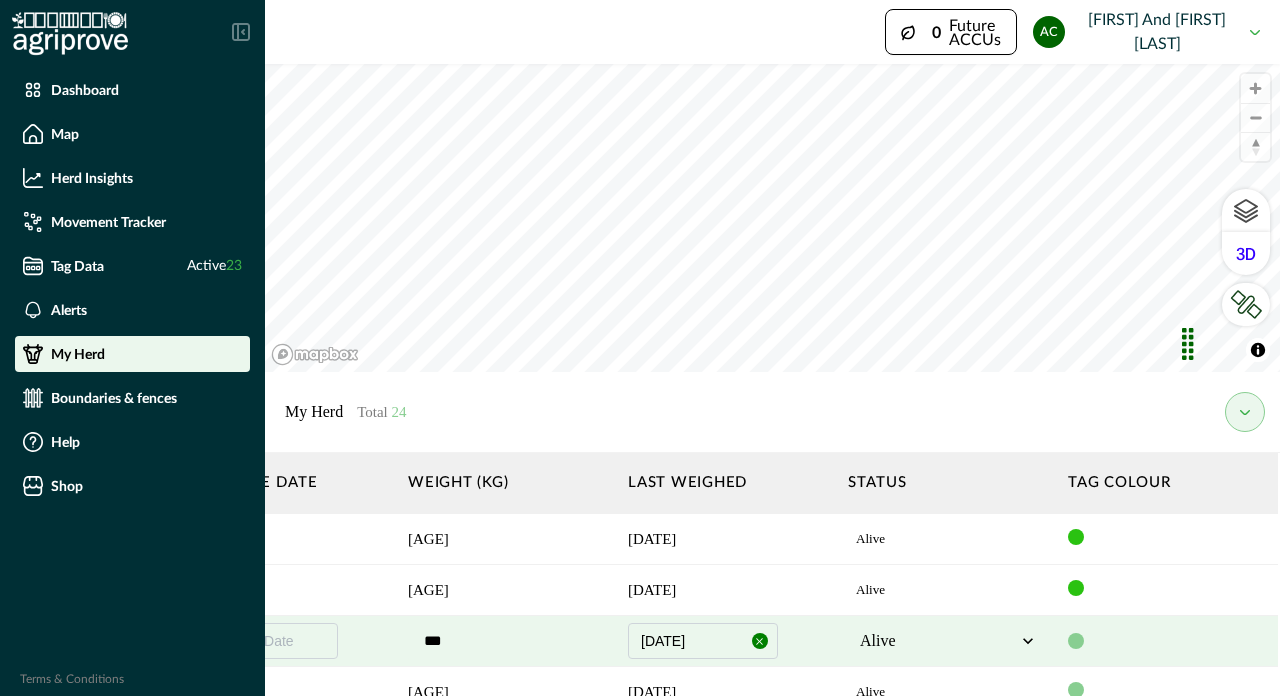 scroll, scrollTop: 0, scrollLeft: 2170, axis: horizontal 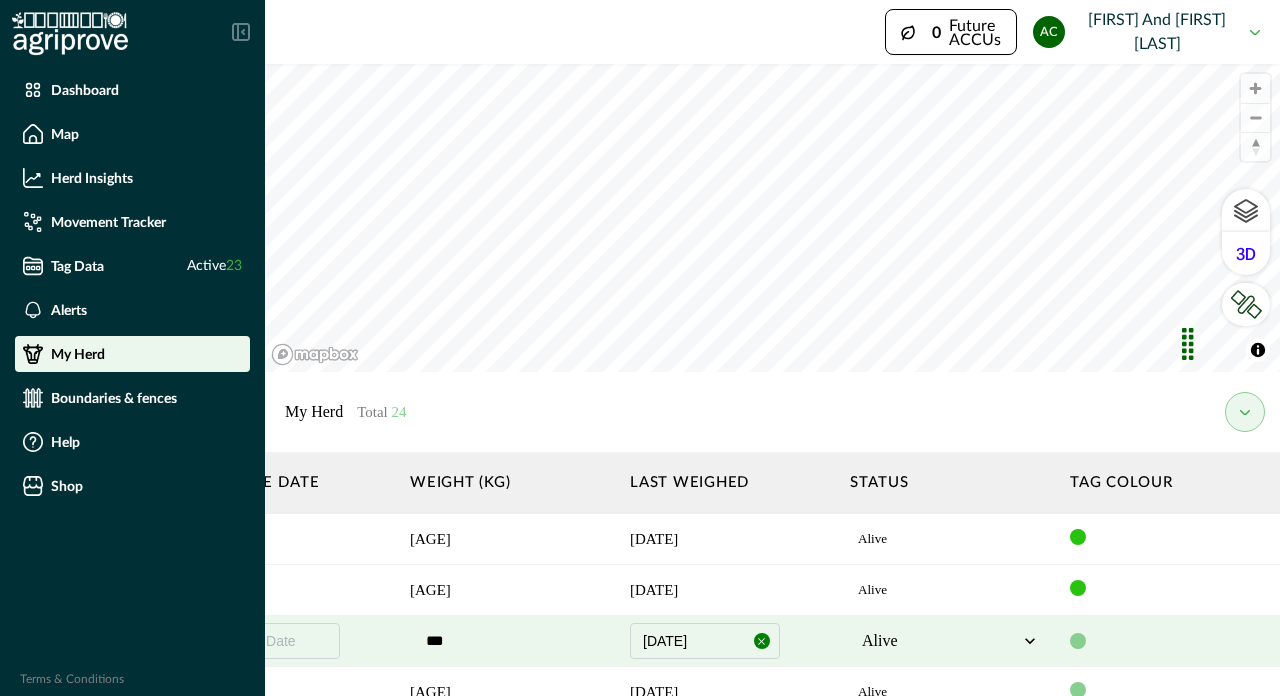 click at bounding box center [1078, 641] 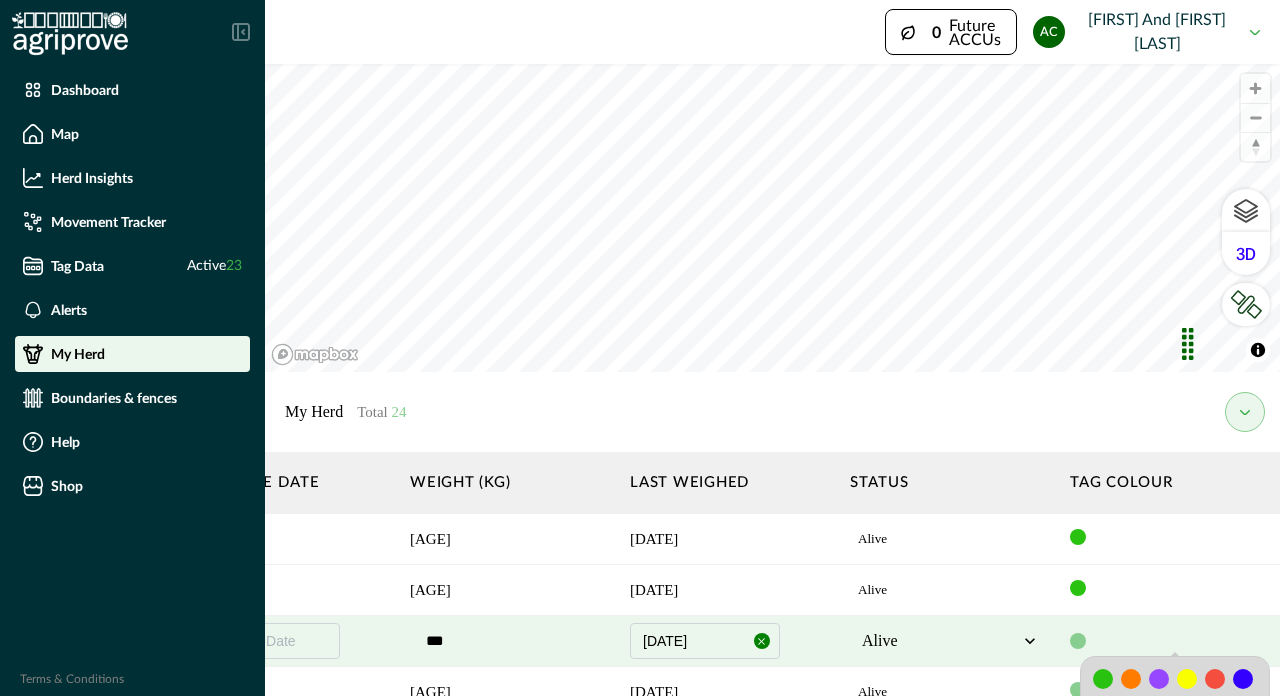 click at bounding box center [1103, 679] 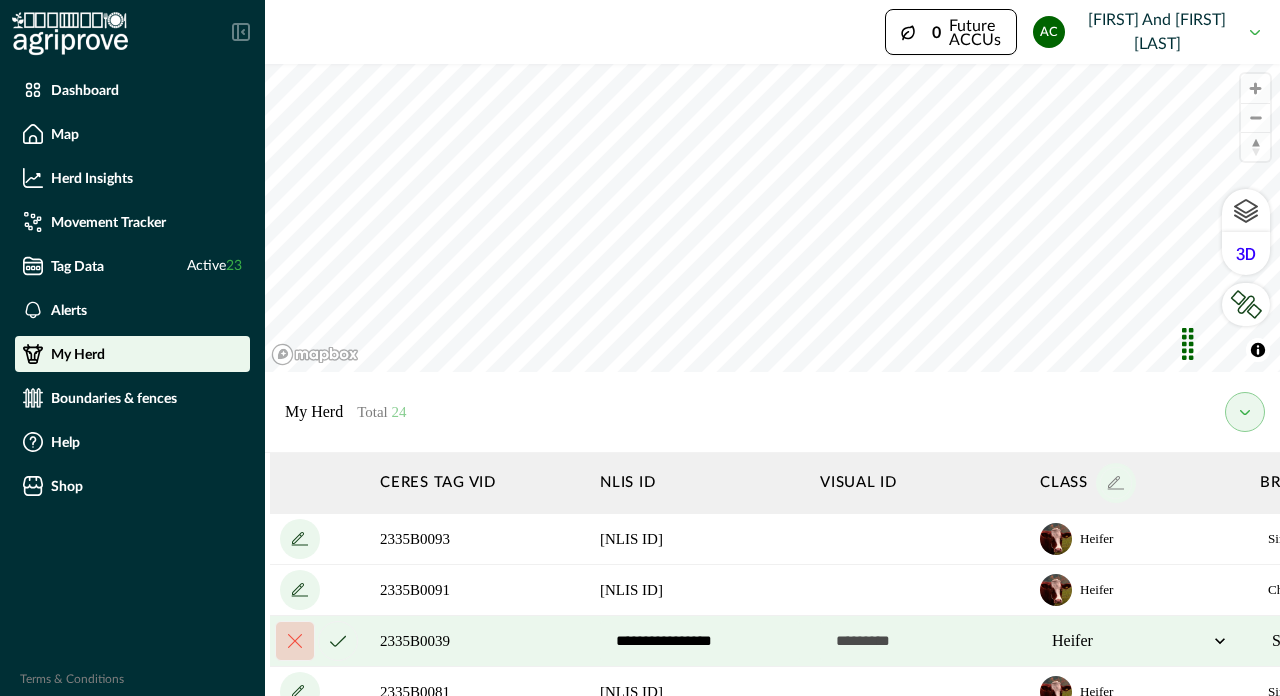 scroll, scrollTop: 0, scrollLeft: 0, axis: both 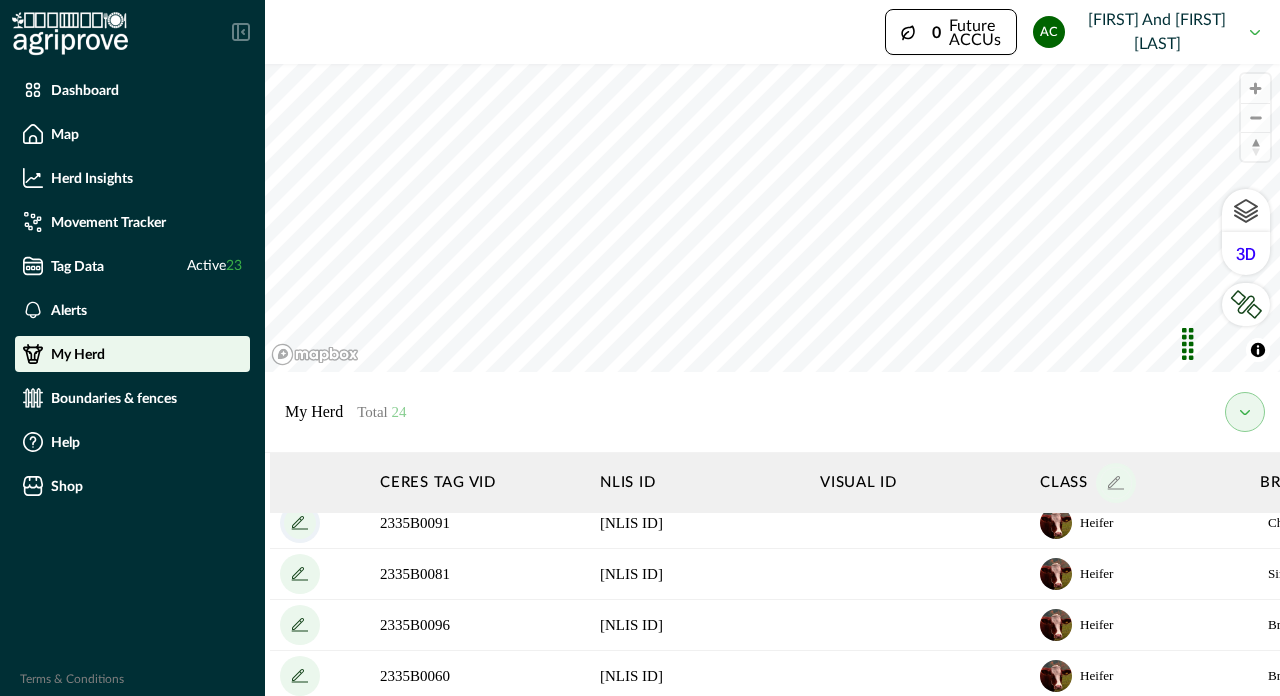 click 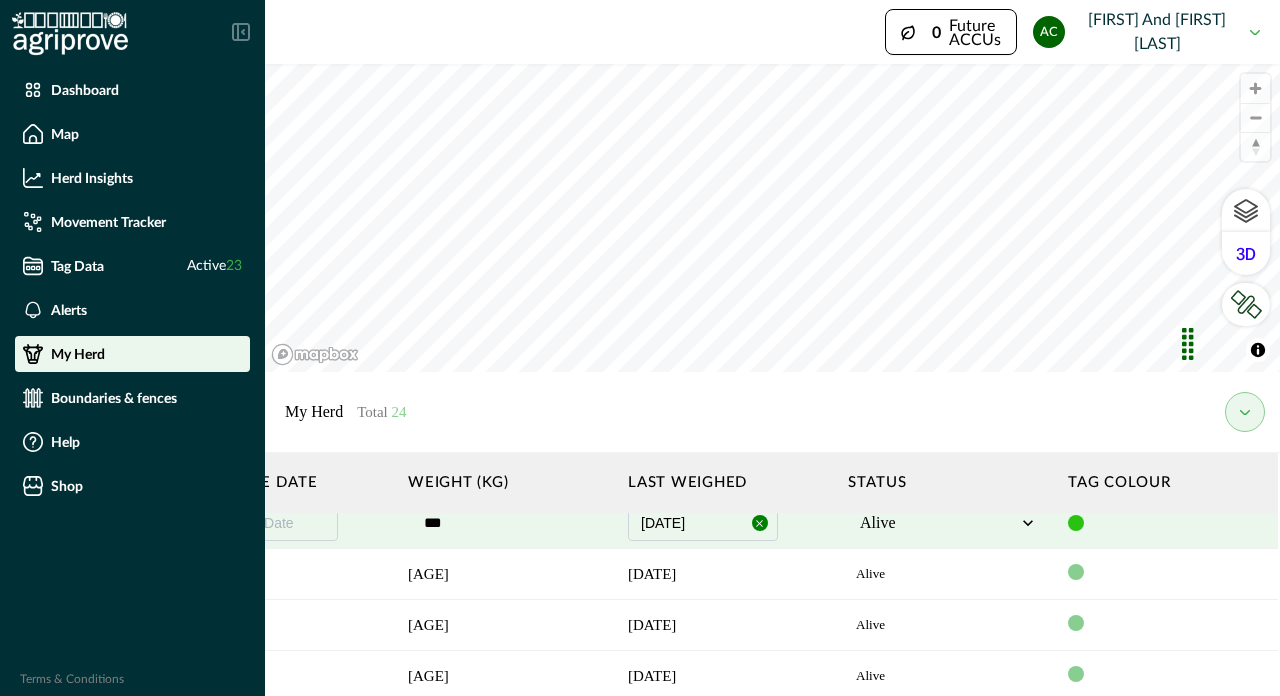 scroll, scrollTop: 118, scrollLeft: 2170, axis: both 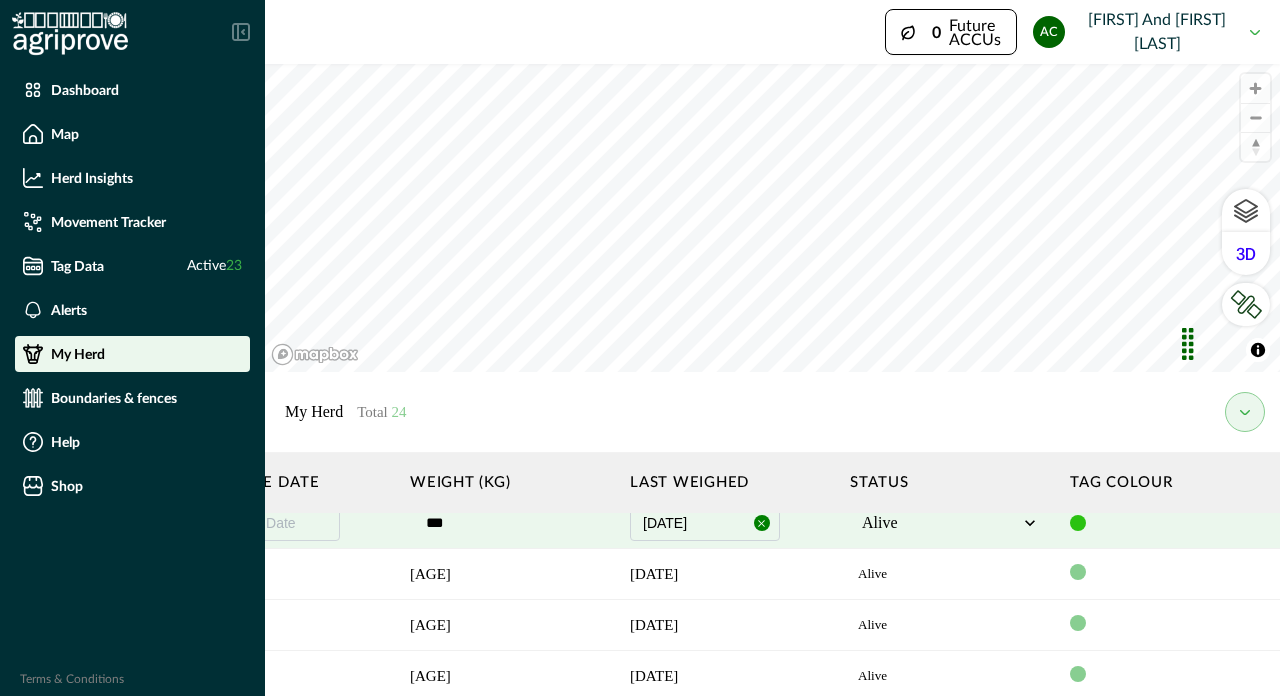 click at bounding box center (1078, 523) 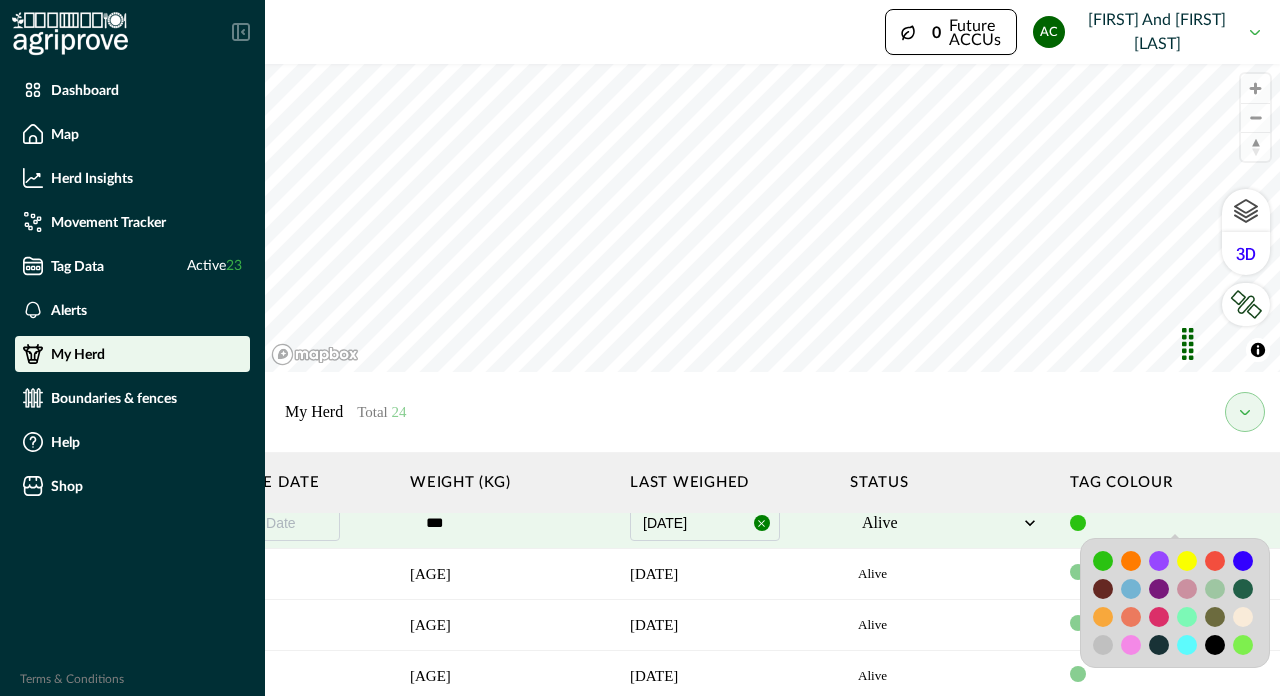 click at bounding box center [1103, 561] 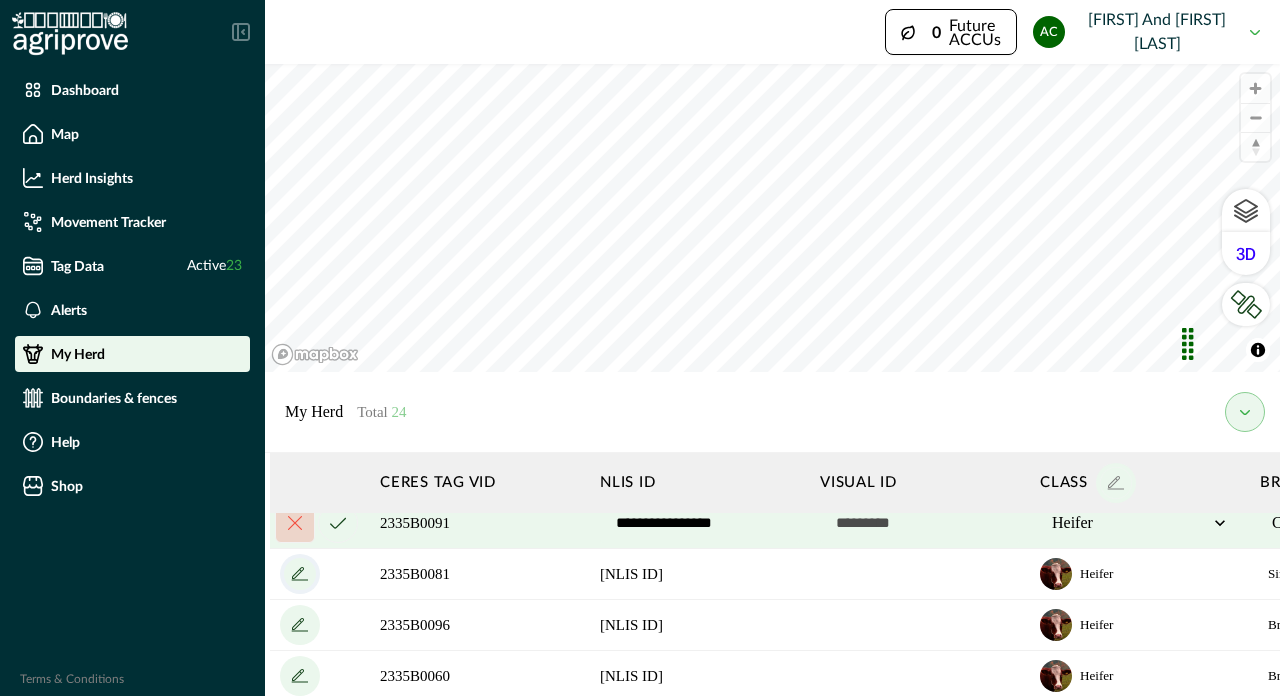 scroll, scrollTop: 118, scrollLeft: 0, axis: vertical 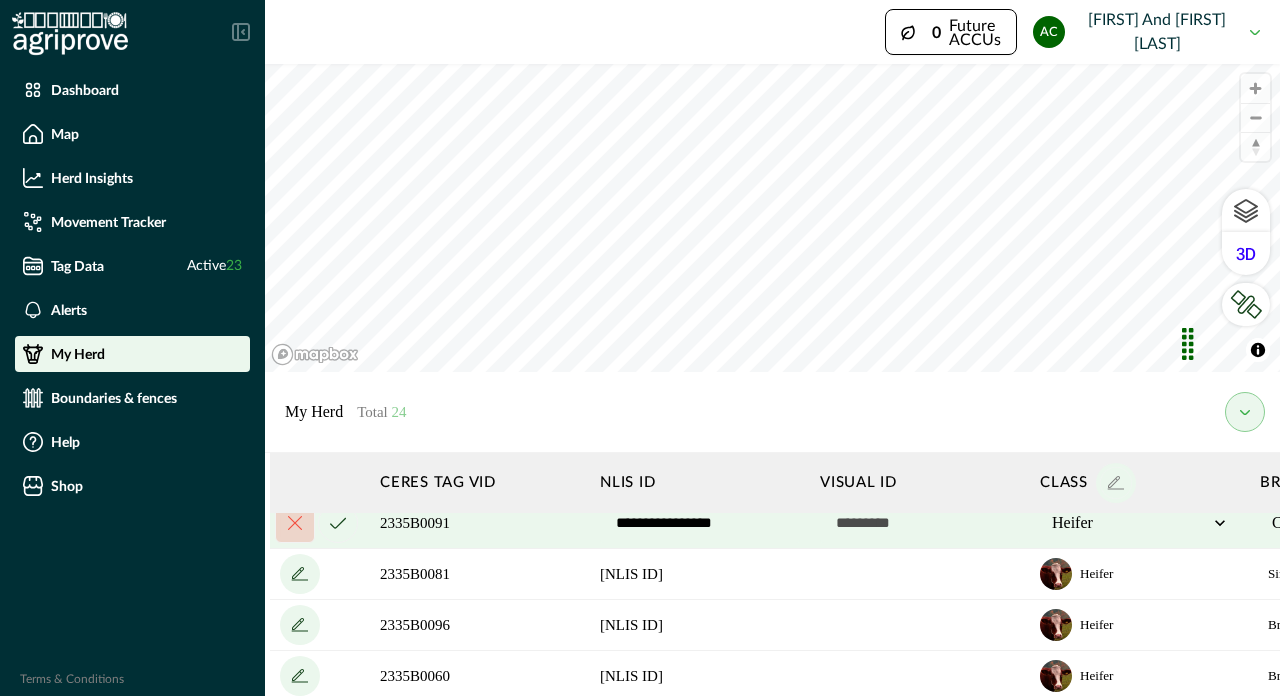 click 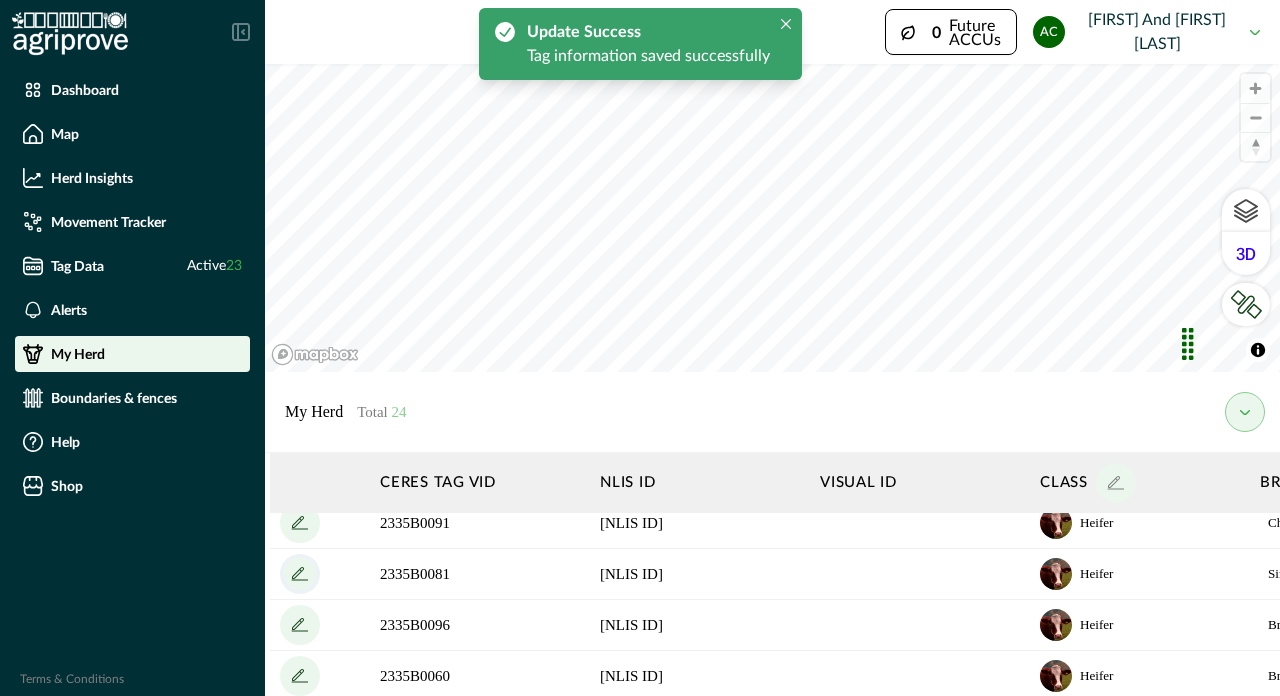 click 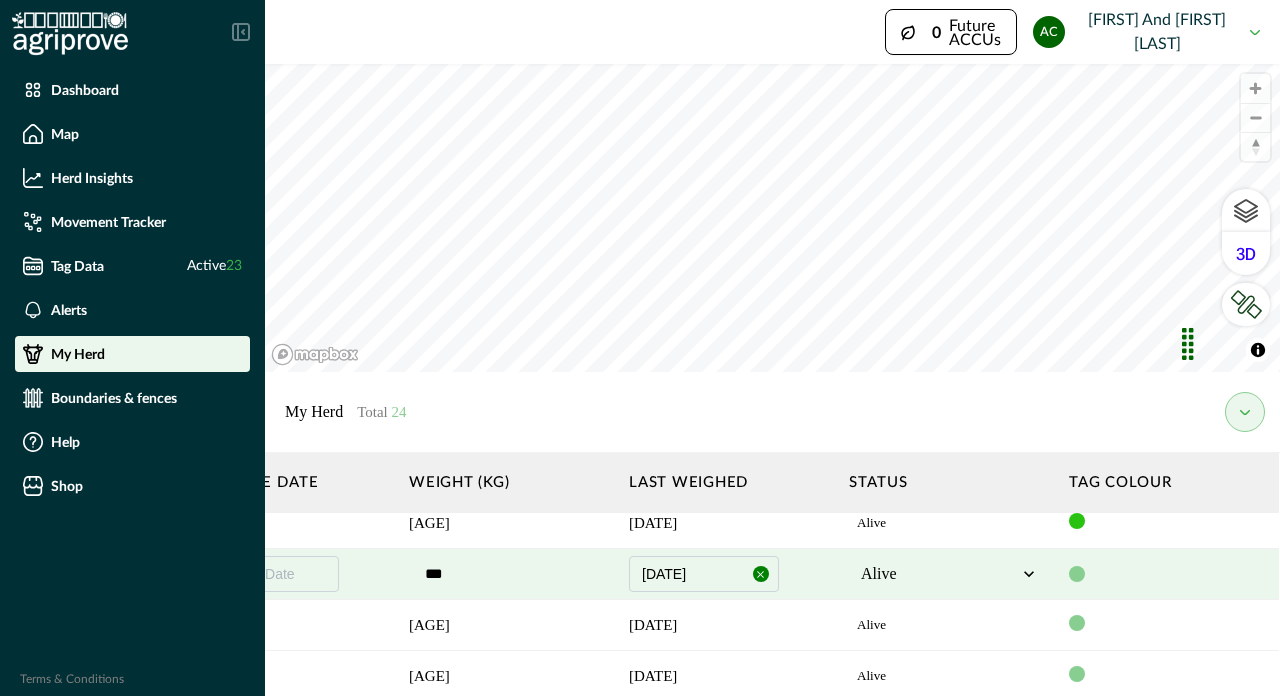 scroll, scrollTop: 118, scrollLeft: 2170, axis: both 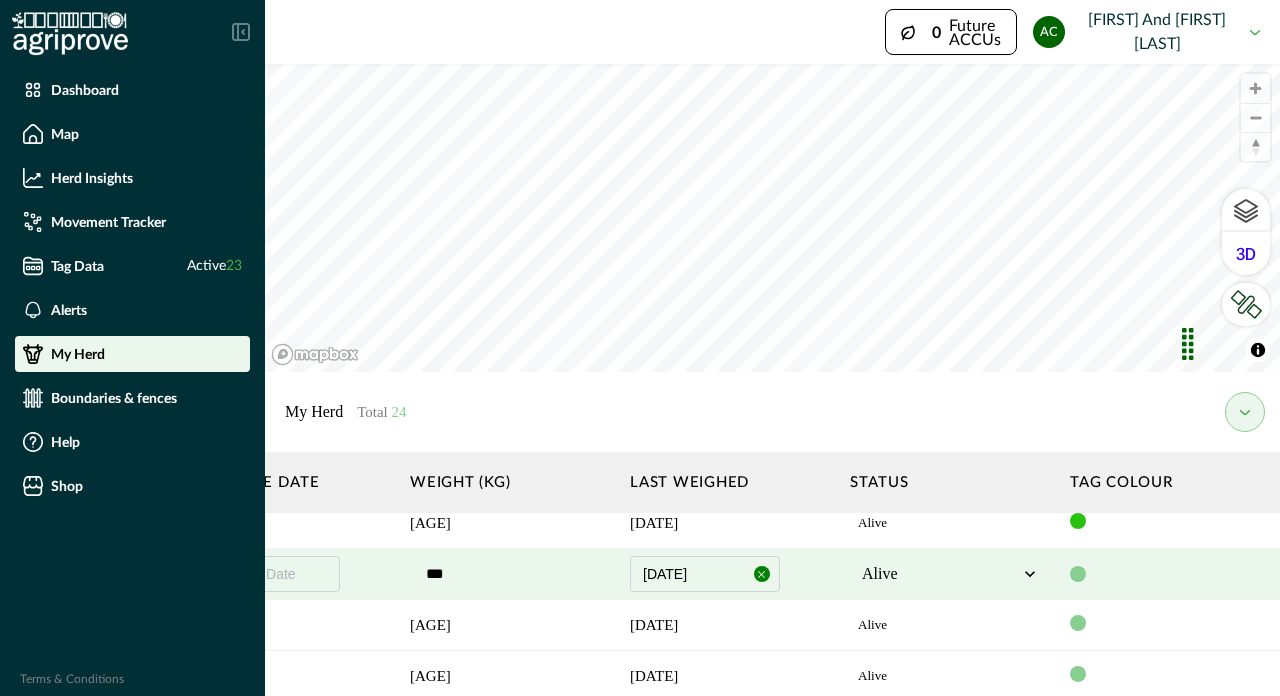 click at bounding box center [1078, 574] 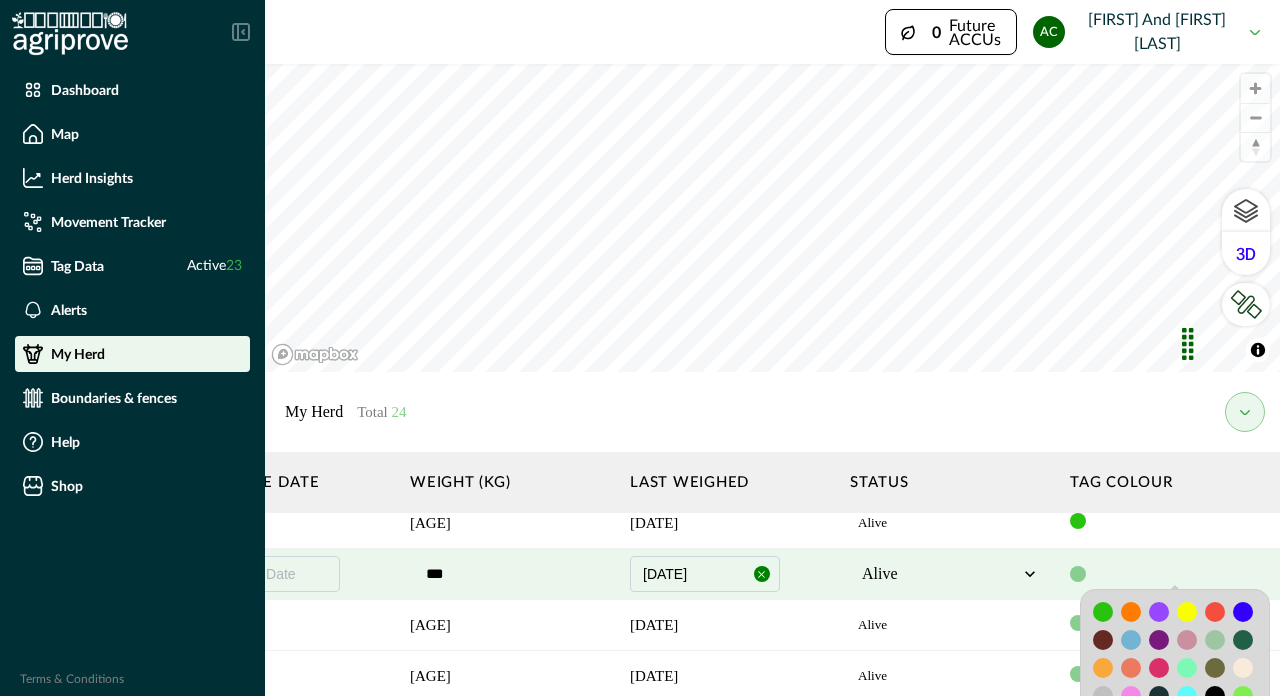 click at bounding box center [1103, 612] 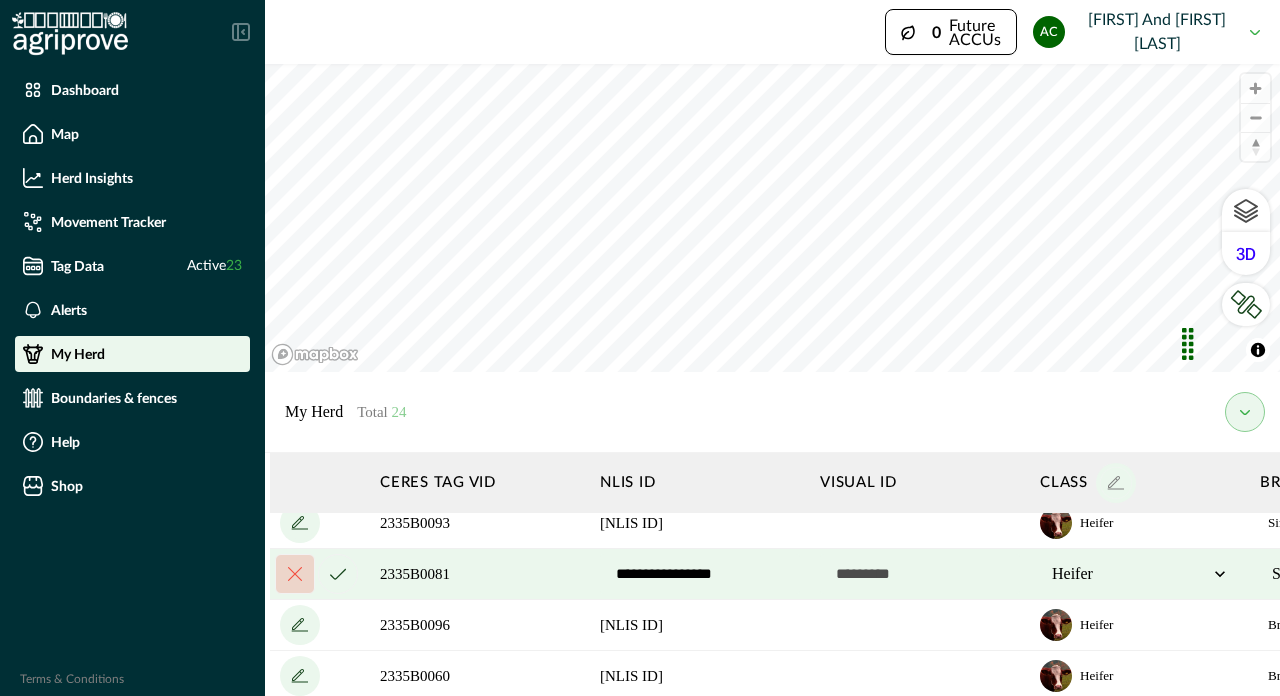 scroll, scrollTop: 118, scrollLeft: 0, axis: vertical 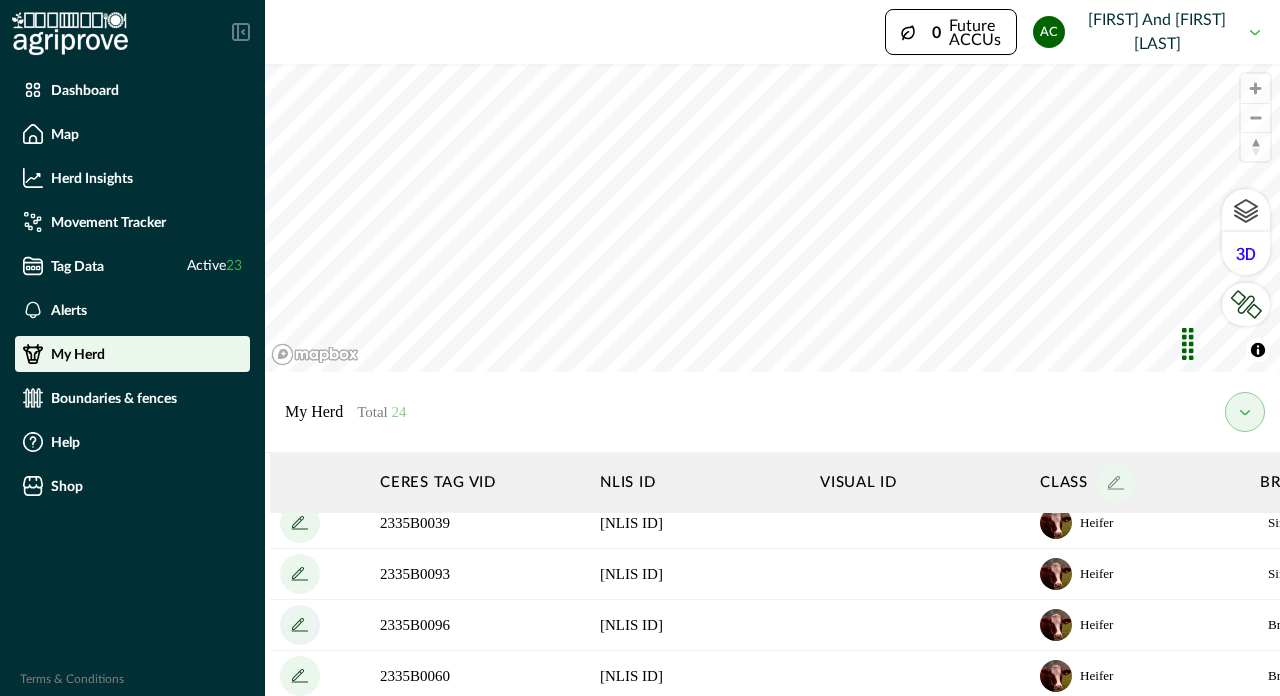 click 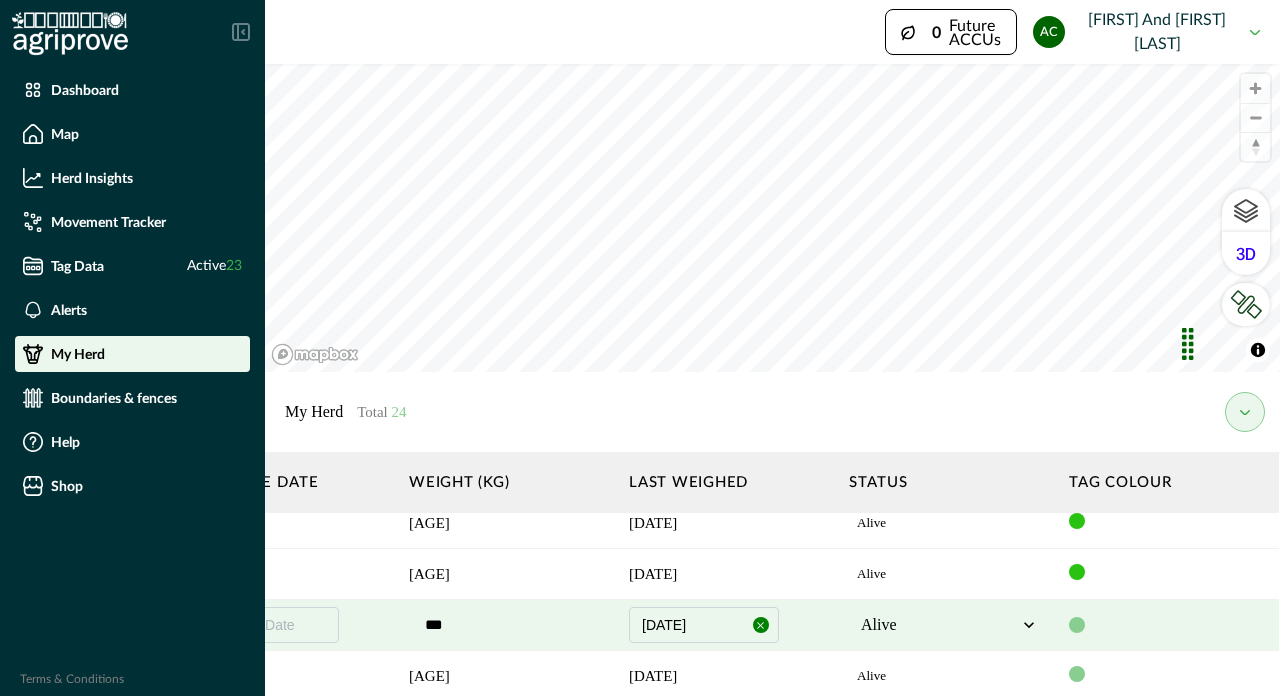 scroll, scrollTop: 118, scrollLeft: 2170, axis: both 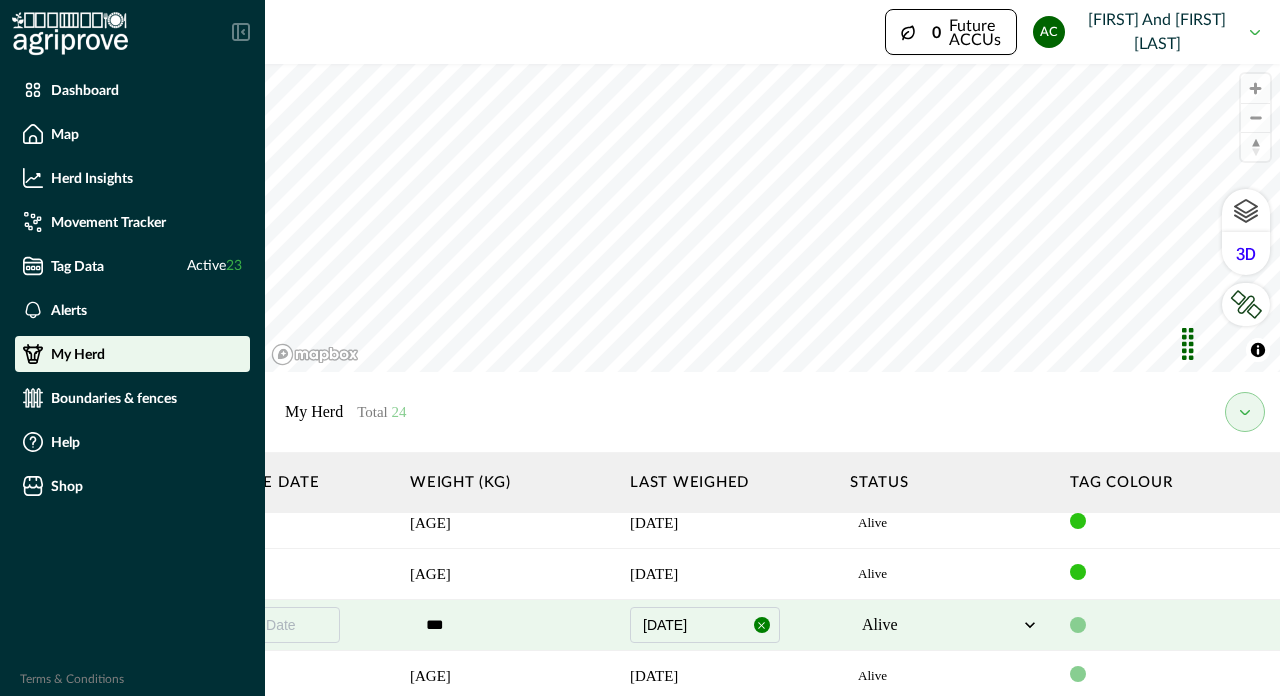 click at bounding box center (1078, 625) 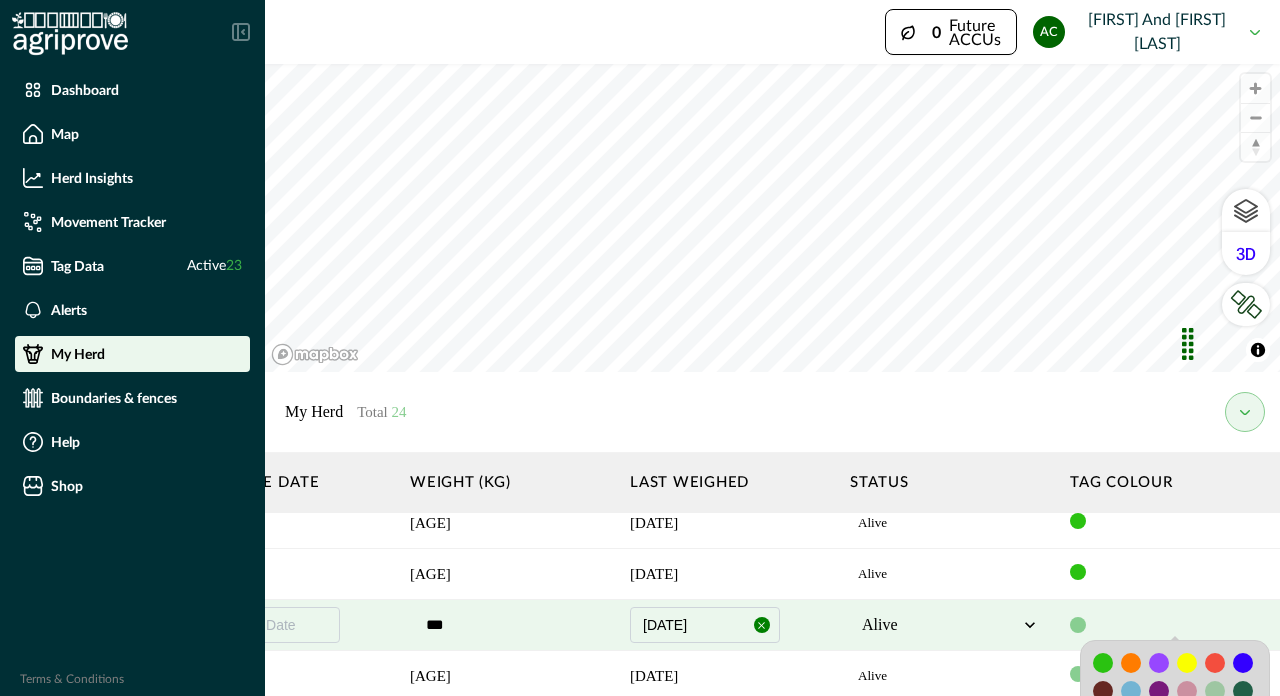click at bounding box center [1103, 663] 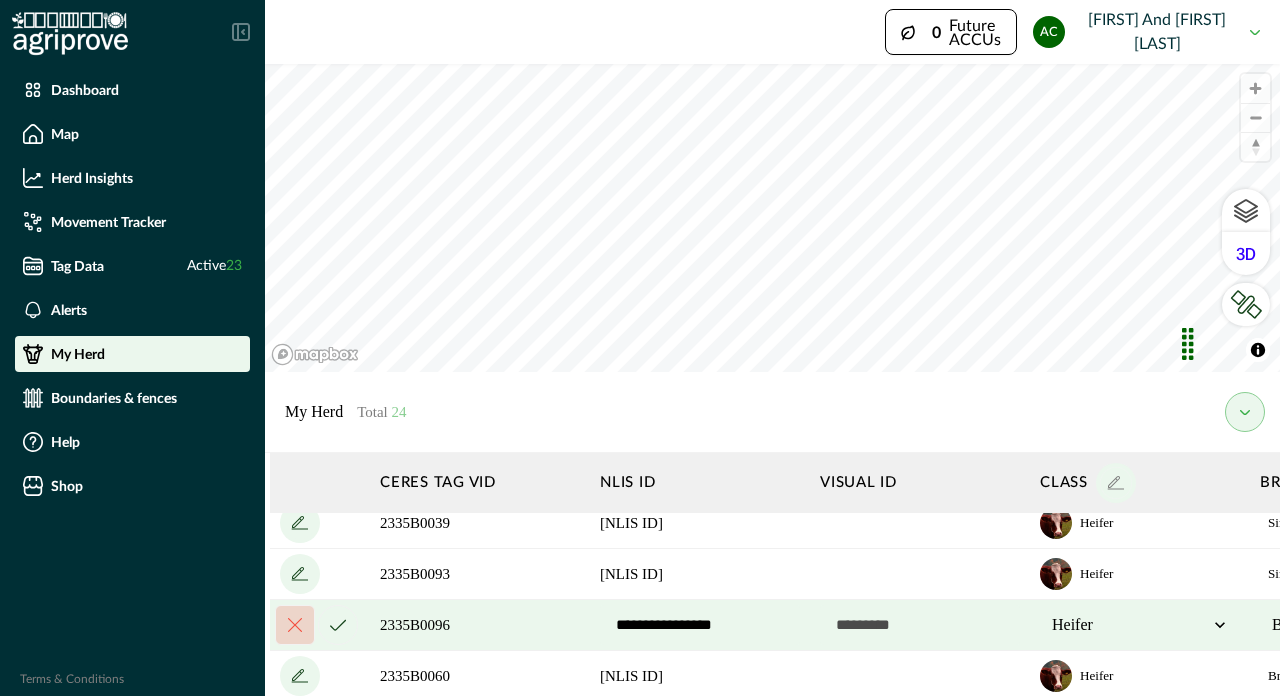 scroll, scrollTop: 118, scrollLeft: 0, axis: vertical 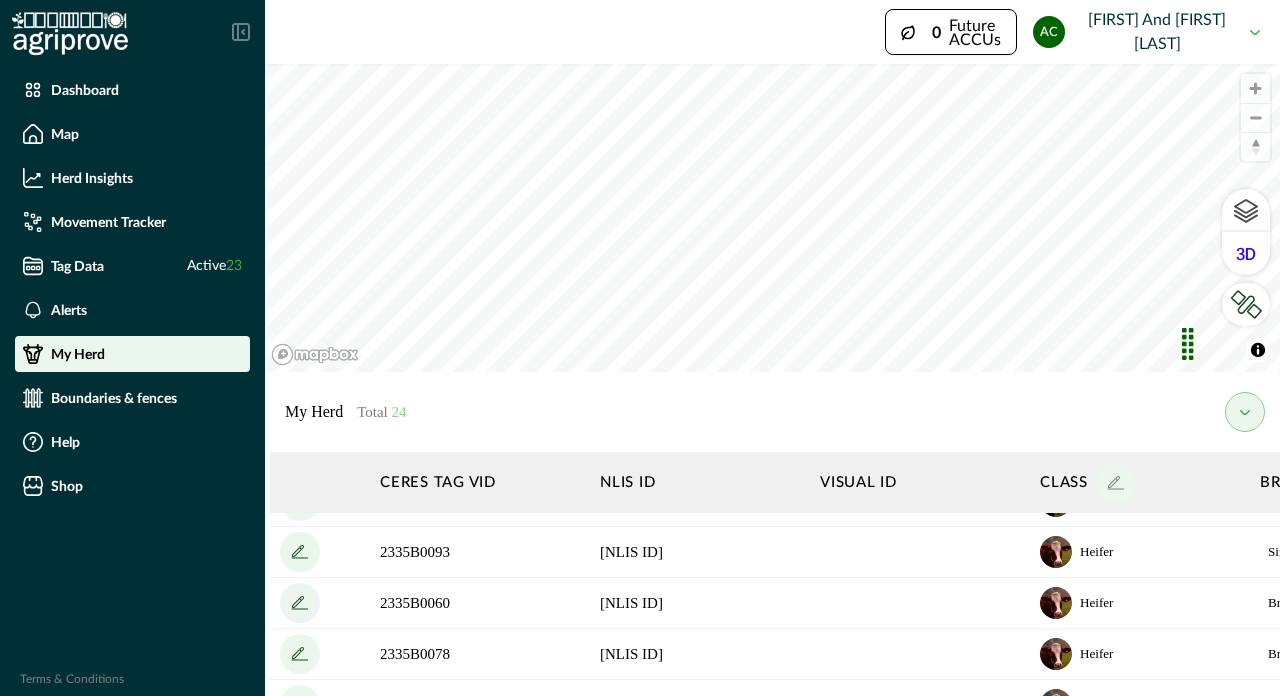 click 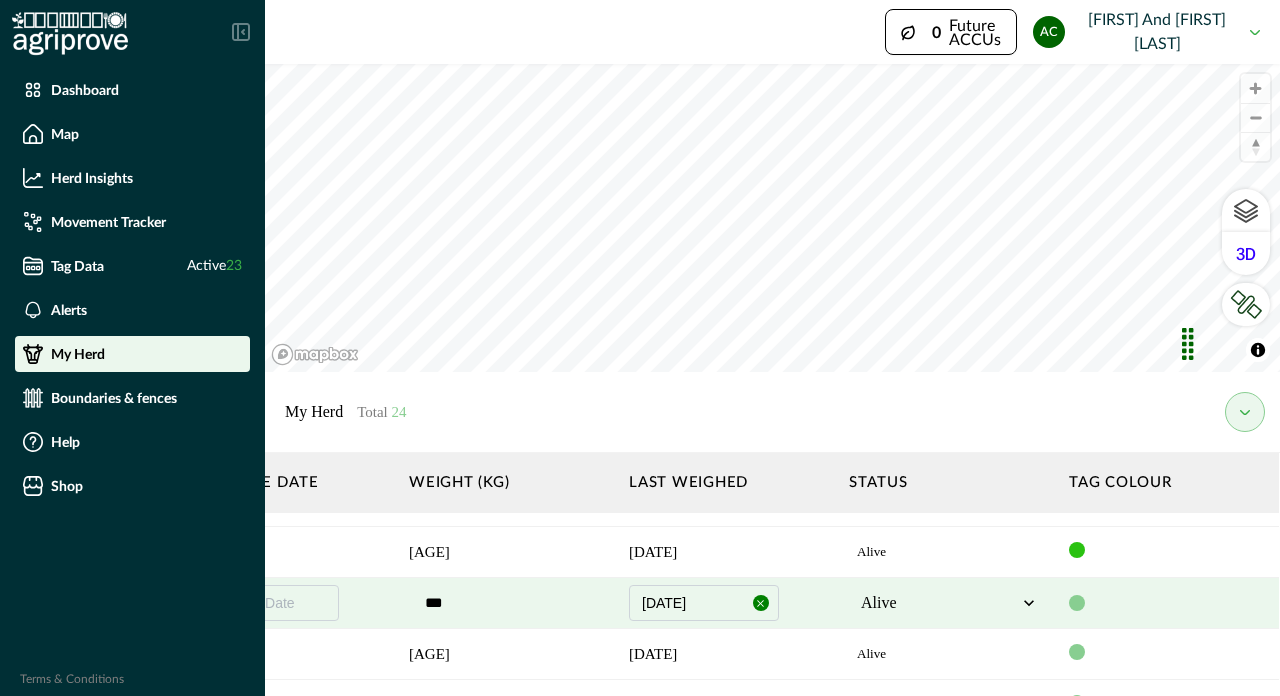 scroll, scrollTop: 191, scrollLeft: 2170, axis: both 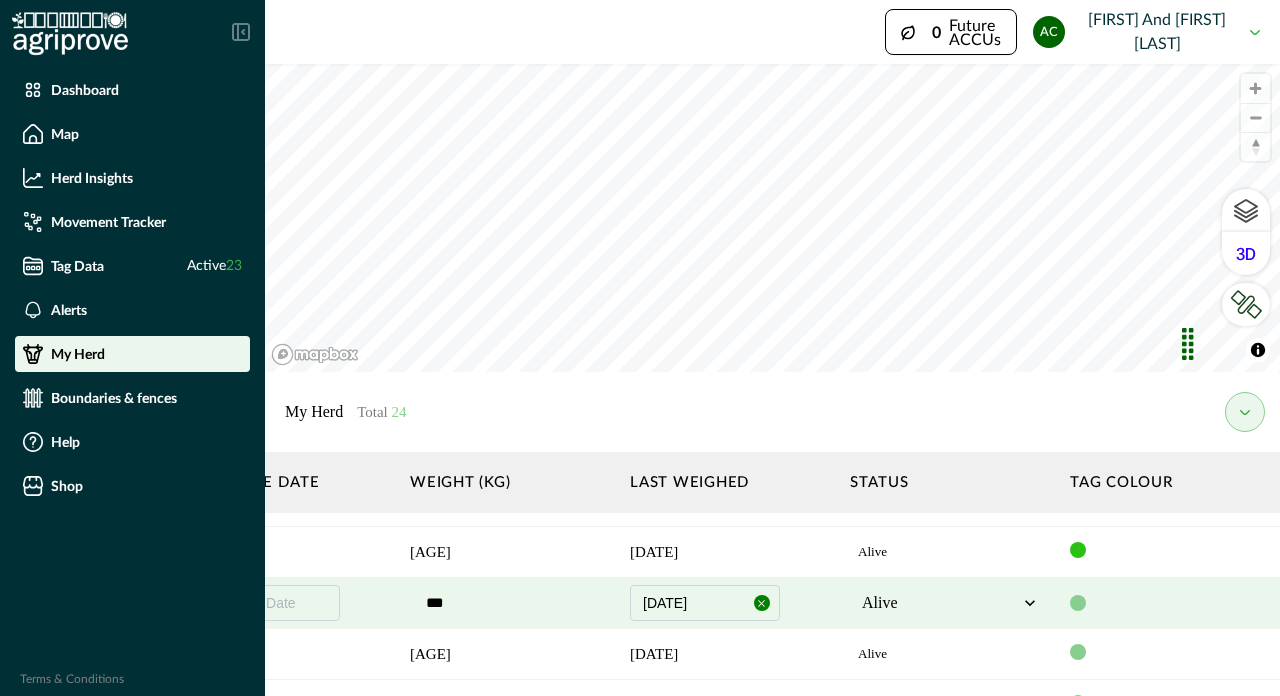 click at bounding box center [1078, 603] 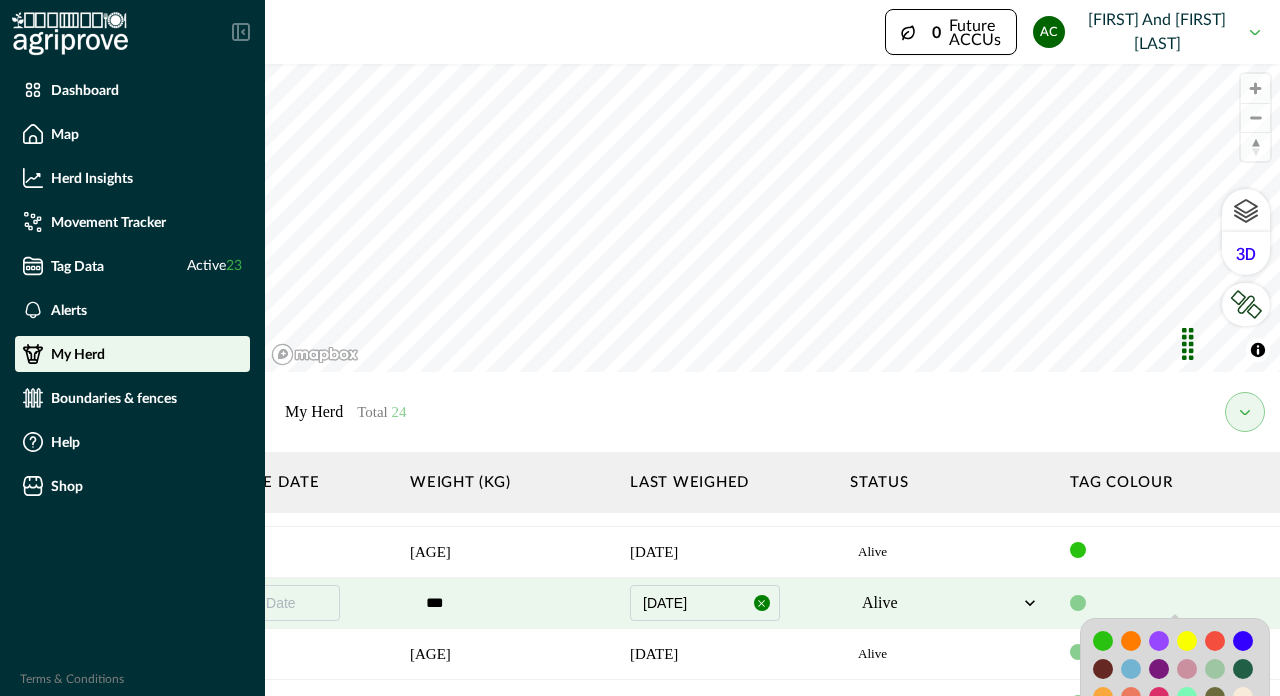 click at bounding box center (1103, 641) 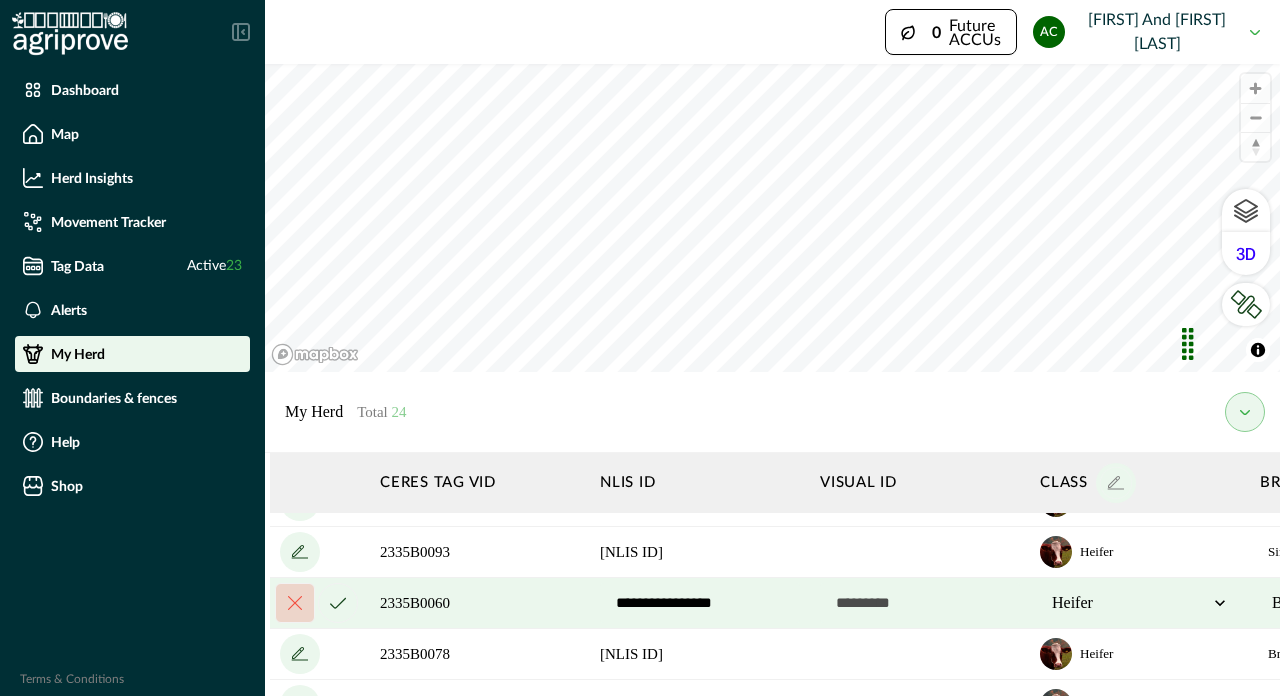 scroll, scrollTop: 191, scrollLeft: 0, axis: vertical 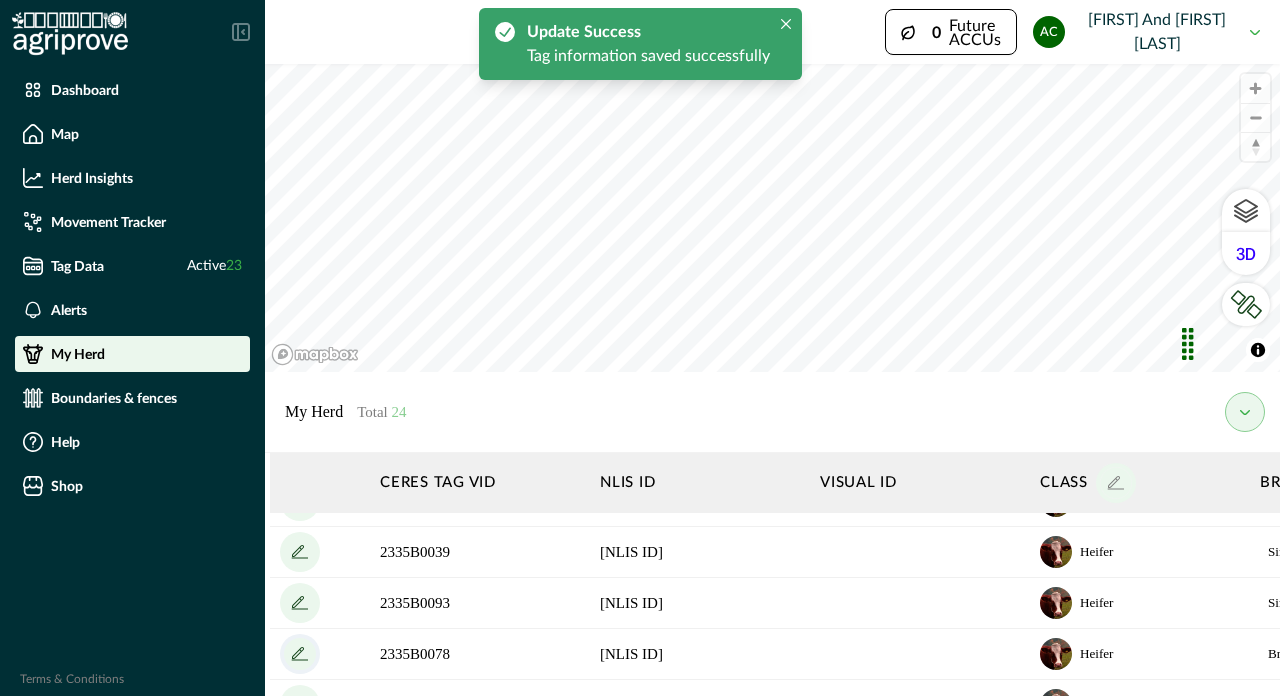 click 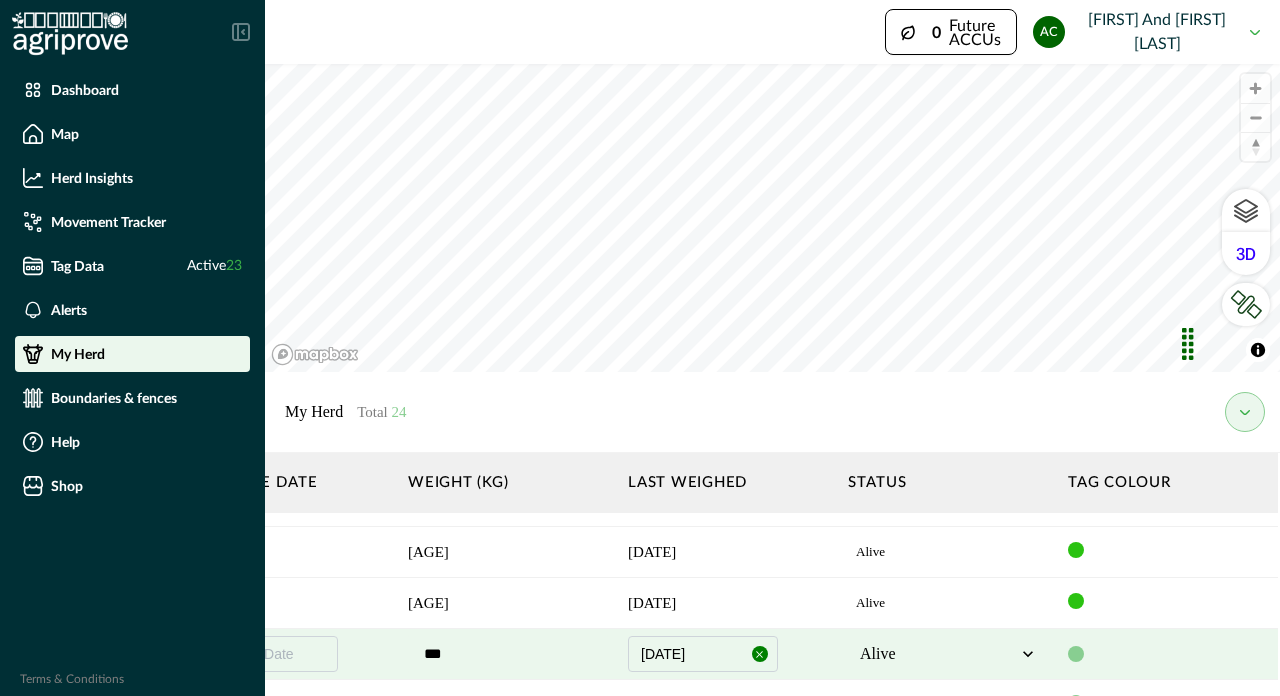 scroll, scrollTop: 191, scrollLeft: 2170, axis: both 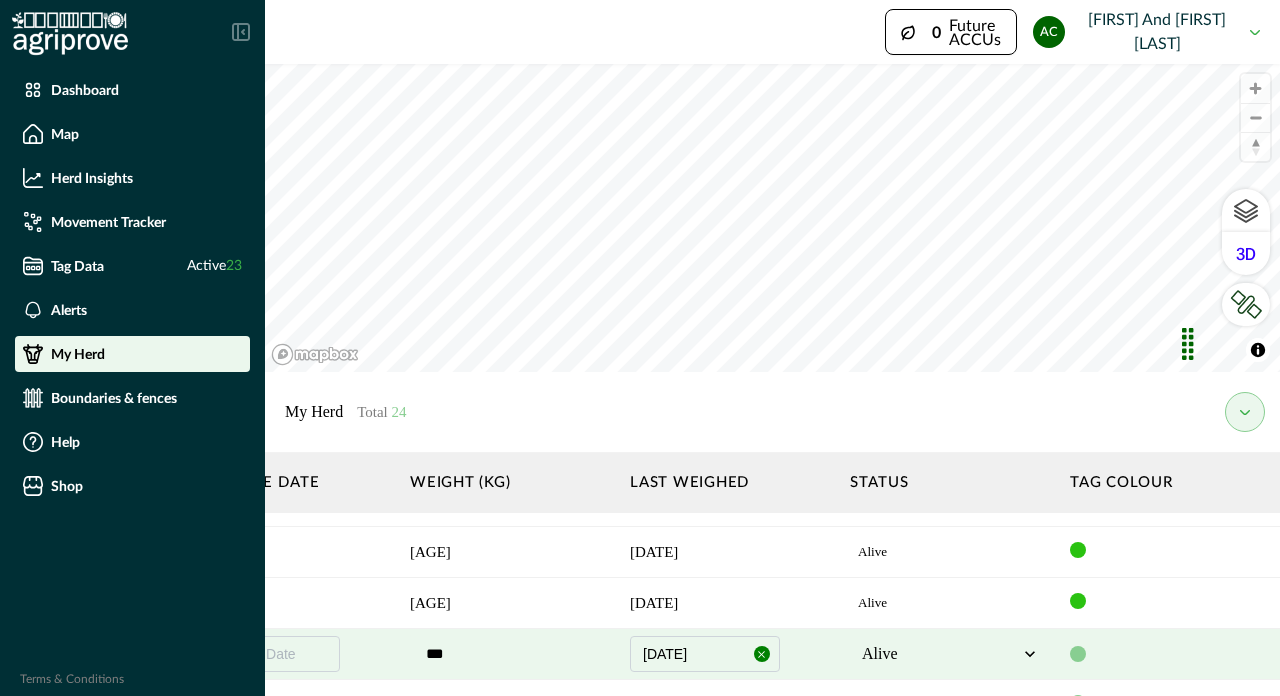 click at bounding box center [1078, 654] 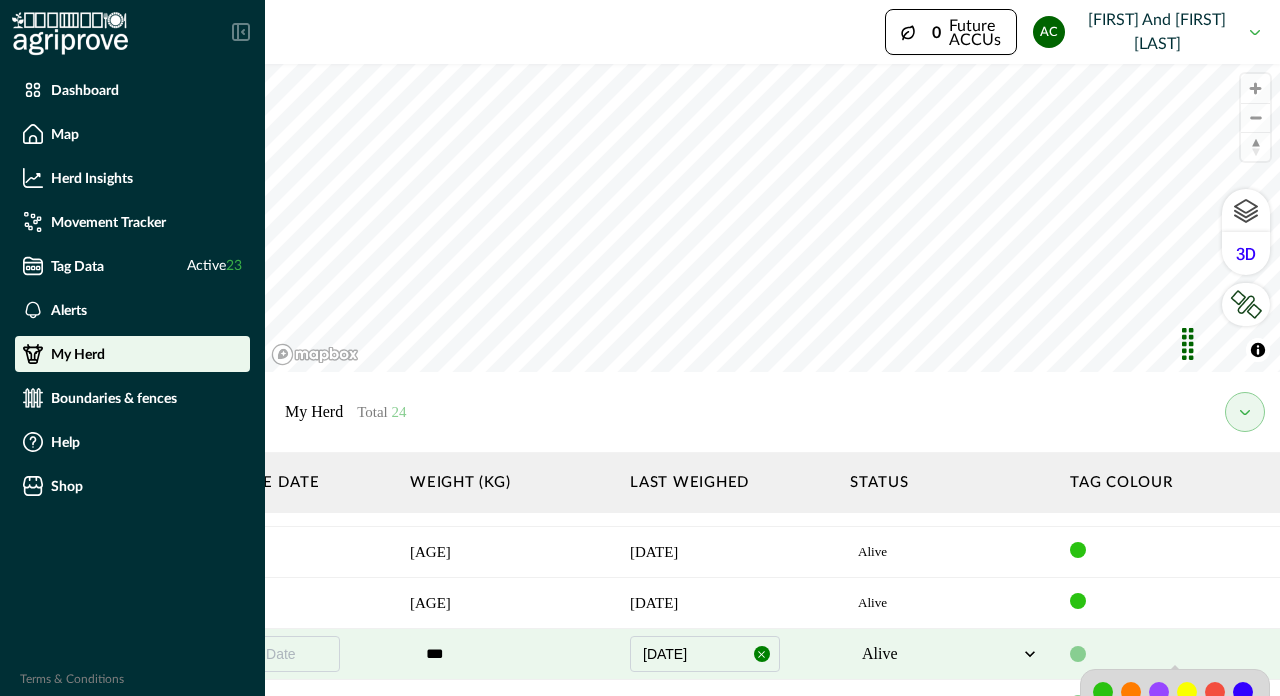 click at bounding box center [1103, 692] 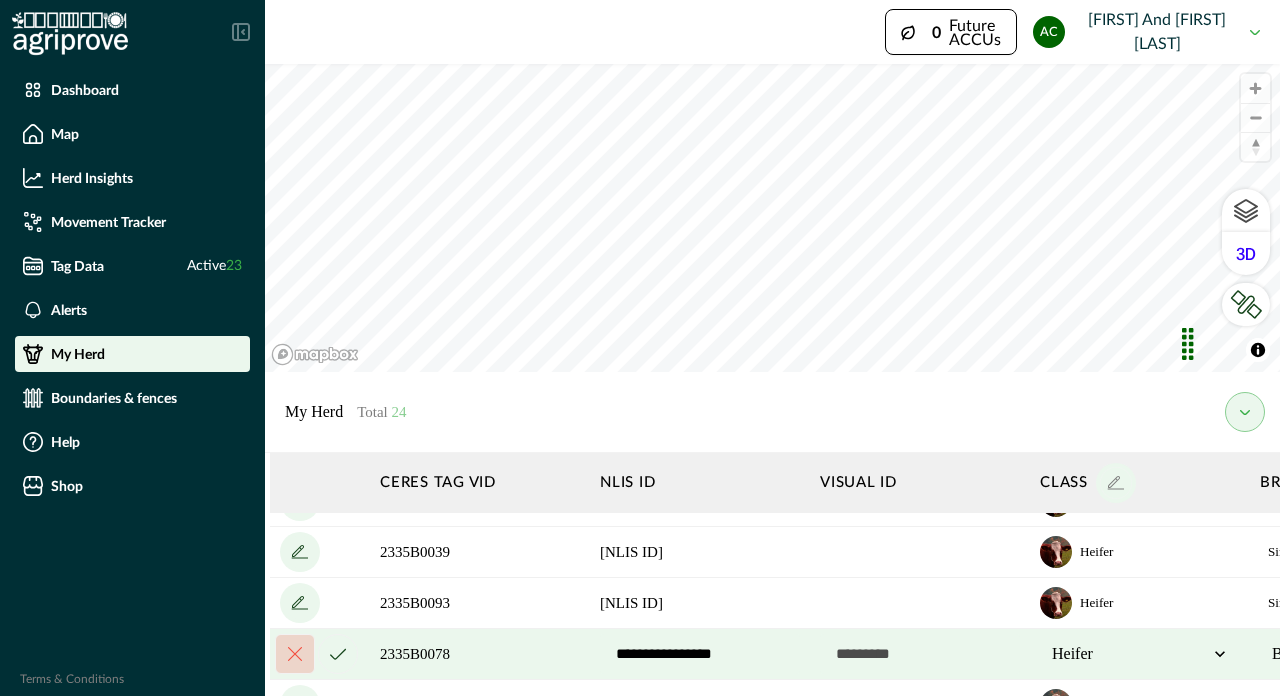 scroll, scrollTop: 191, scrollLeft: 0, axis: vertical 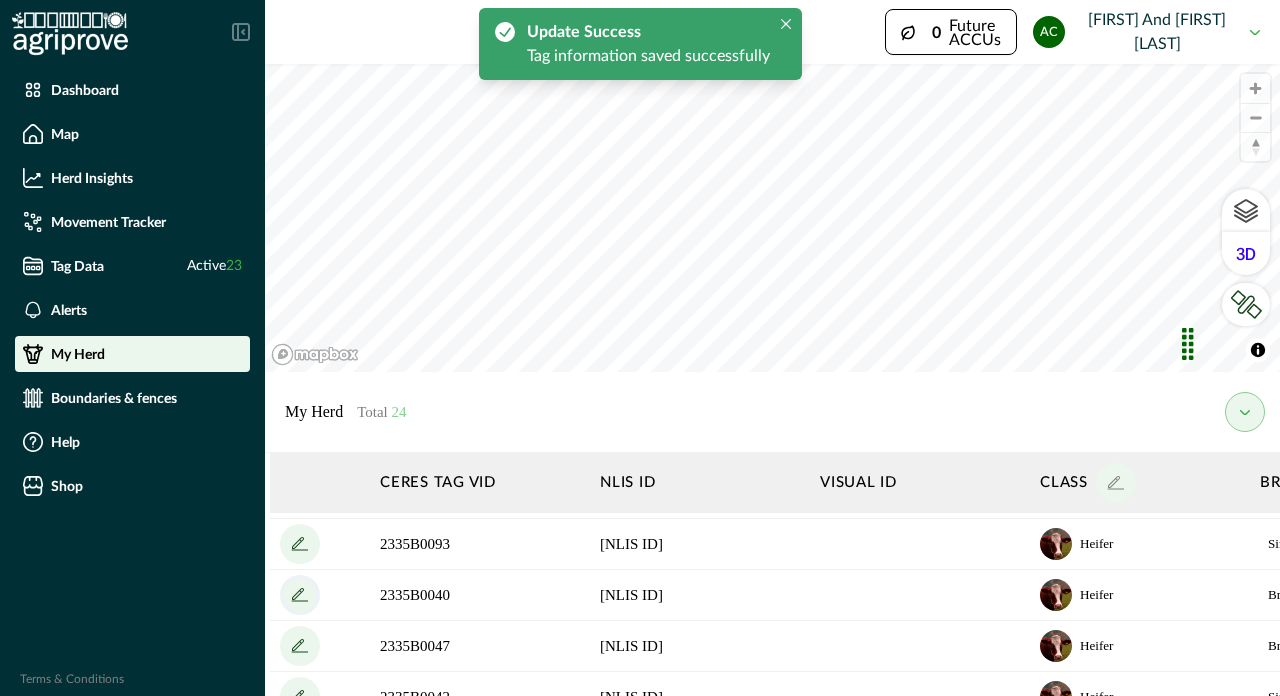 click 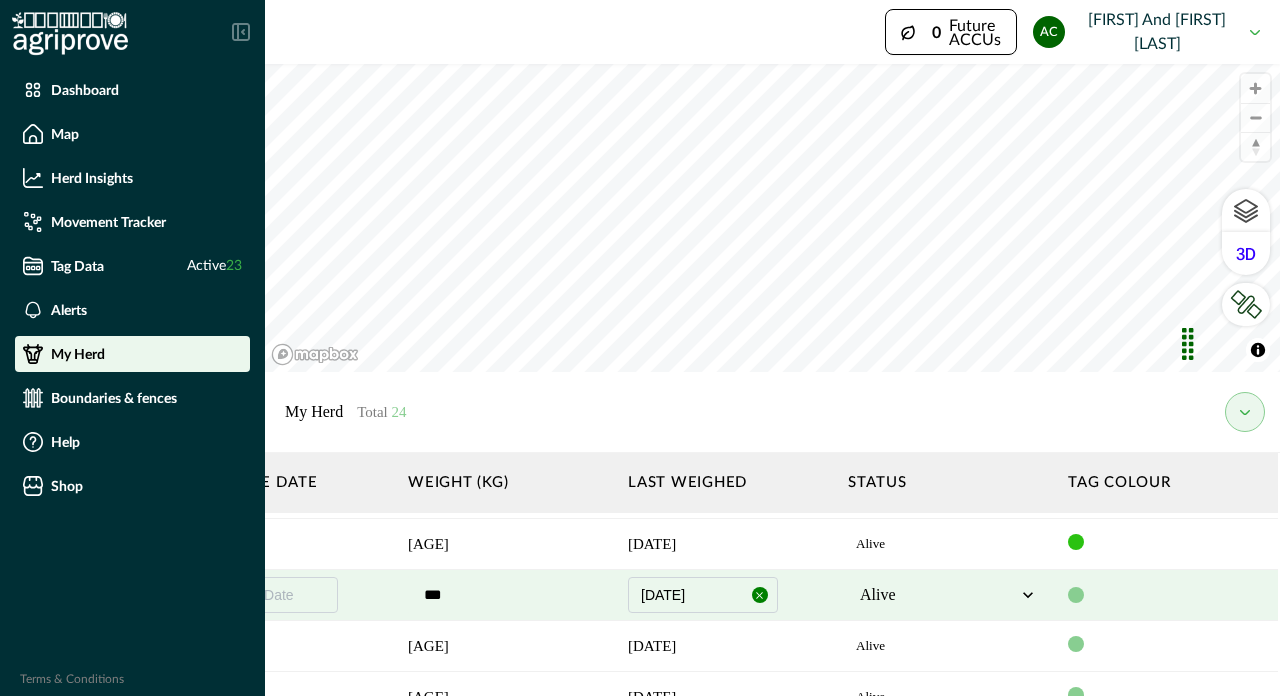 scroll, scrollTop: 301, scrollLeft: 2170, axis: both 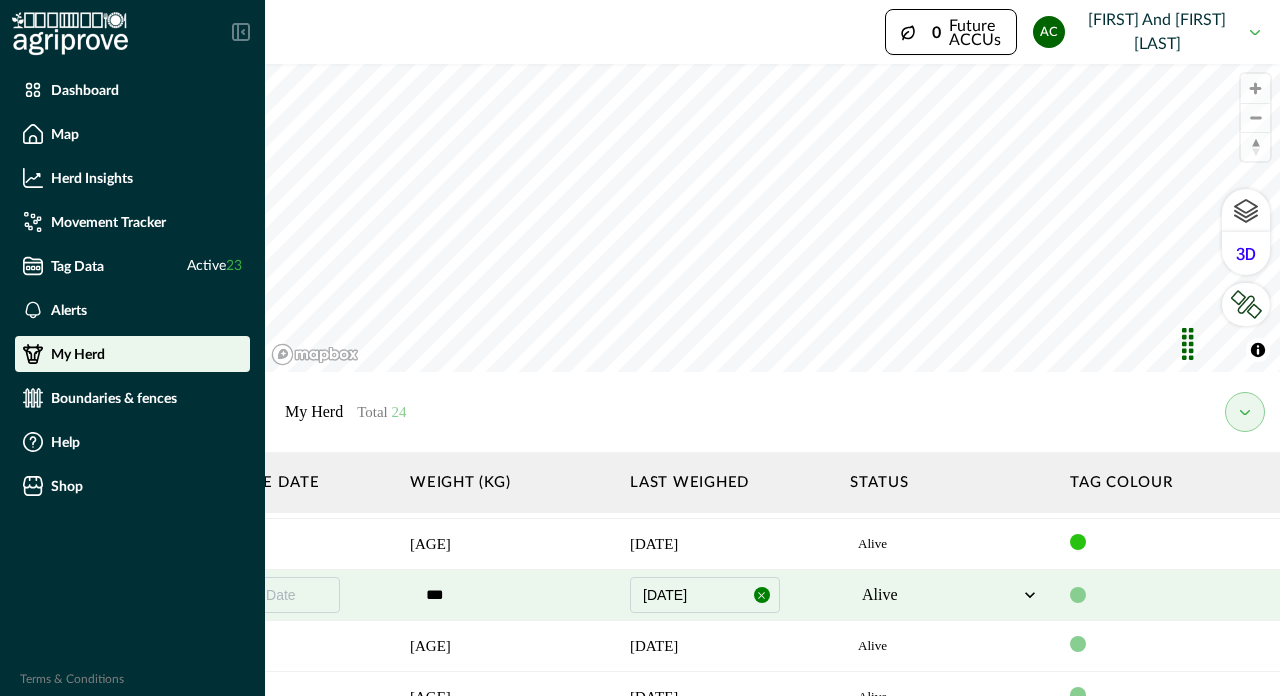click at bounding box center (1078, 595) 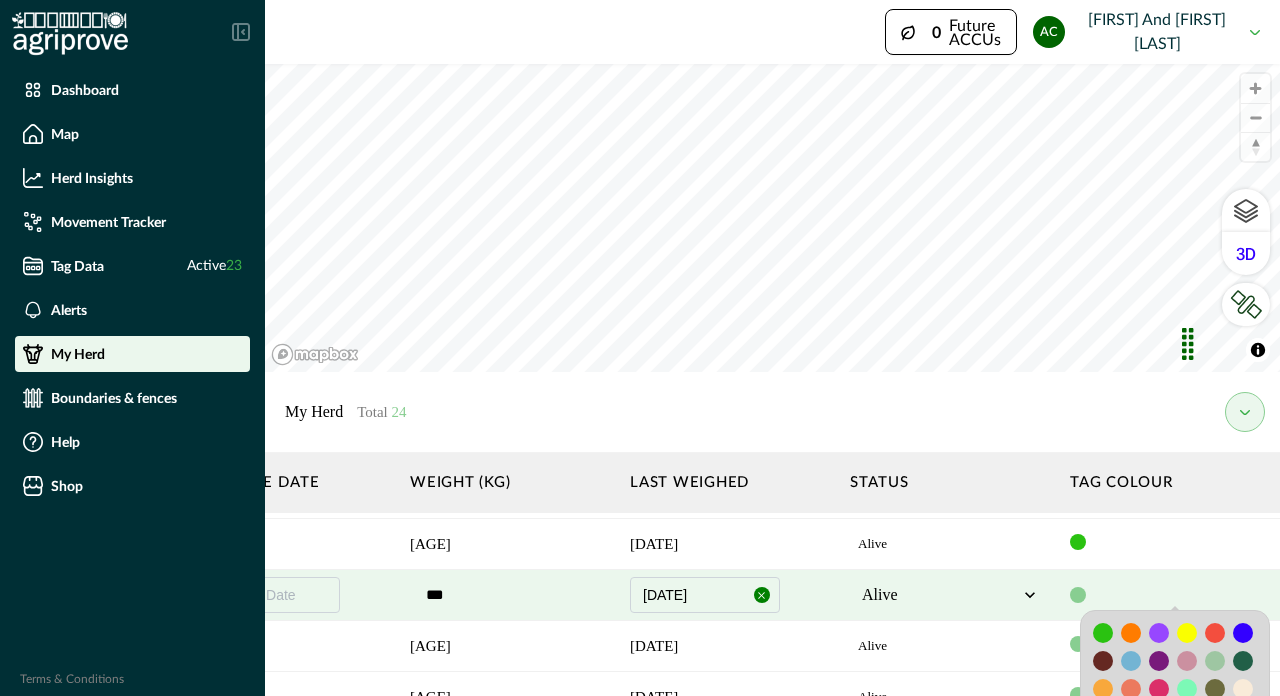 click at bounding box center (1103, 633) 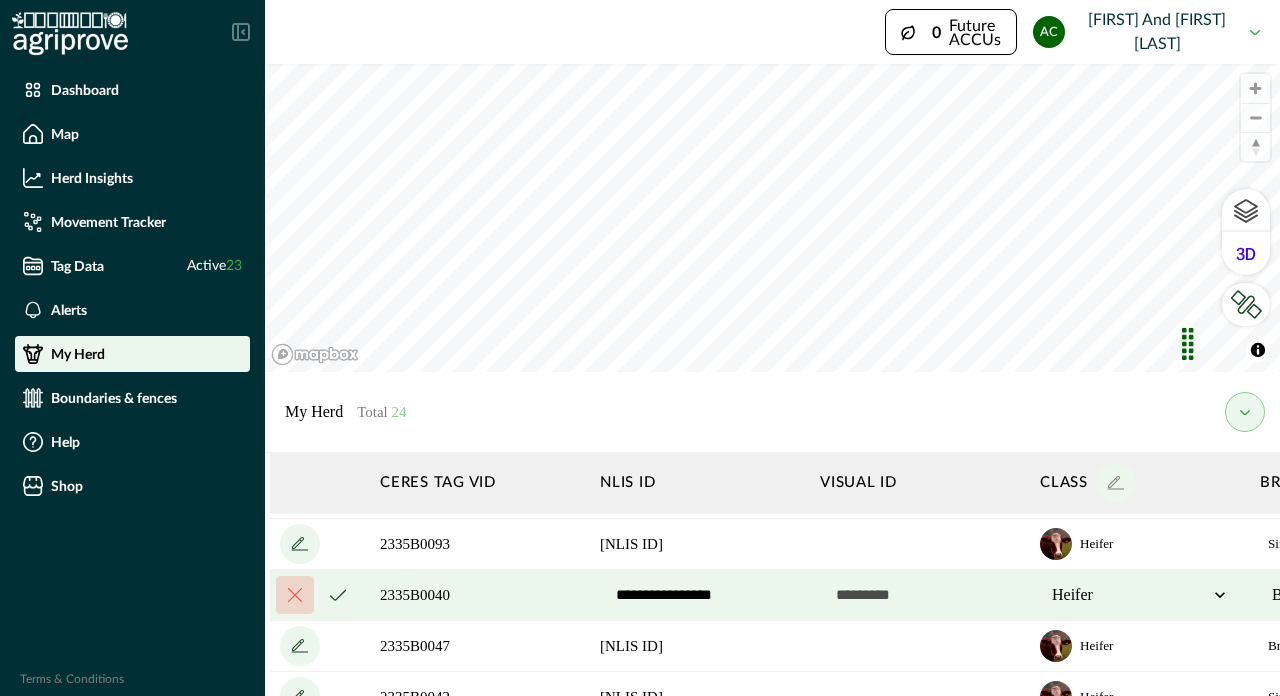 scroll, scrollTop: 301, scrollLeft: 0, axis: vertical 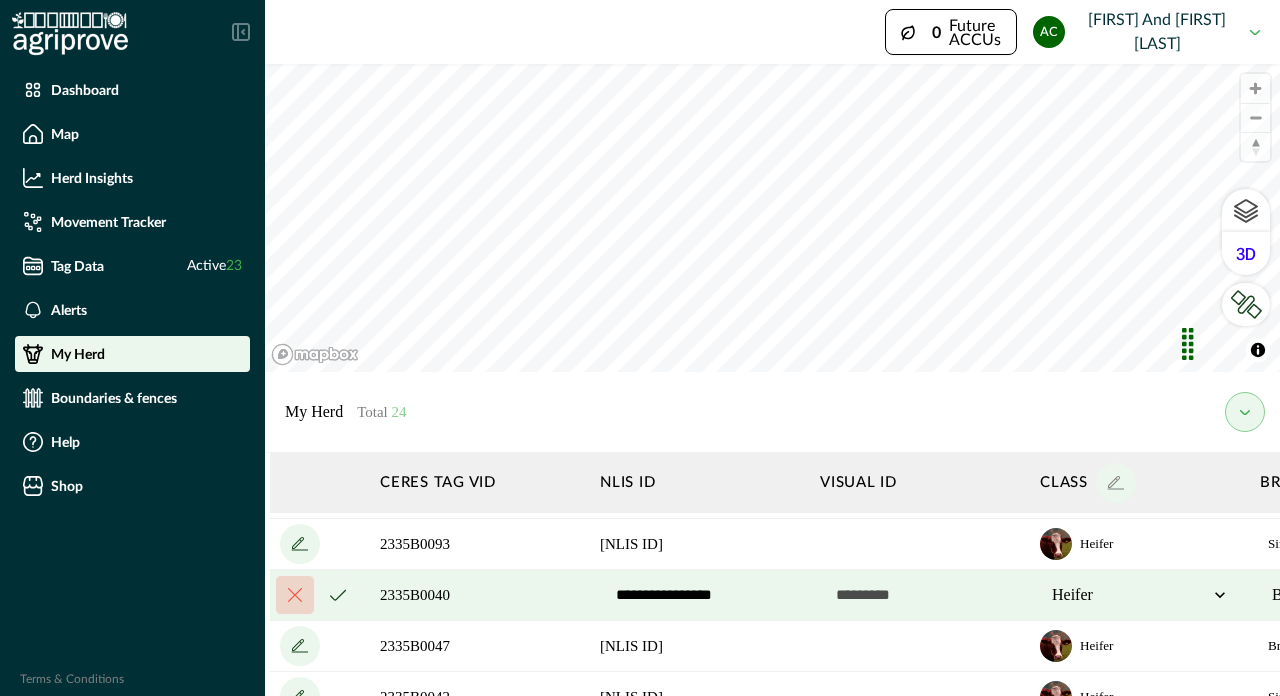 click 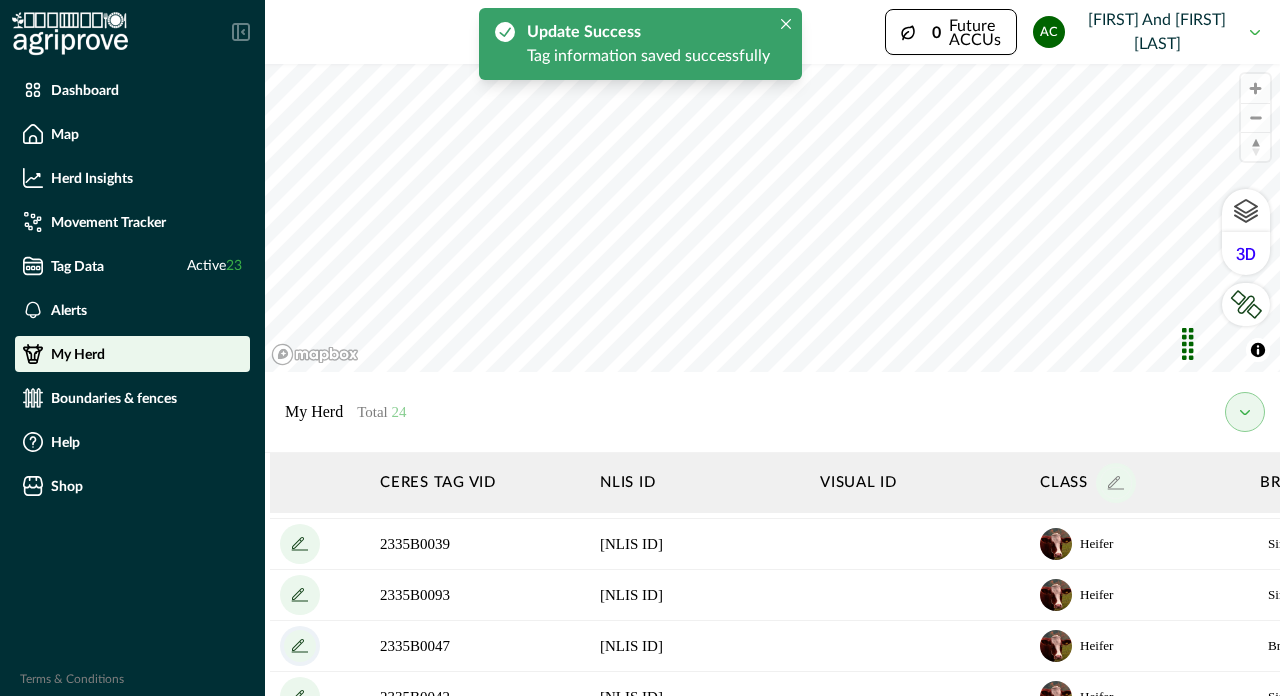 click 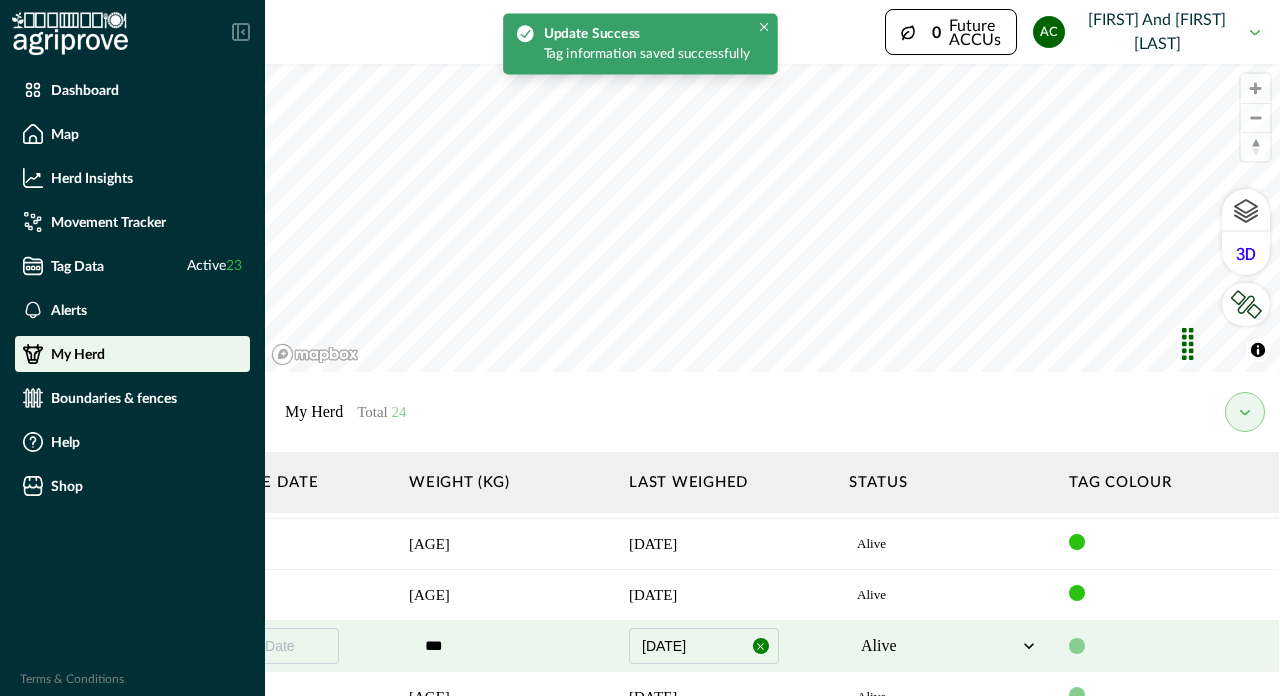 scroll, scrollTop: 301, scrollLeft: 2170, axis: both 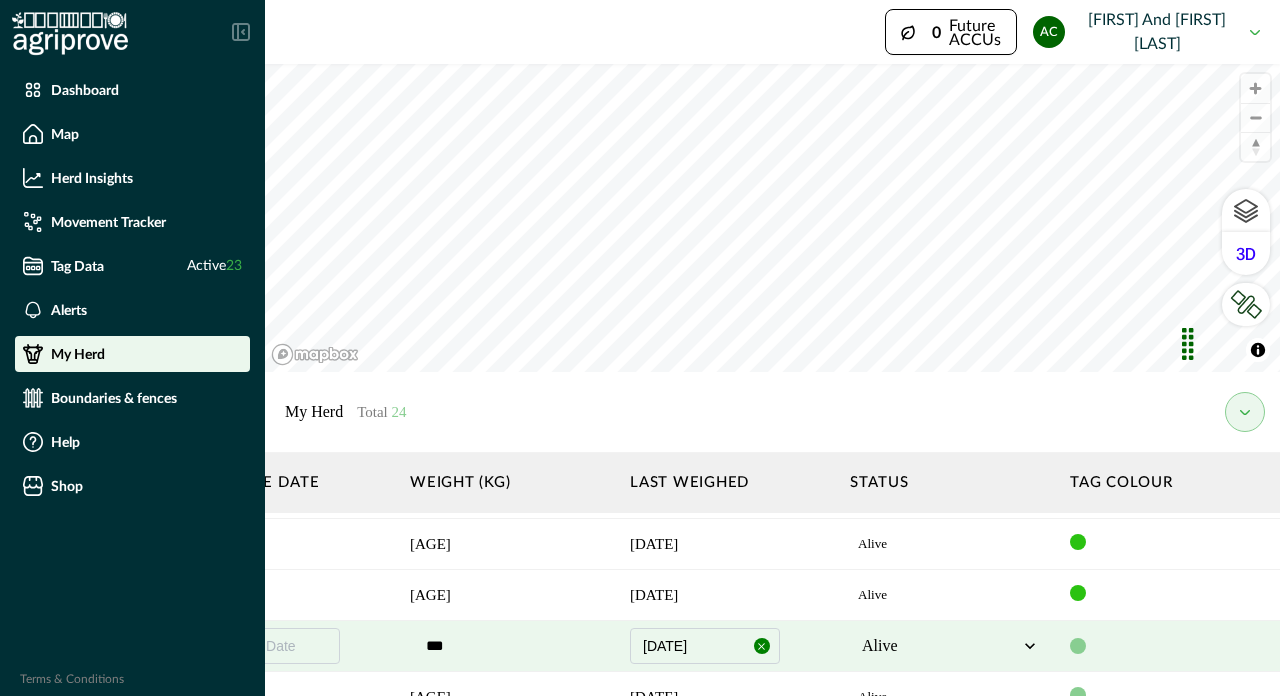 click at bounding box center (1078, 646) 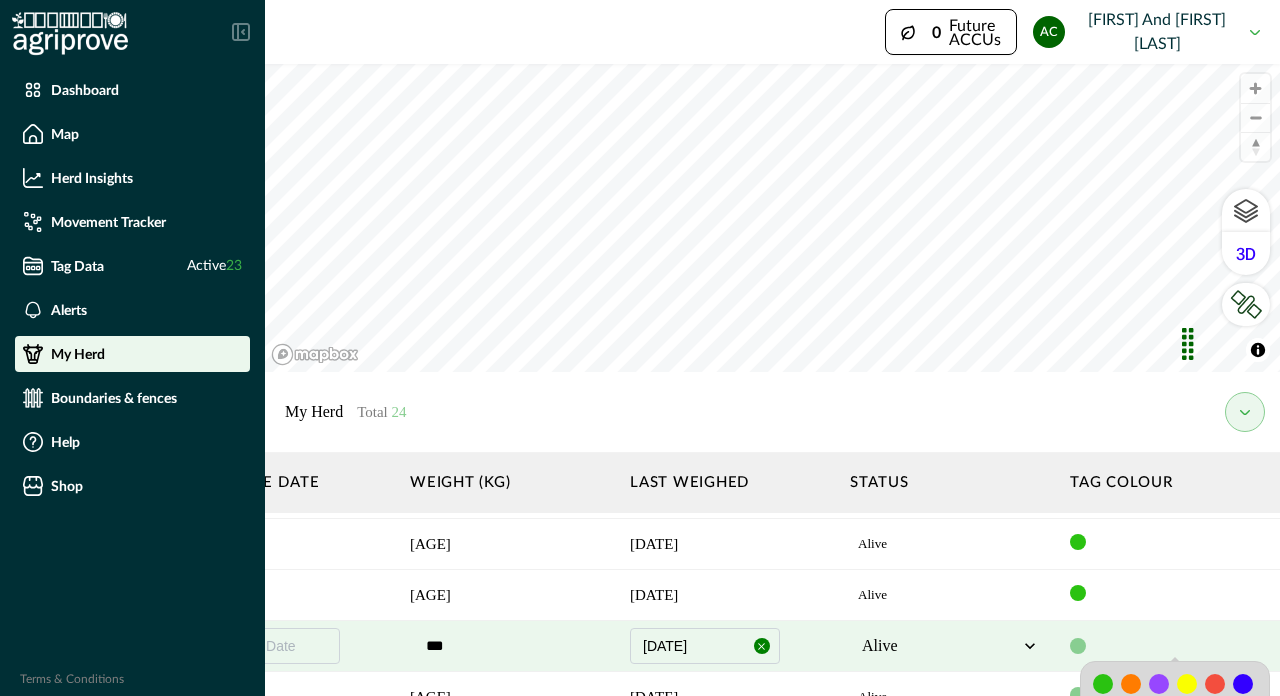 click at bounding box center (1103, 684) 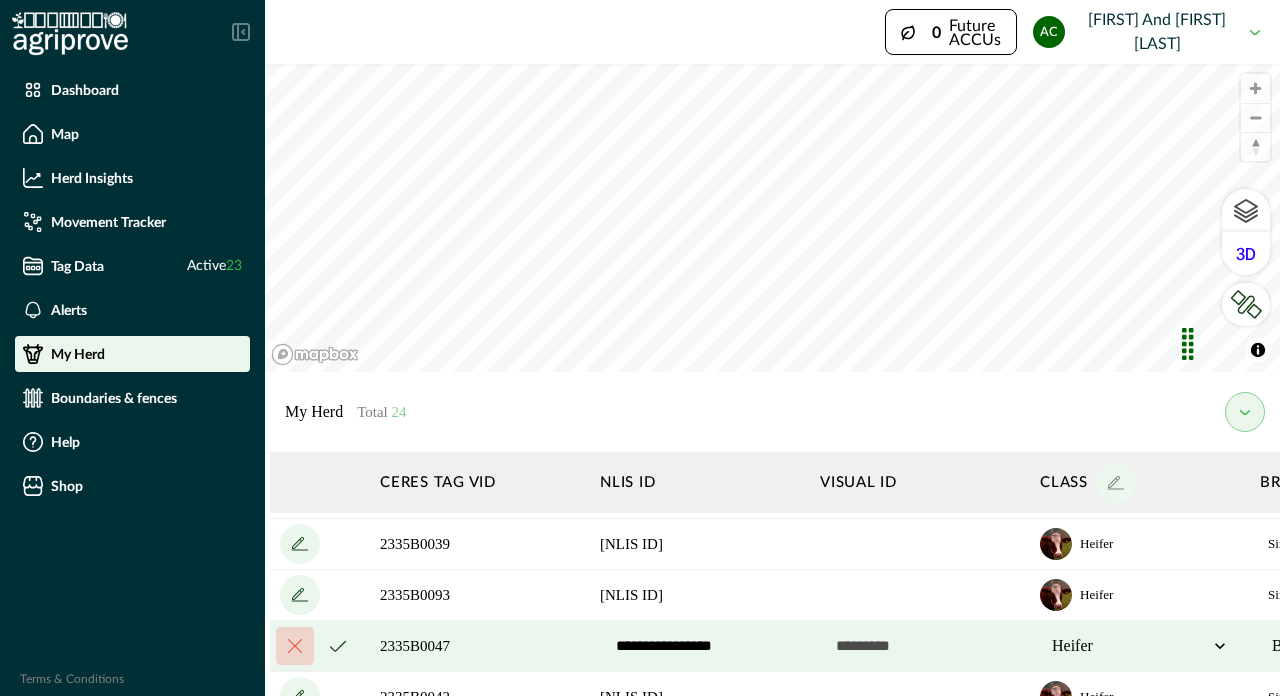 scroll, scrollTop: 301, scrollLeft: 0, axis: vertical 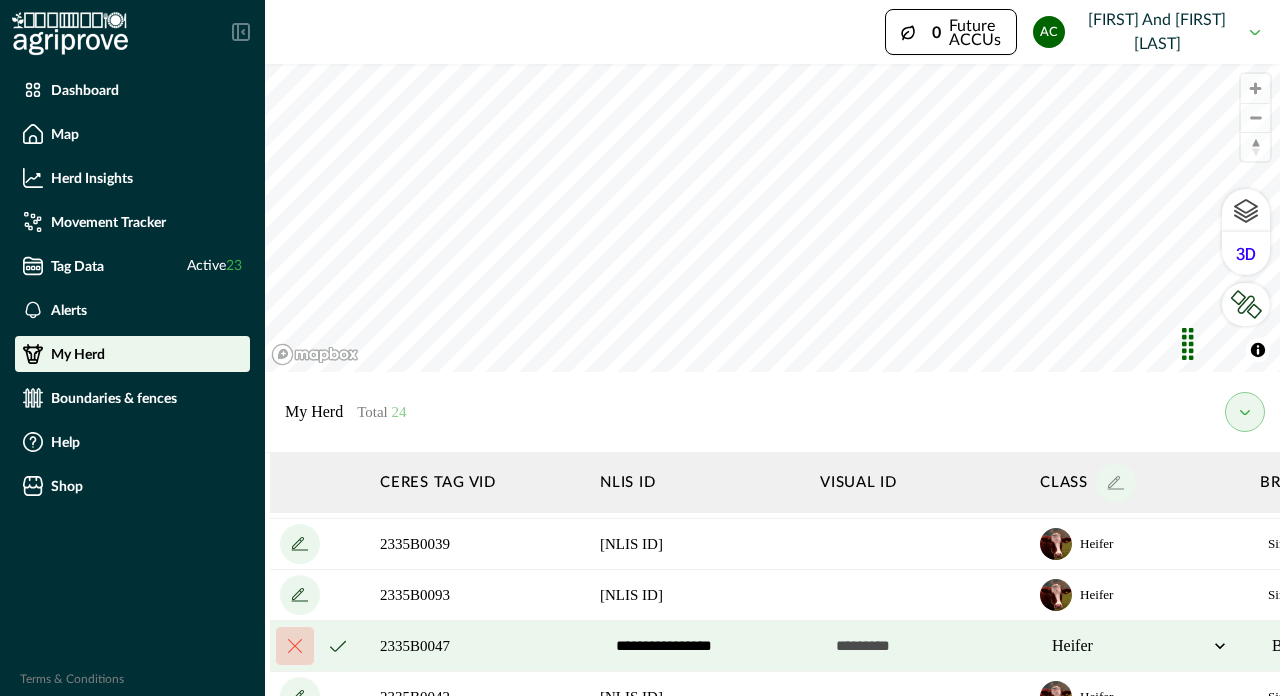 click 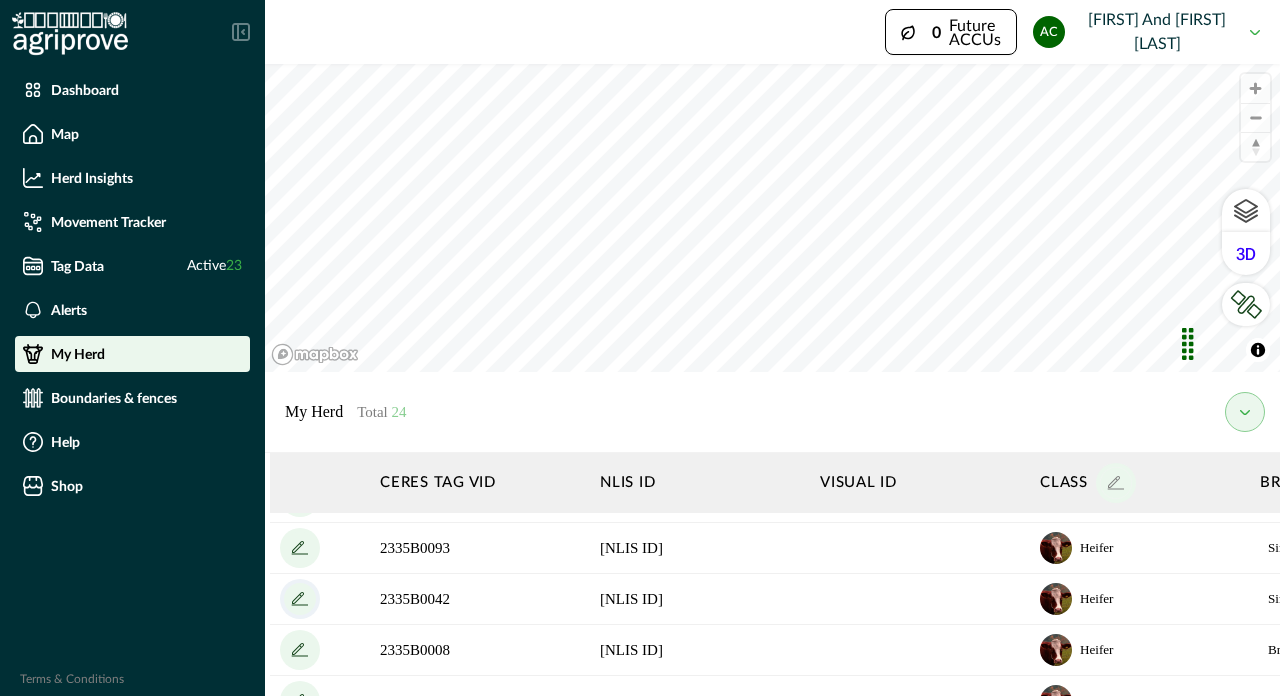 scroll, scrollTop: 399, scrollLeft: 0, axis: vertical 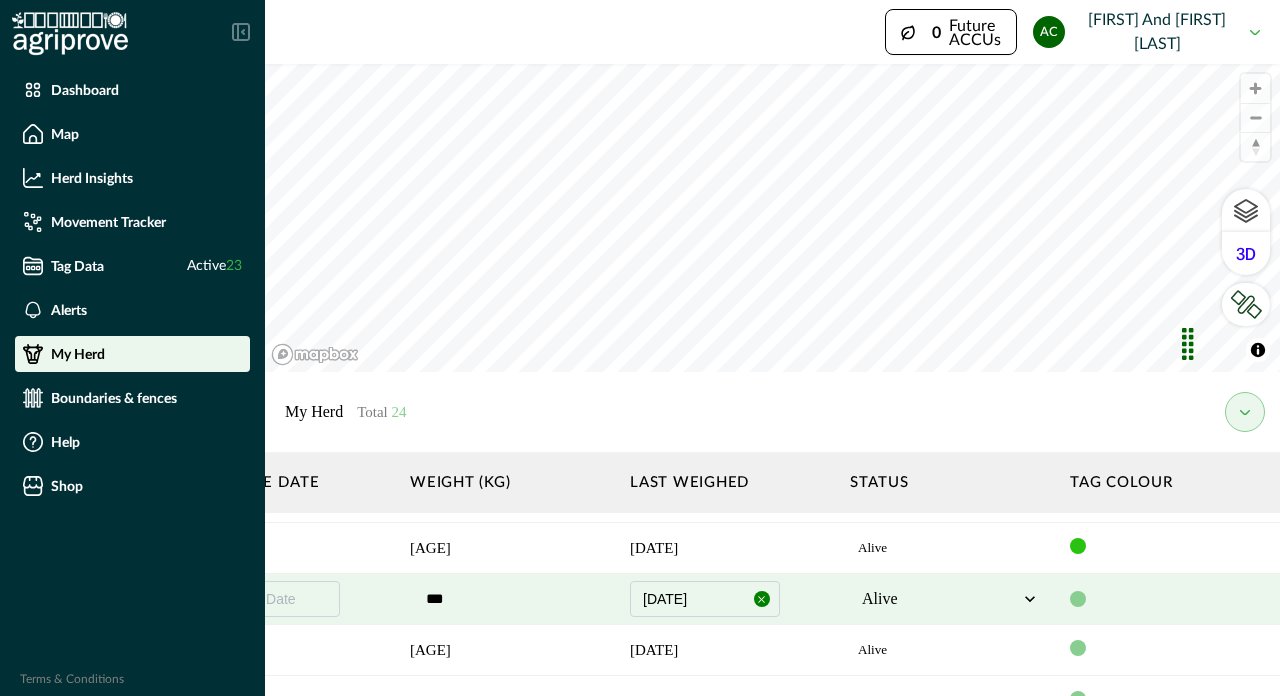 click at bounding box center [1078, 599] 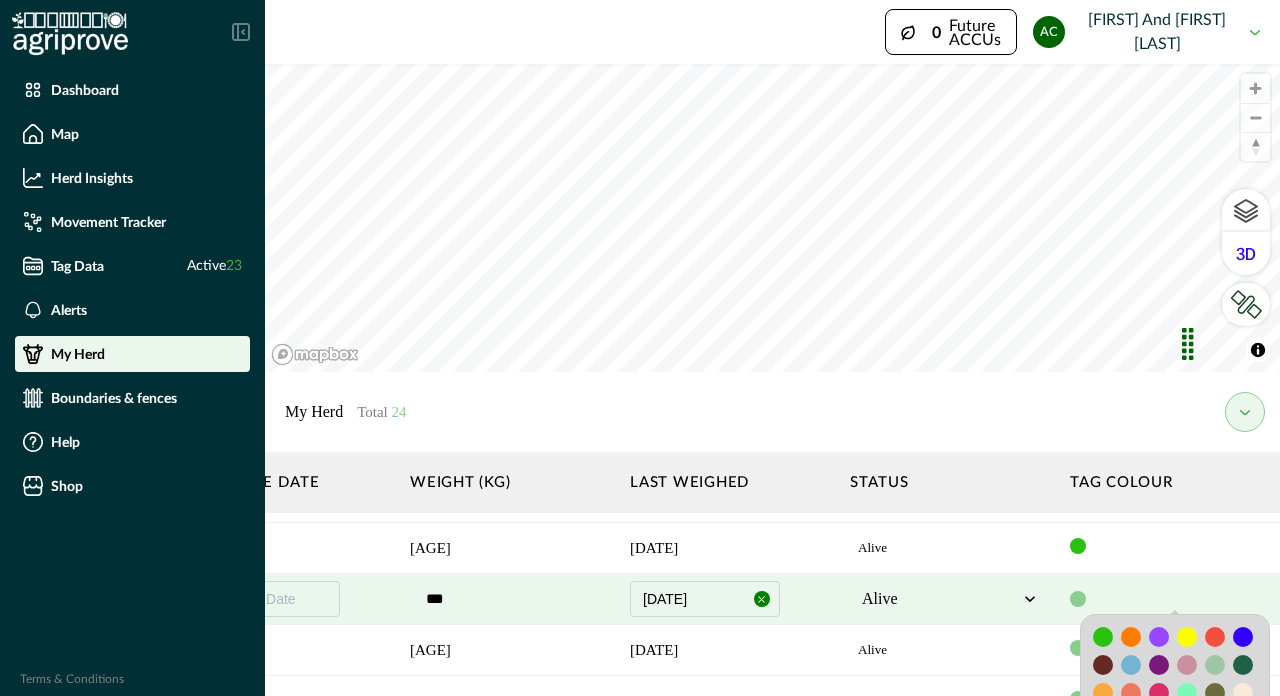 click at bounding box center (1103, 637) 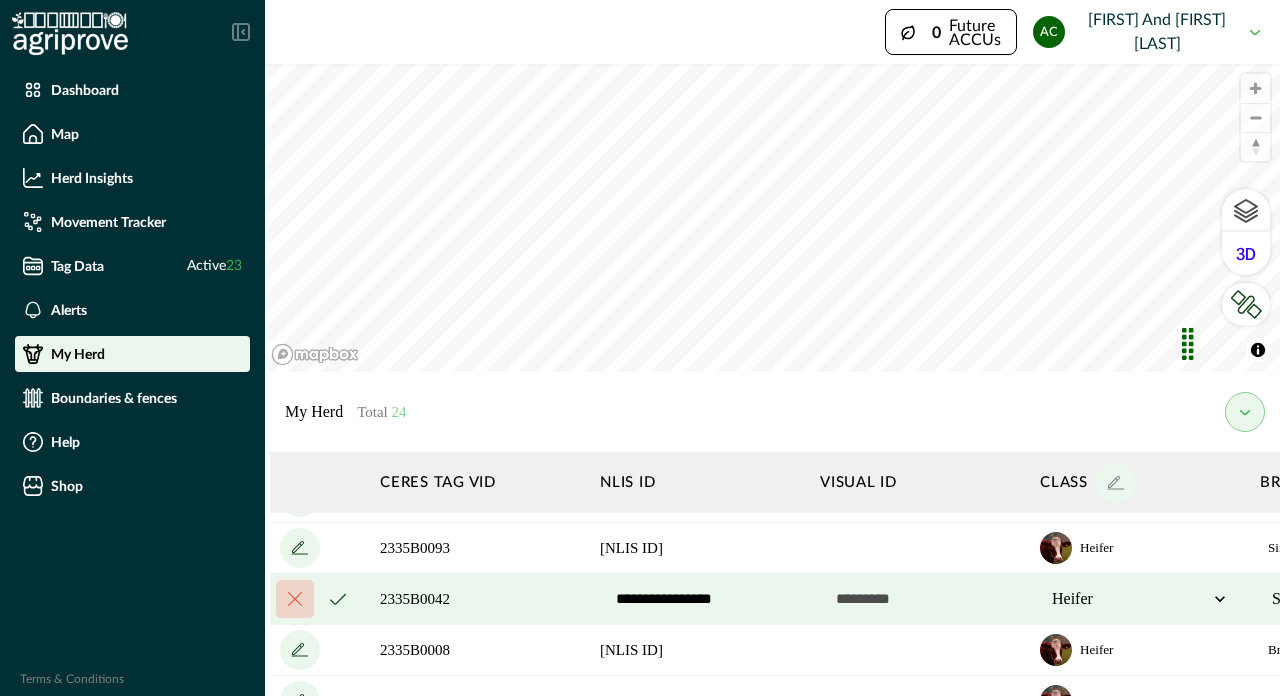 scroll, scrollTop: 399, scrollLeft: 0, axis: vertical 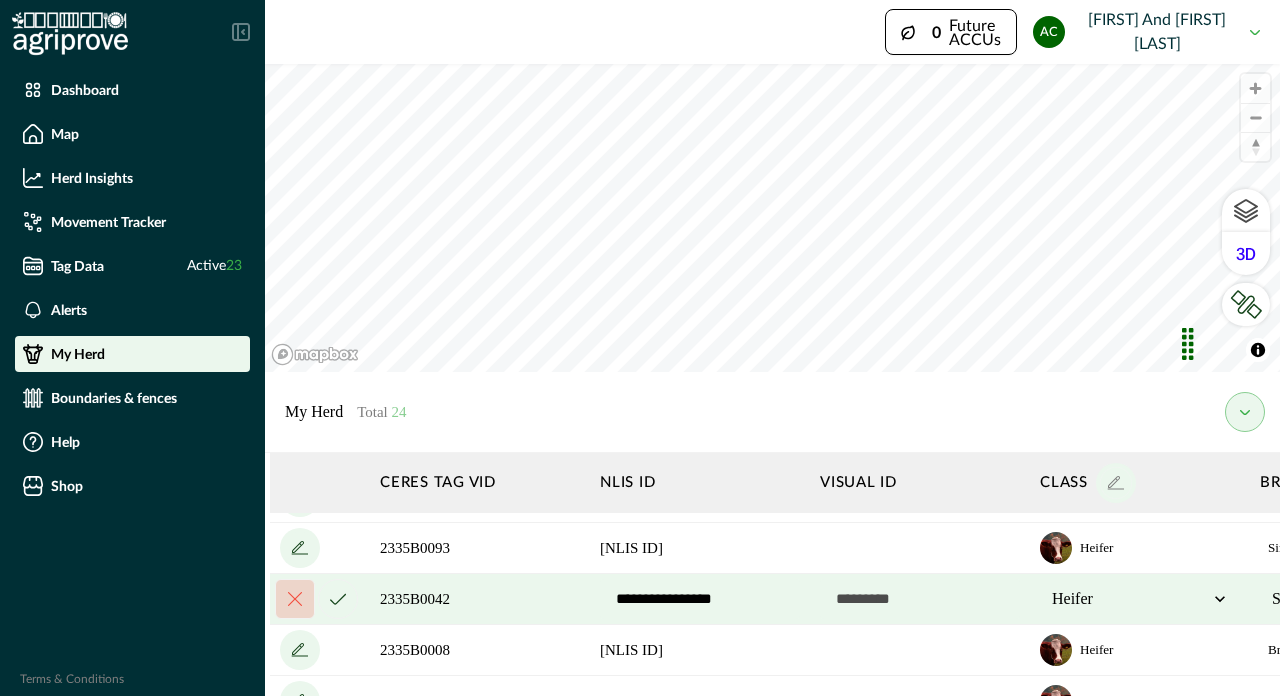 click 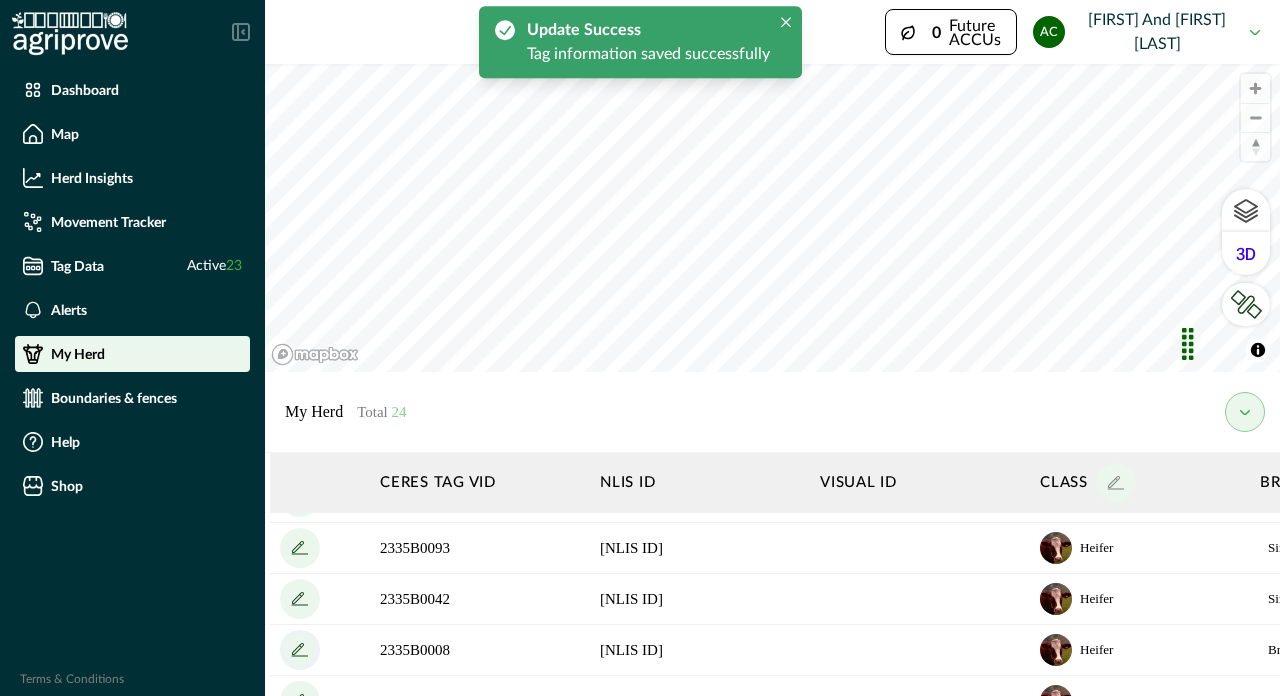 click 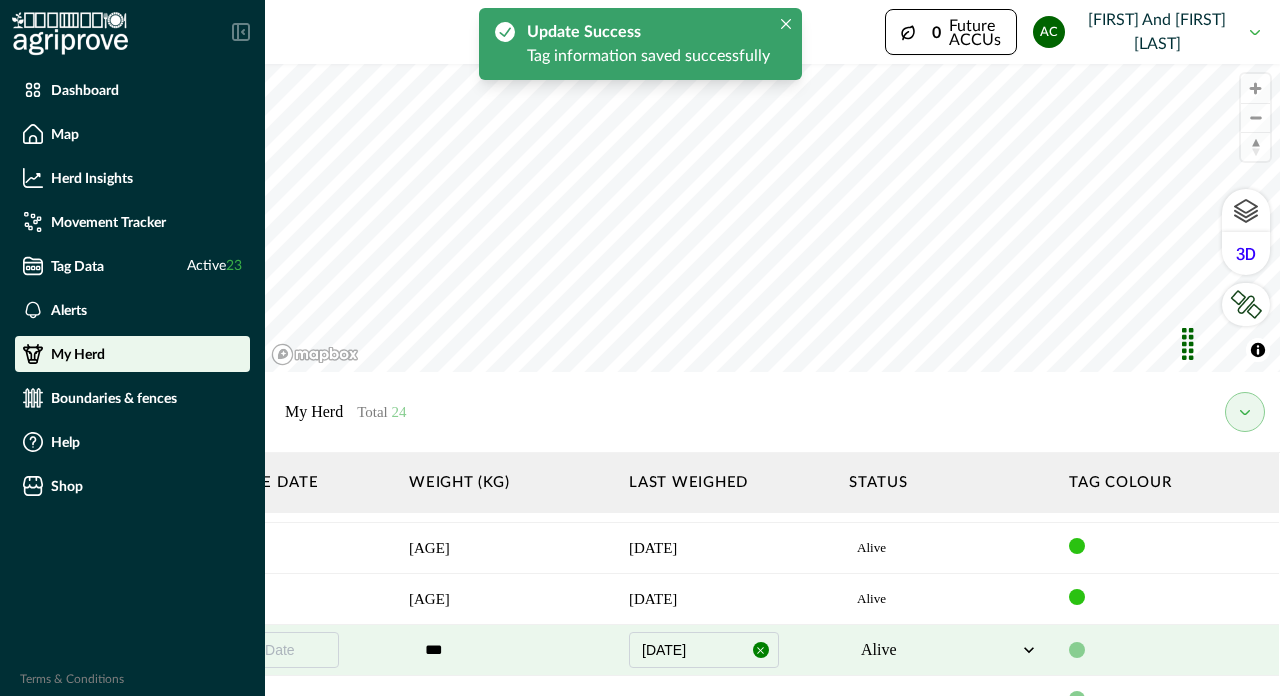 scroll, scrollTop: 399, scrollLeft: 2170, axis: both 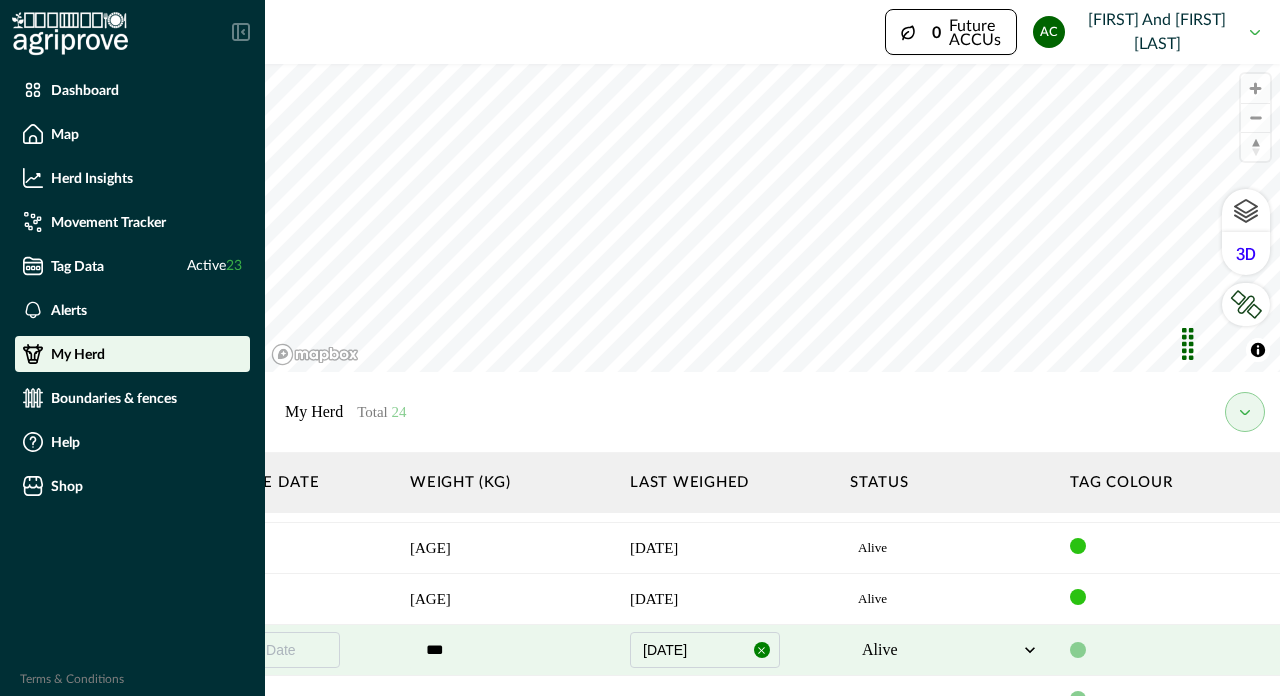 click at bounding box center (1170, 650) 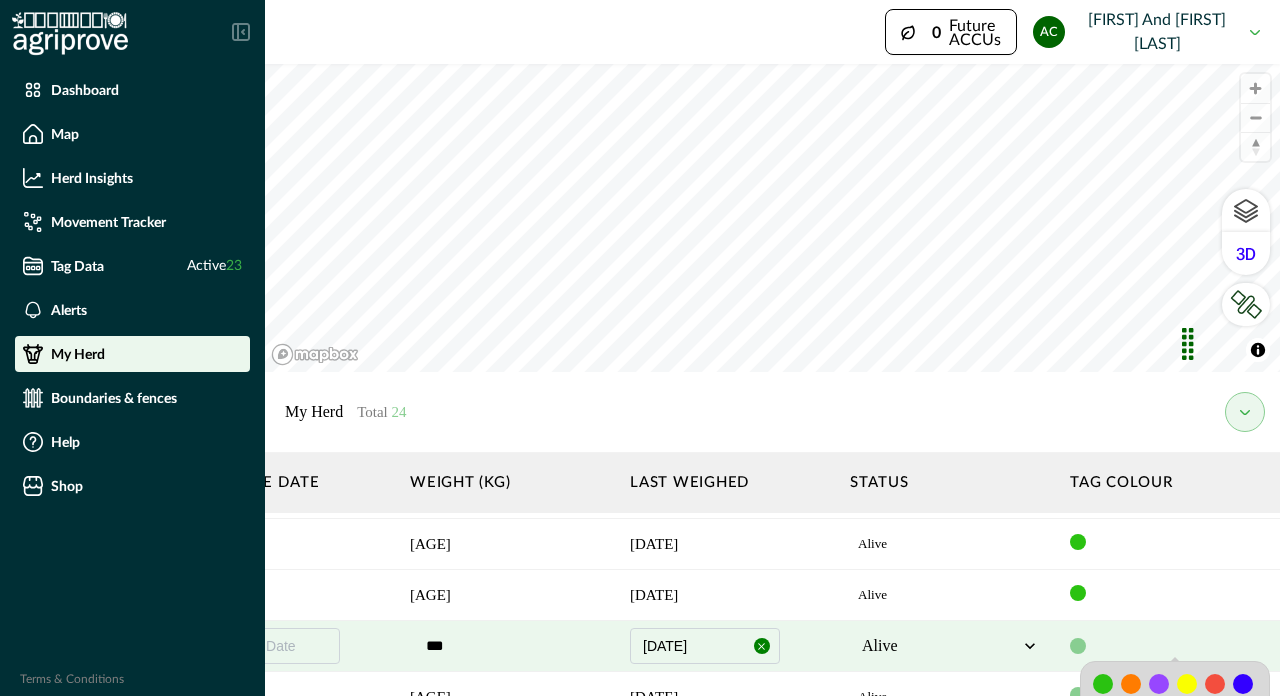 click at bounding box center [1103, 684] 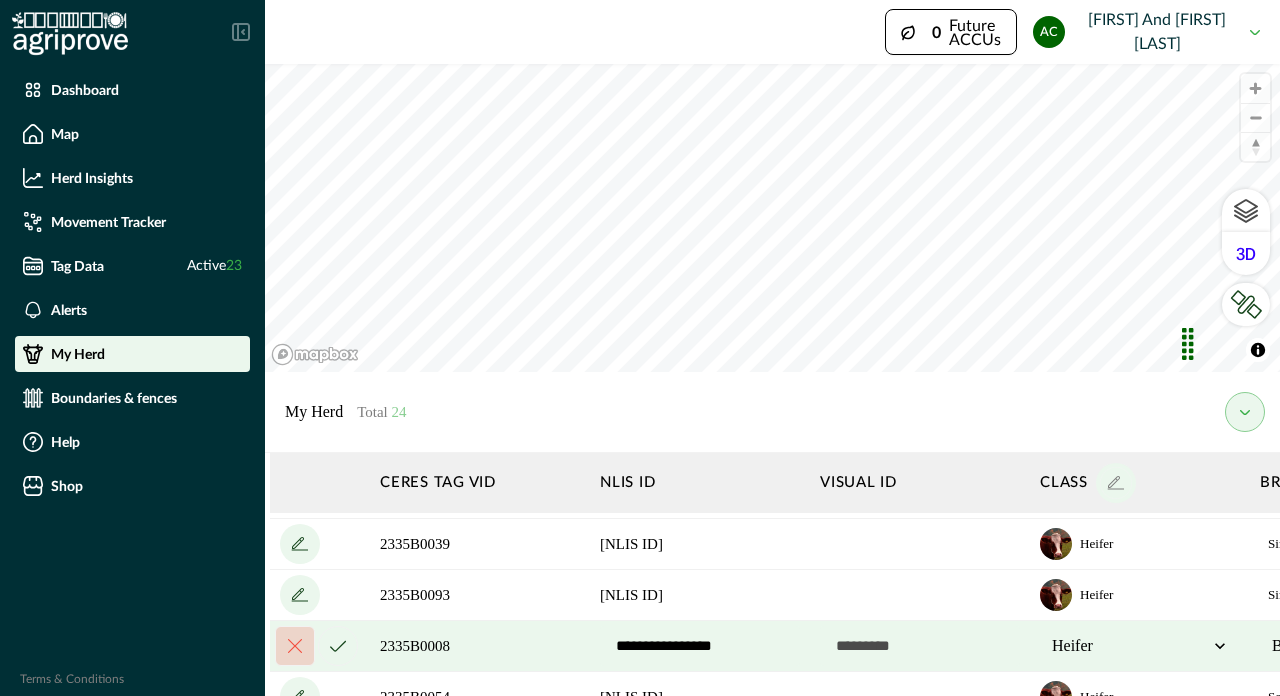 click at bounding box center [338, 646] 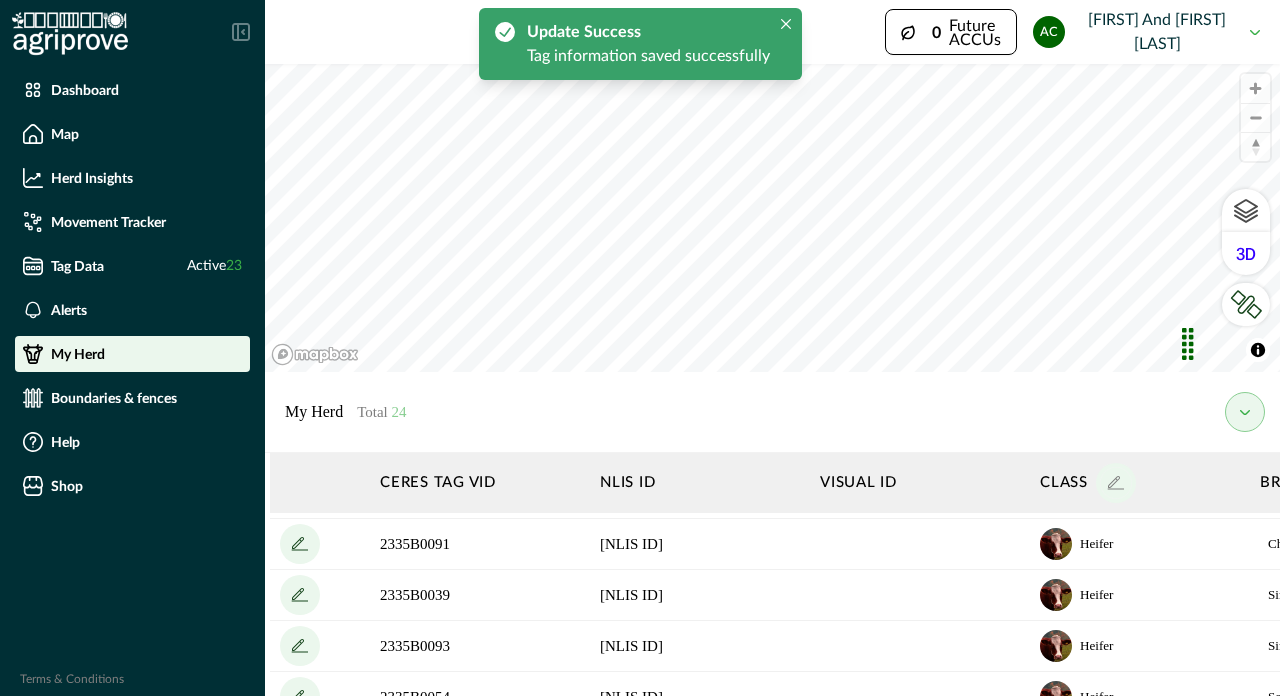 scroll, scrollTop: 0, scrollLeft: 0, axis: both 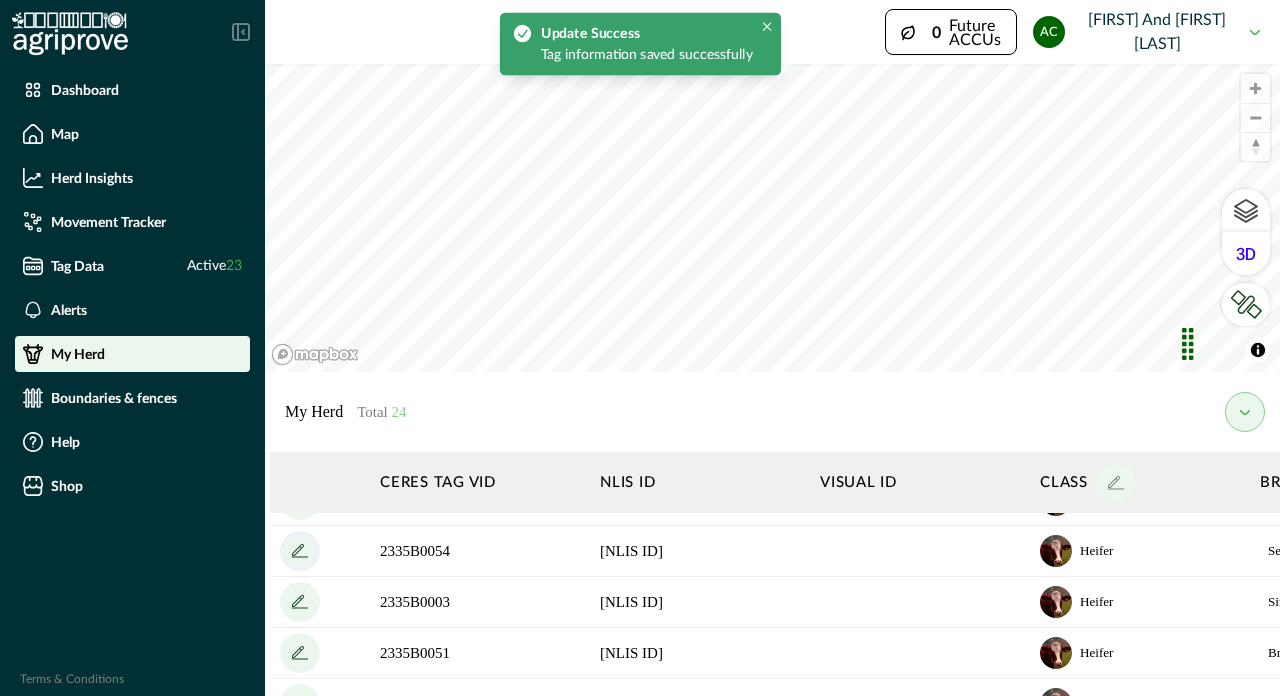 click 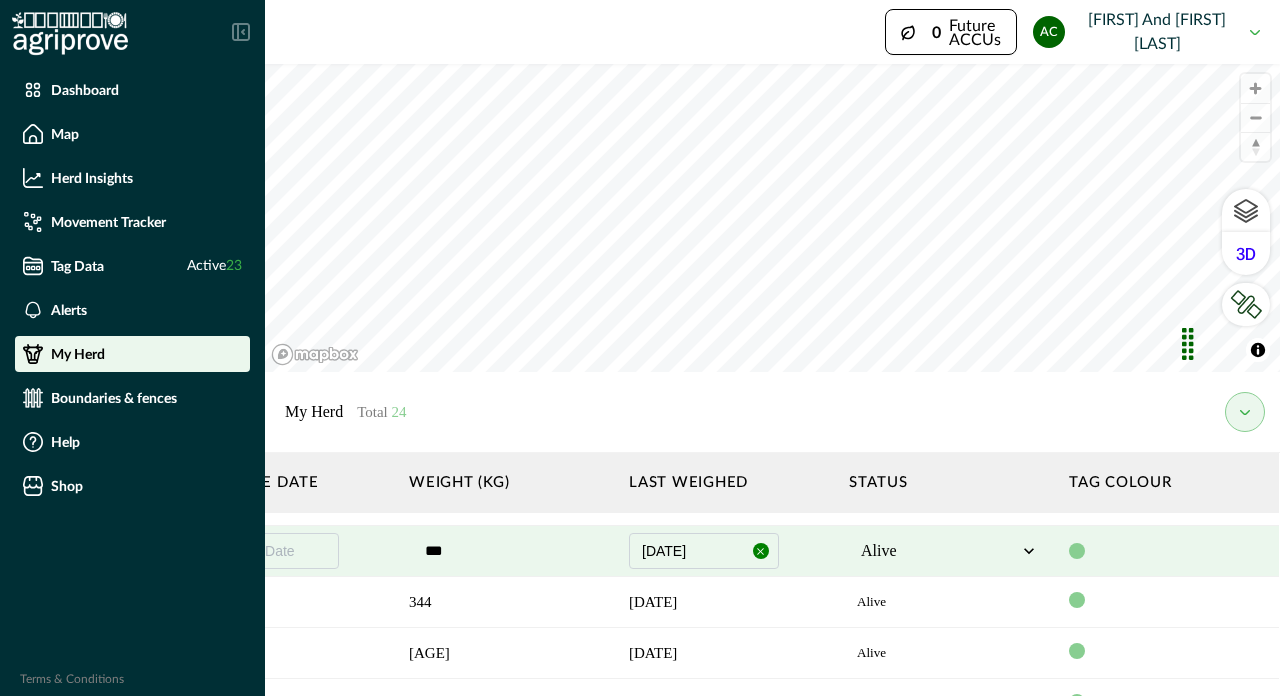 scroll, scrollTop: 549, scrollLeft: 2170, axis: both 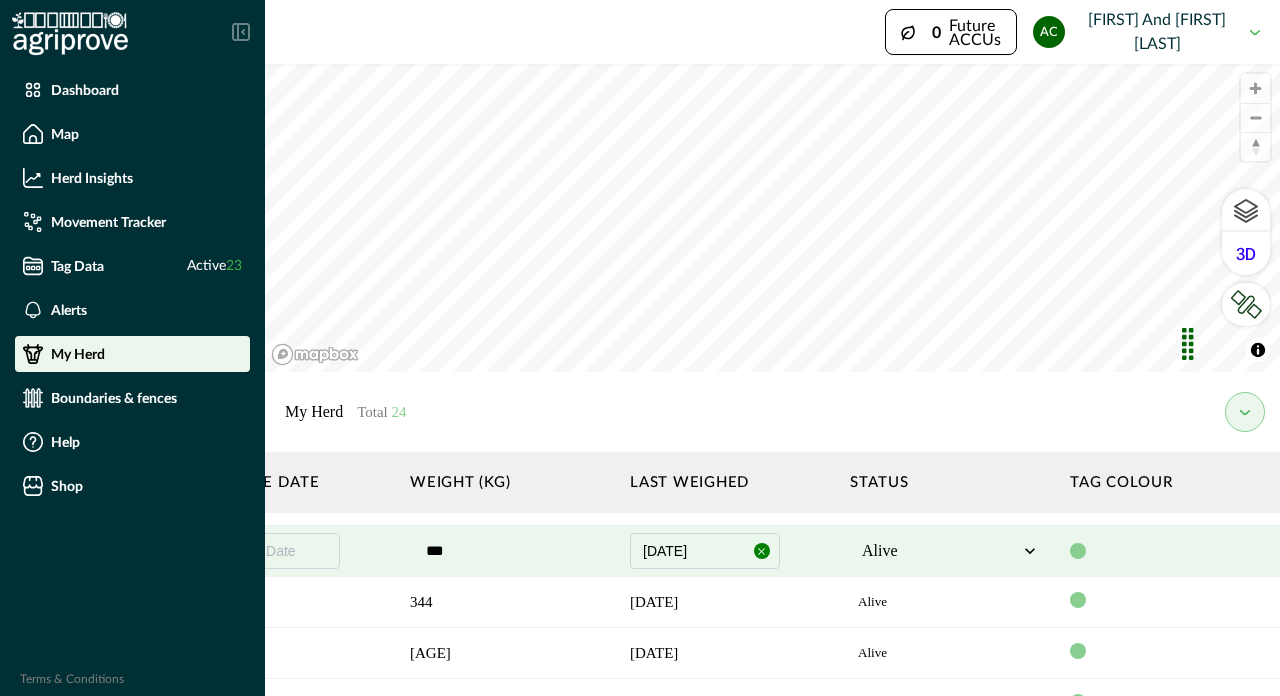 click at bounding box center (1170, 551) 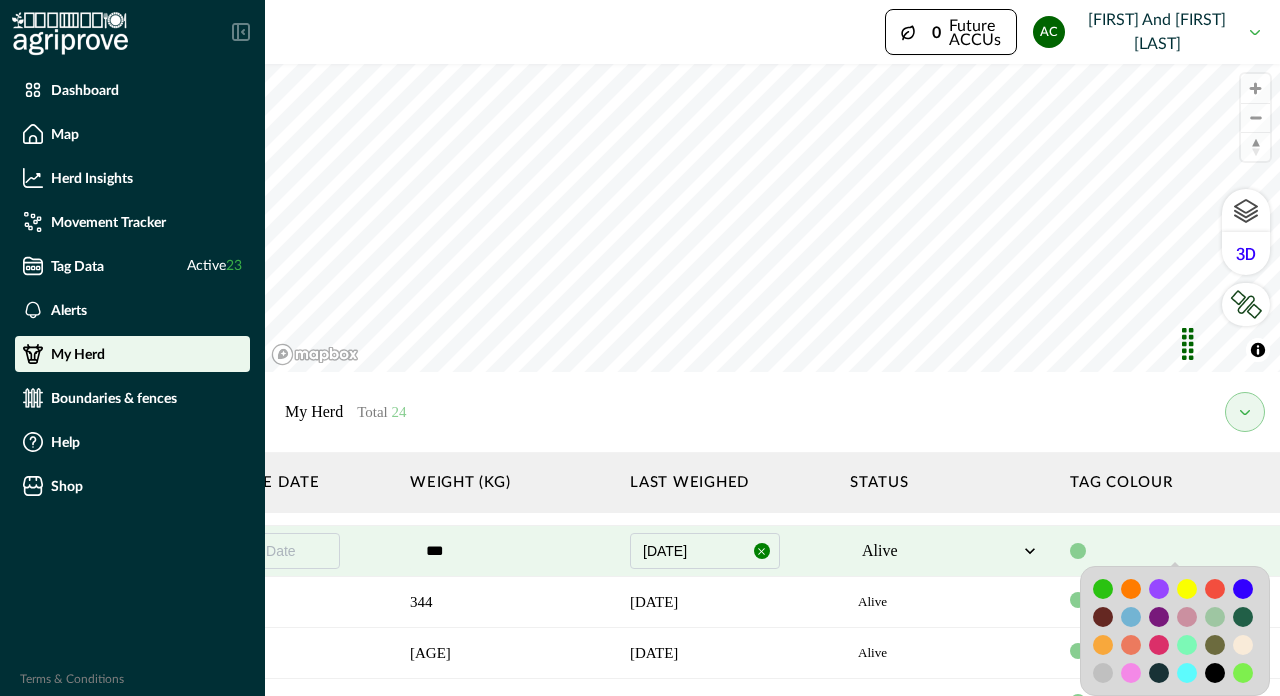 click at bounding box center [1103, 589] 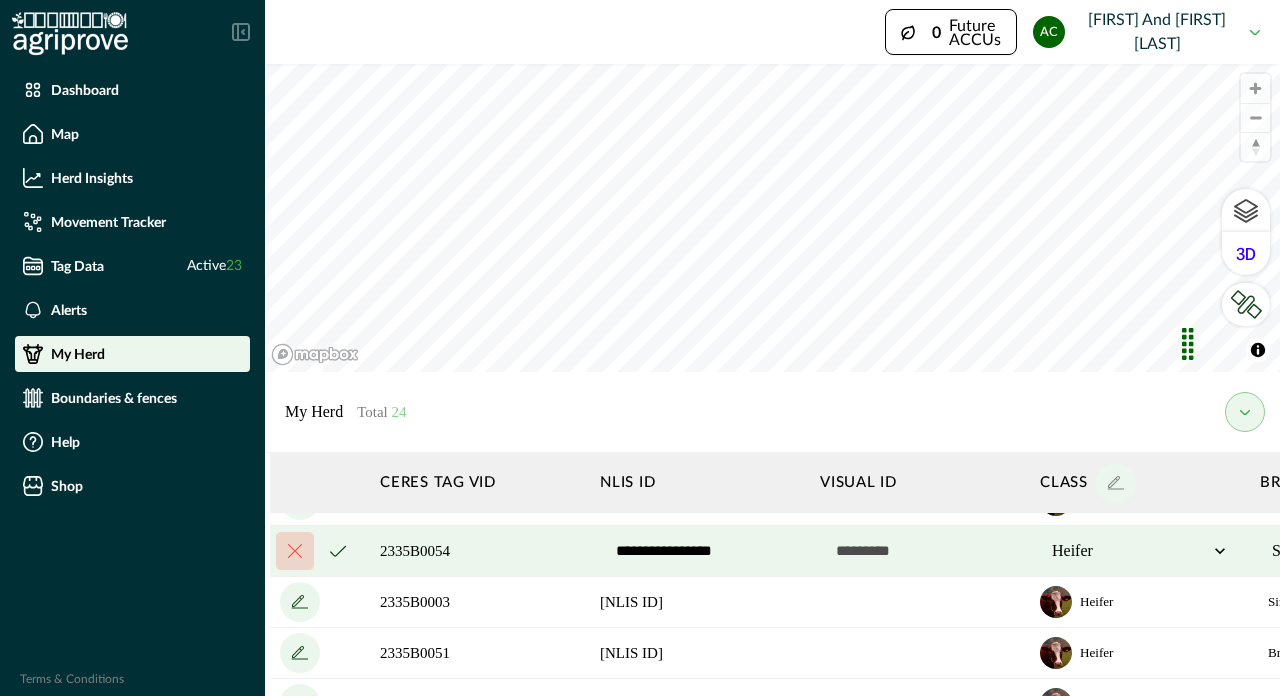 scroll, scrollTop: 549, scrollLeft: 0, axis: vertical 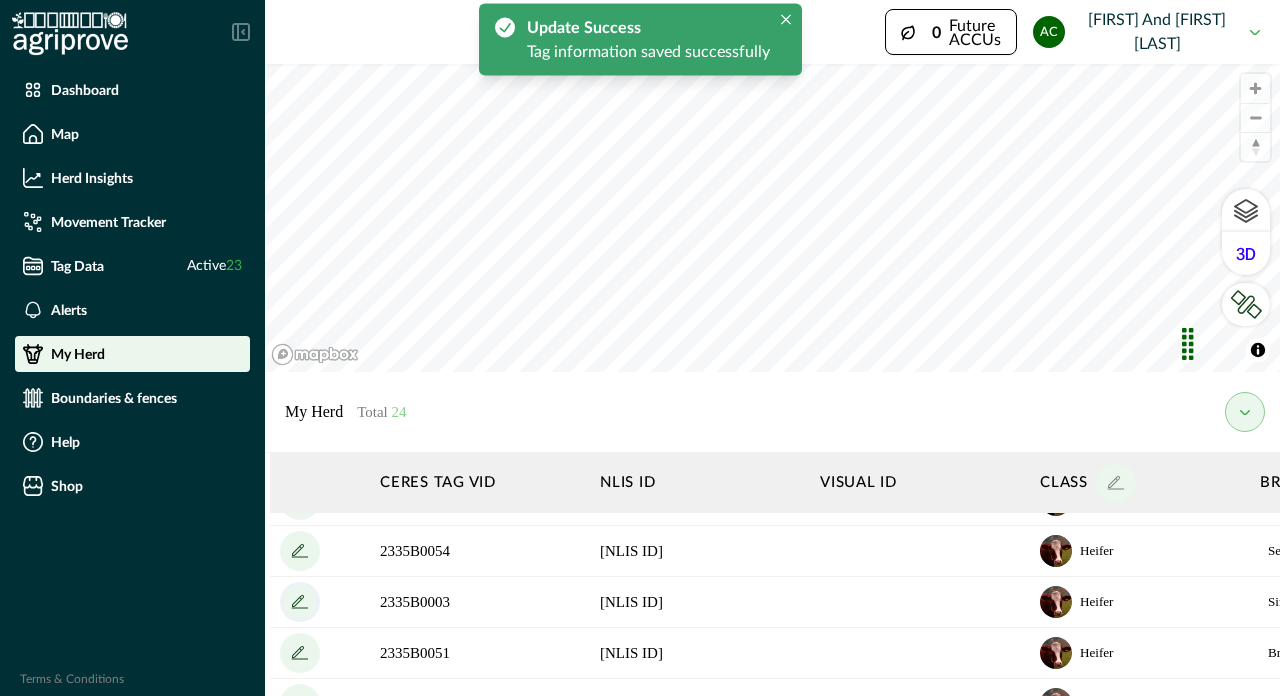 click on "Dashboard Map Herd Insights Movement Tracker Tag Data Active  23 Alerts My Herd Boundaries & fences Help Shop Terms & Conditions Impersonation Mode 0 Future ACCUs AC [FIRST] and [FIRST] [LAST] Sign out © Mapbox   © OpenStreetMap   Improve this map   © Maxar My Herd   Total   24   Ceres Tag VID NLIS ID Visual ID Class Breed Mob name Mob head count Sex D.O.B Purchase date   Weight (kg)   Last weighed   Status Tag Colour 2335B0008 [NLIS ID] Heifer   Brangus       F   [AGE] [DATE] Alive   2335B0042 [NLIS ID] Heifer   Simmental       F   [AGE] [DATE] Alive   2335B0047 [NLIS ID] Heifer   Brangus       F   [AGE] [DATE] Alive   2335B0040 [NLIS ID] Heifer   Brahman       F   [AGE] [DATE] Alive   2335B0078 [NLIS ID] Heifer   Brahman       F   [AGE] [DATE] Alive   2335B0060 [NLIS ID] Heifer   Brahman       F   [AGE] [DATE] Alive   2335B0096 [NLIS ID] Heifer   Brangus       F   [AGE] [DATE] Alive   2335B0081 [NLIS ID] Heifer   Simmental       F" at bounding box center [640, 348] 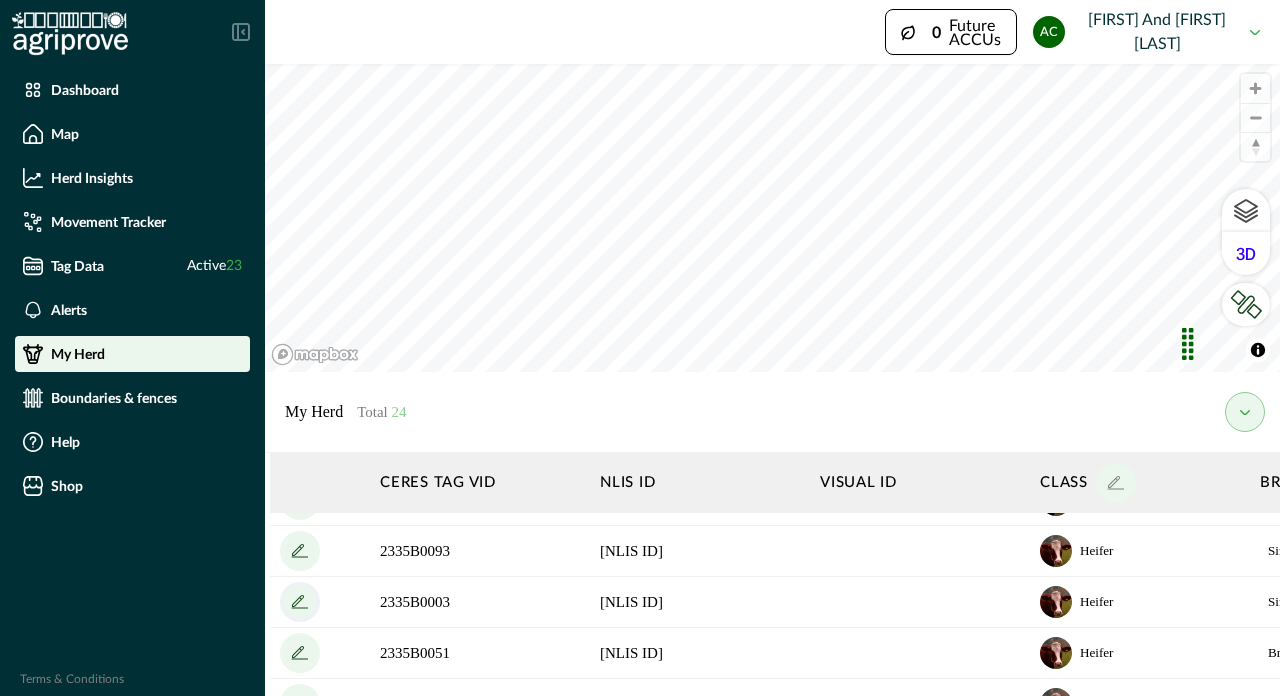 scroll, scrollTop: 549, scrollLeft: -1, axis: both 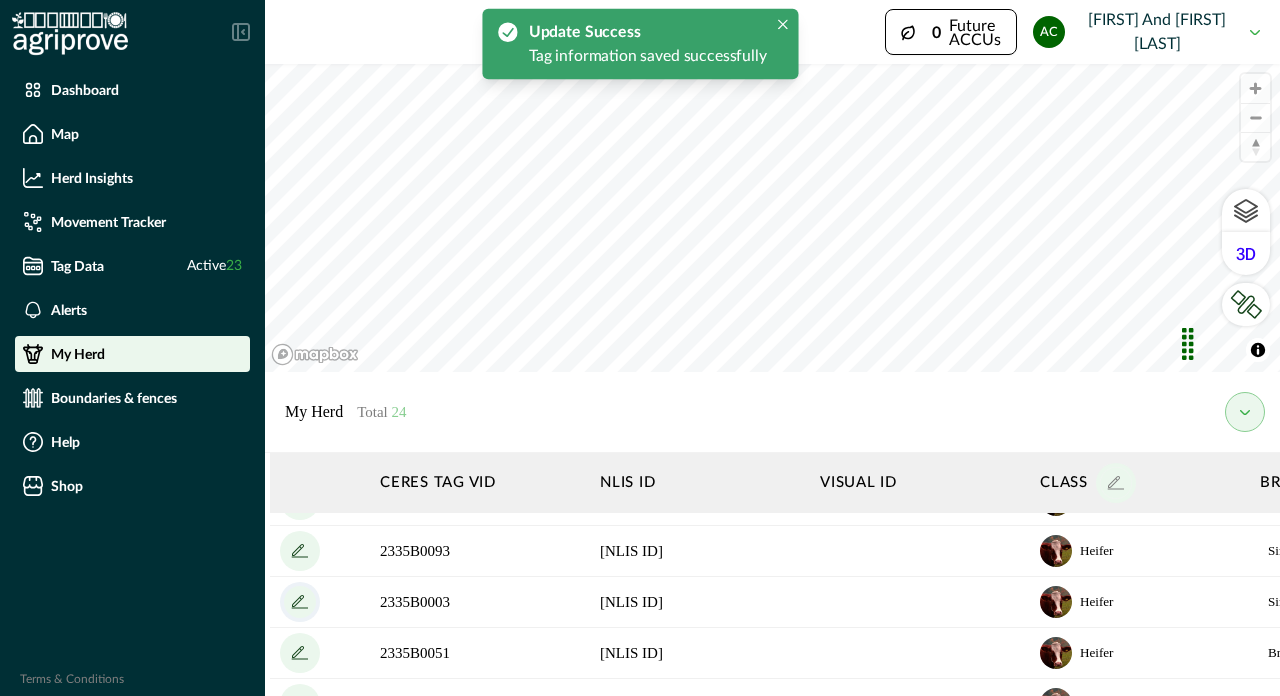 click 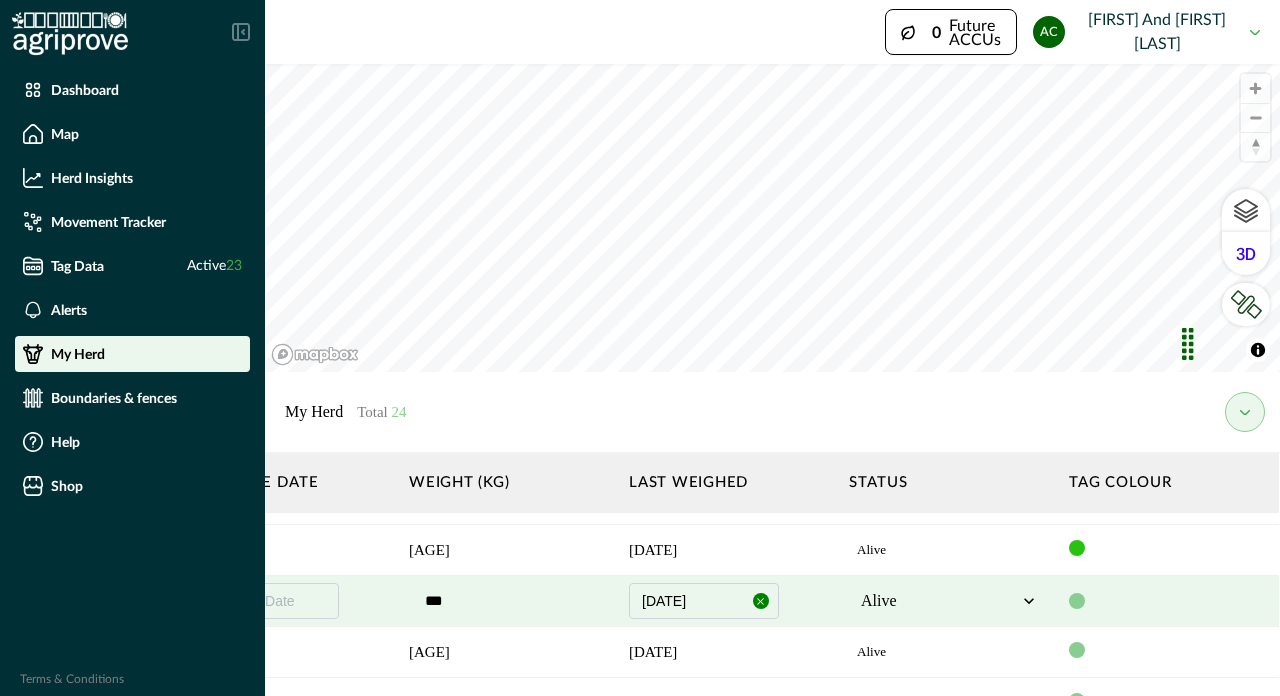 scroll, scrollTop: 550, scrollLeft: 2170, axis: both 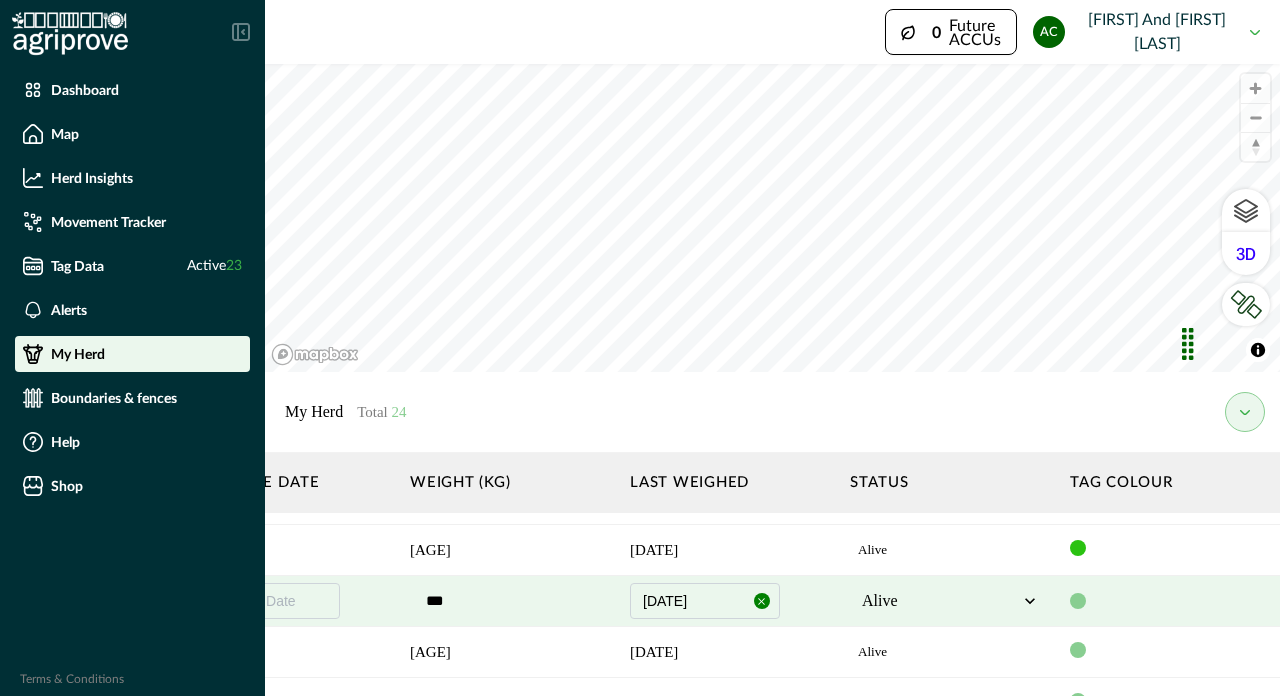 click at bounding box center [1078, 601] 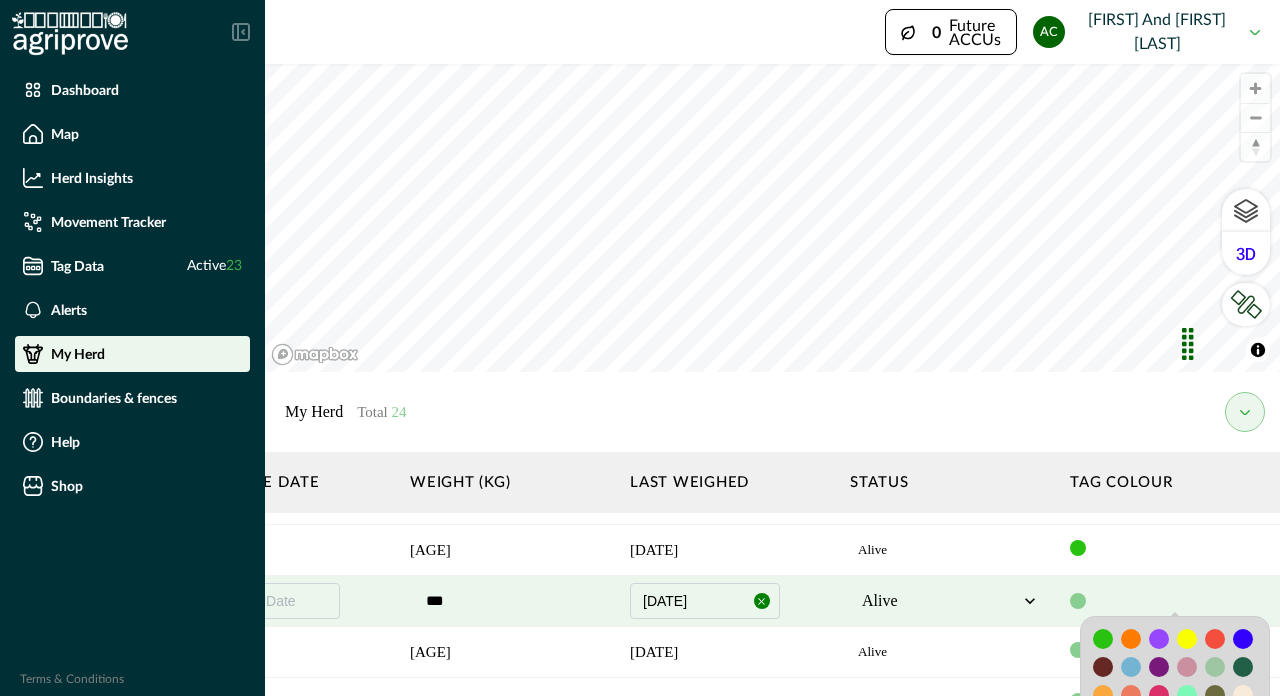 click at bounding box center [1103, 639] 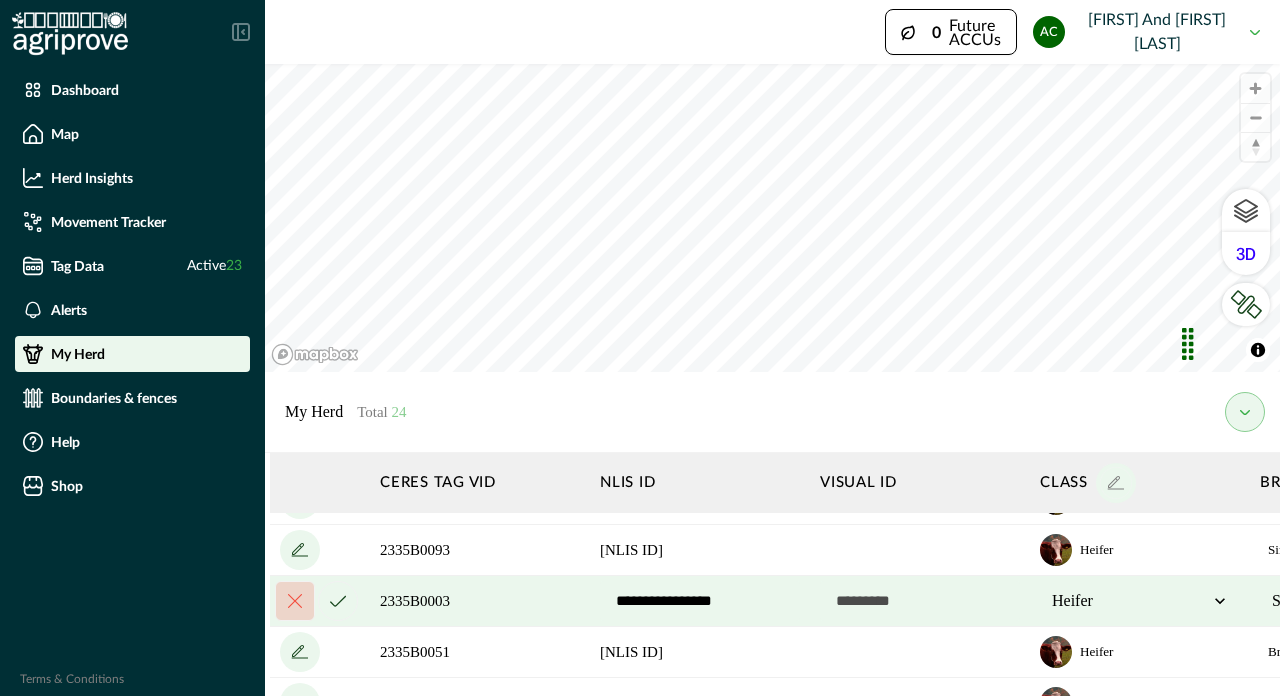 scroll, scrollTop: 550, scrollLeft: 0, axis: vertical 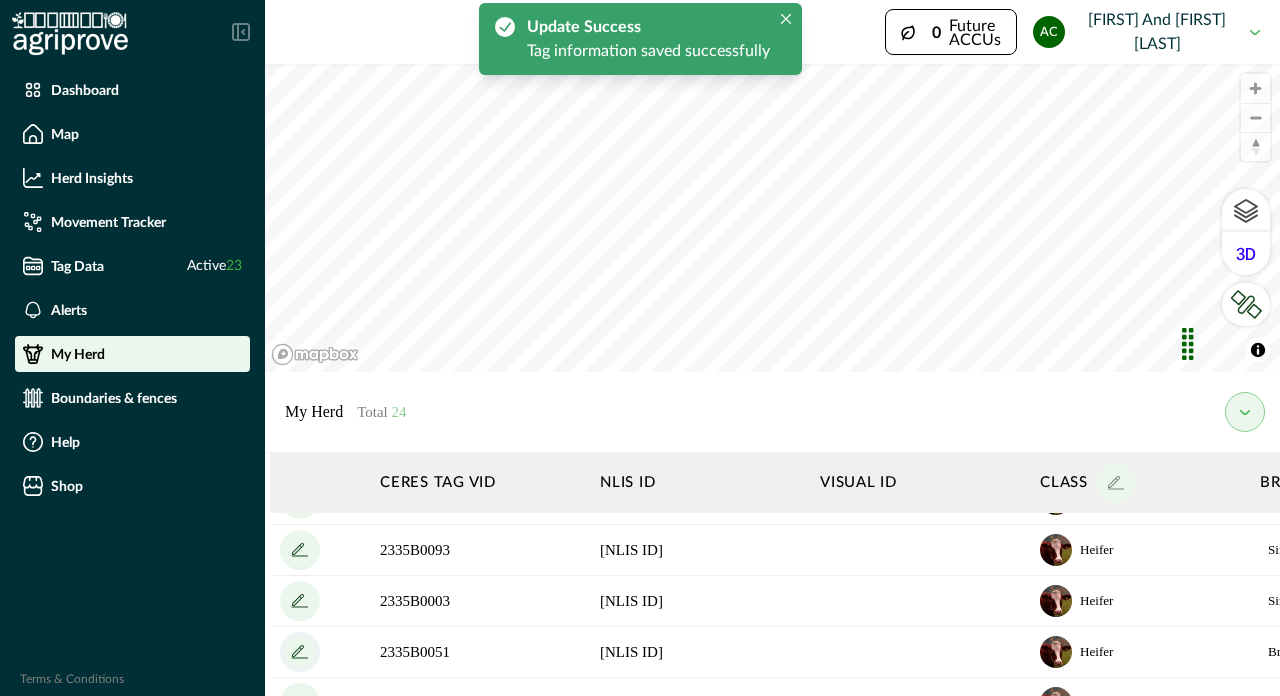 click on "Dashboard Map Herd Insights Movement Tracker Tag Data Active  23 Alerts My Herd Boundaries & fences Help Shop Terms & Conditions Impersonation Mode 0 Future ACCUs AC [FIRST] and [FIRST] [LAST] Sign out © Mapbox   © OpenStreetMap   Improve this map   © Maxar My Herd   Total   24   Ceres Tag VID NLIS ID Visual ID Class Breed Mob name Mob head count Sex D.O.B Purchase date   Weight (kg)   Last weighed   Status Tag Colour 2335B0054 [NLIS ID] Heifer   Senepol       F   [AGE] [DATE] Alive   2335B0008 [NLIS ID] Heifer   Brangus       F   [AGE] [DATE] Alive   2335B0042 [NLIS ID] Heifer   Simmental       F   [AGE] [DATE] Alive   2335B0047 [NLIS ID] Heifer   Brangus       F   [AGE] [DATE] Alive   2335B0040 [NLIS ID] Heifer   Brahman       F   [AGE] [DATE] Alive   2335B0078 [NLIS ID] Heifer   Brahman       F   [AGE] [DATE] Alive   2335B0060 [NLIS ID] Heifer   Brahman       F   [AGE] [DATE] Alive   2335B0096 [NLIS ID] Heifer   Brangus       F   [AGE]" at bounding box center [640, 348] 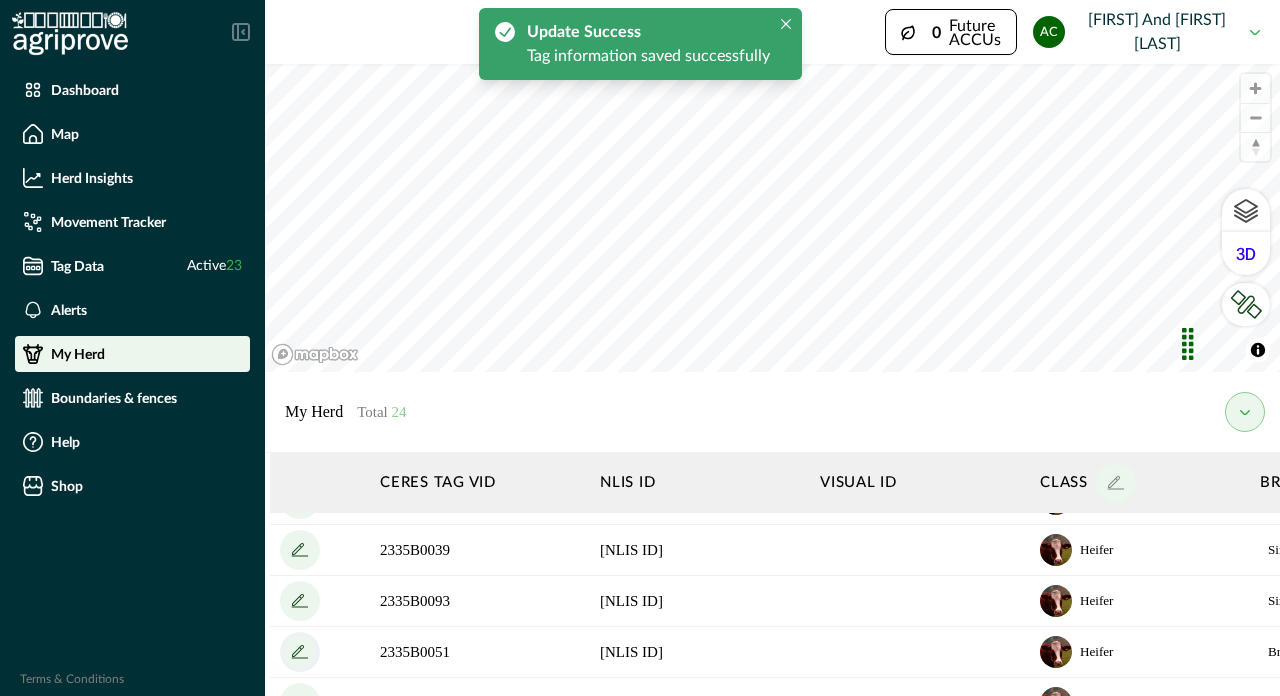 click 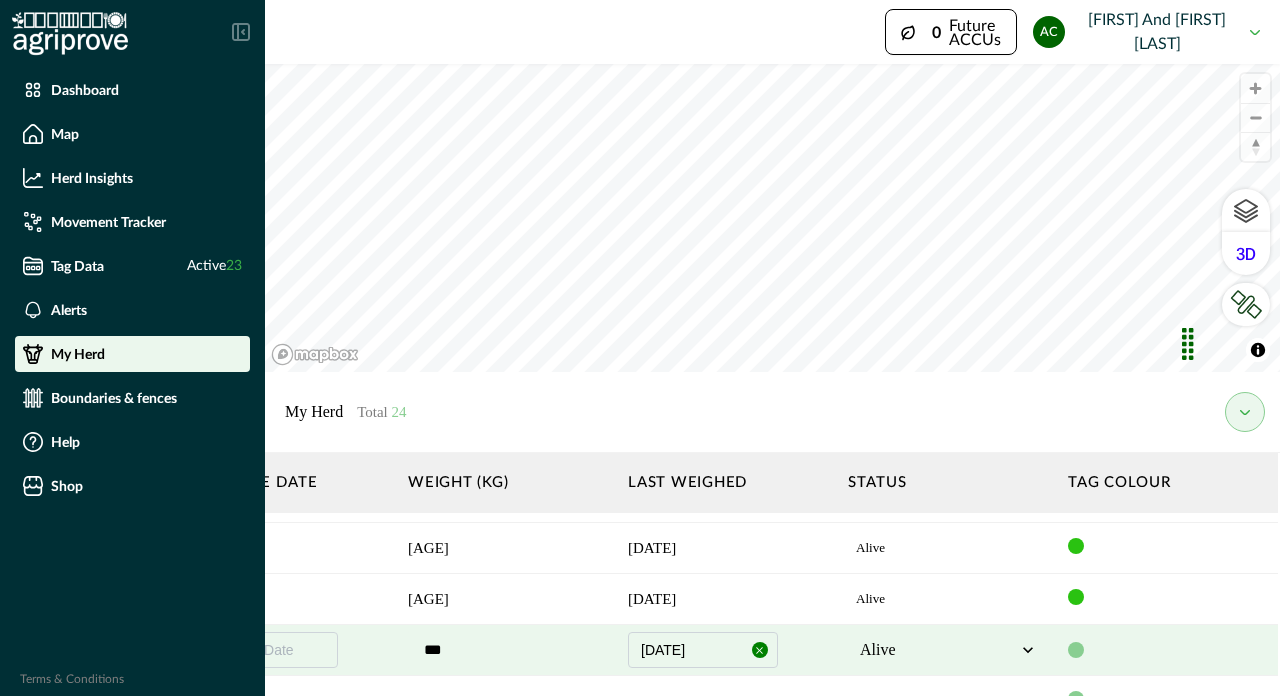 scroll, scrollTop: 552, scrollLeft: 2170, axis: both 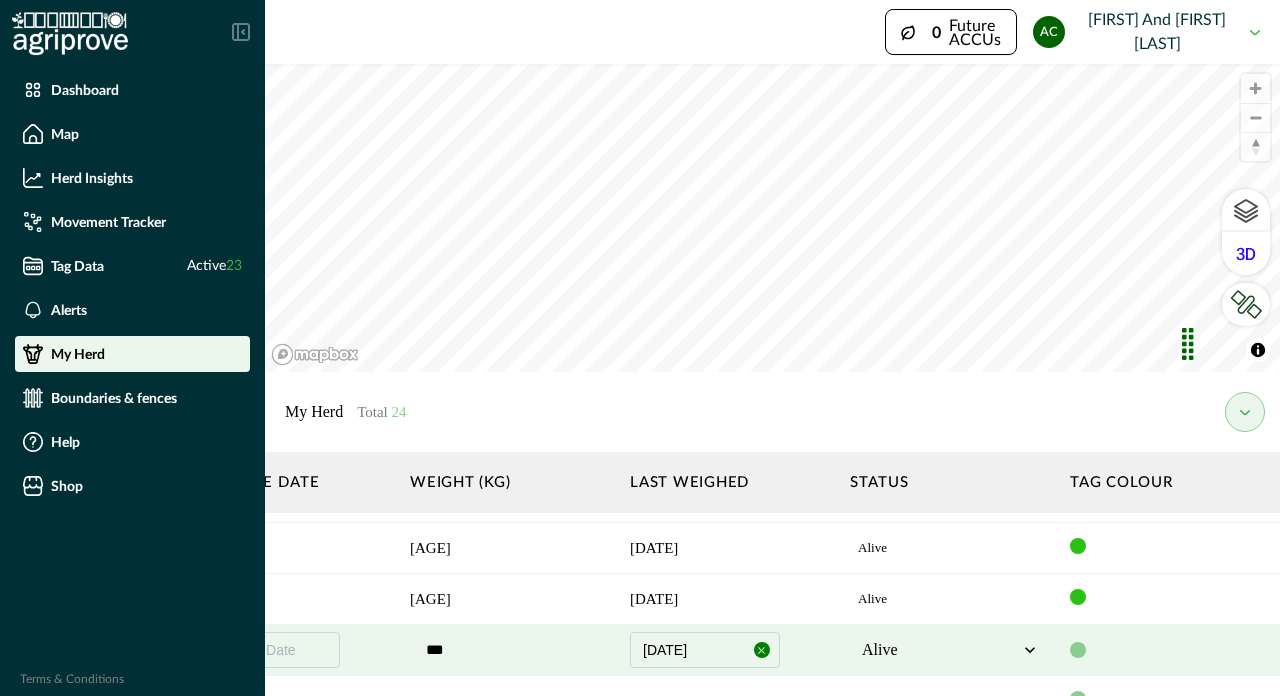 click at bounding box center [1078, 650] 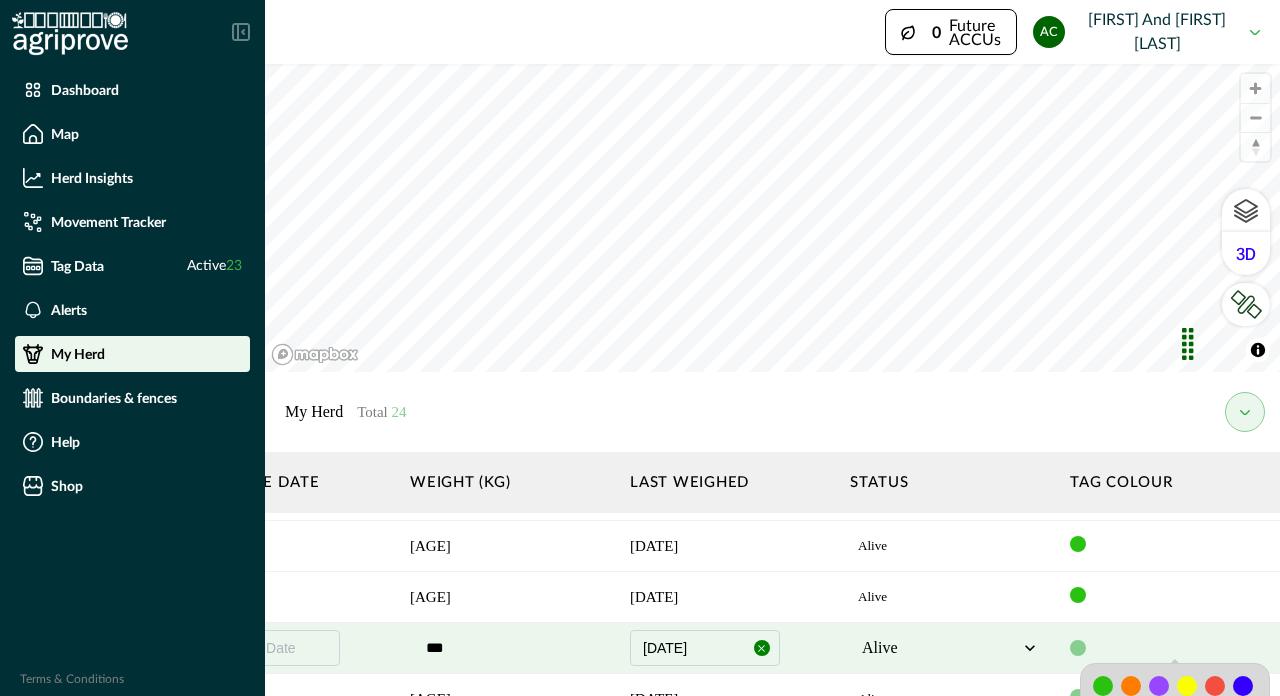 click at bounding box center (1103, 686) 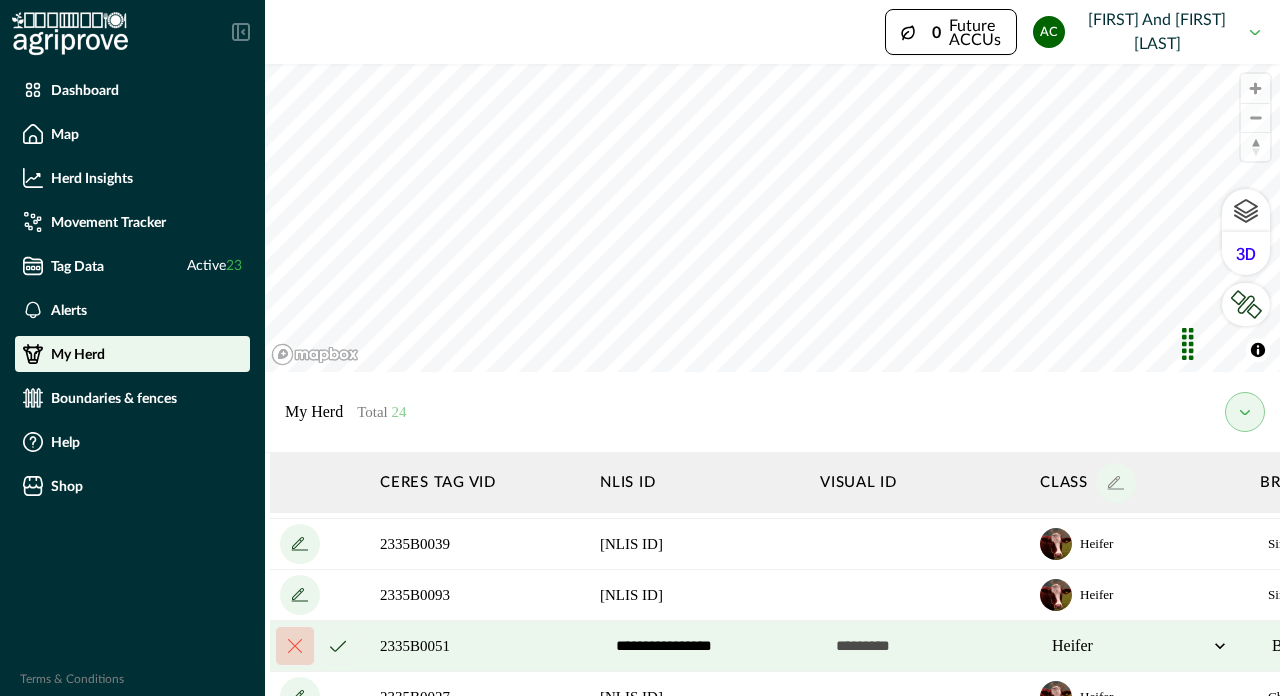 scroll, scrollTop: 556, scrollLeft: 0, axis: vertical 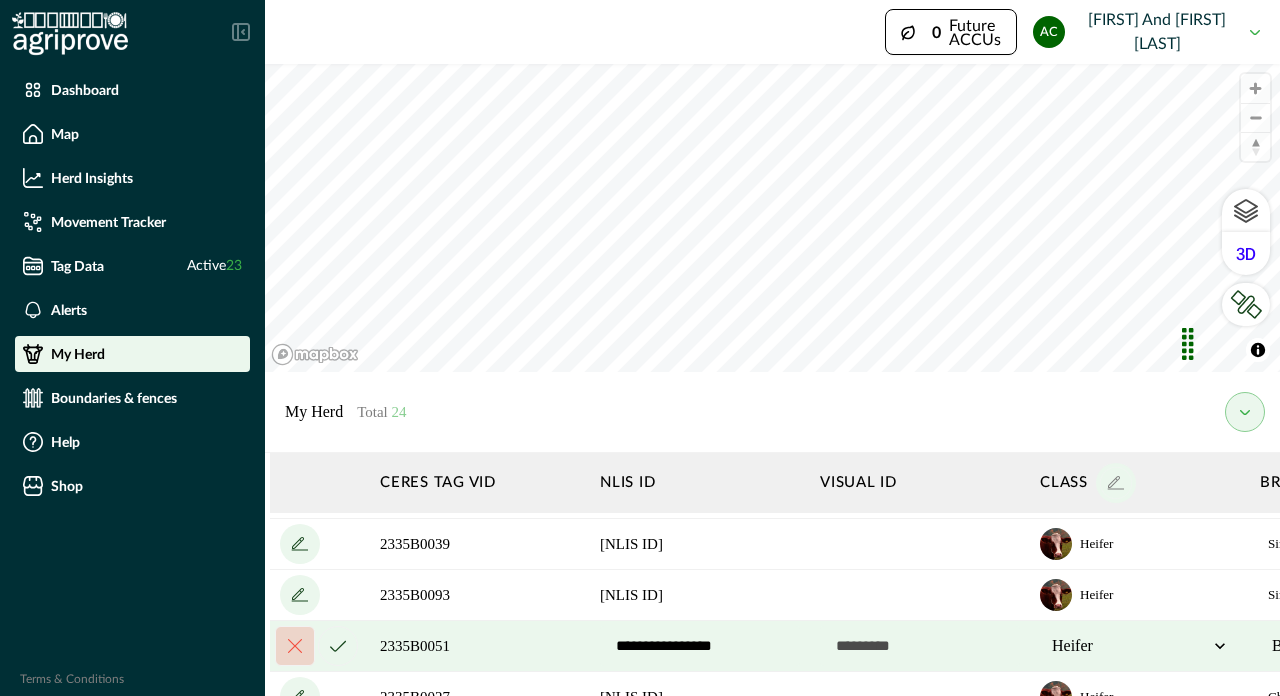 click 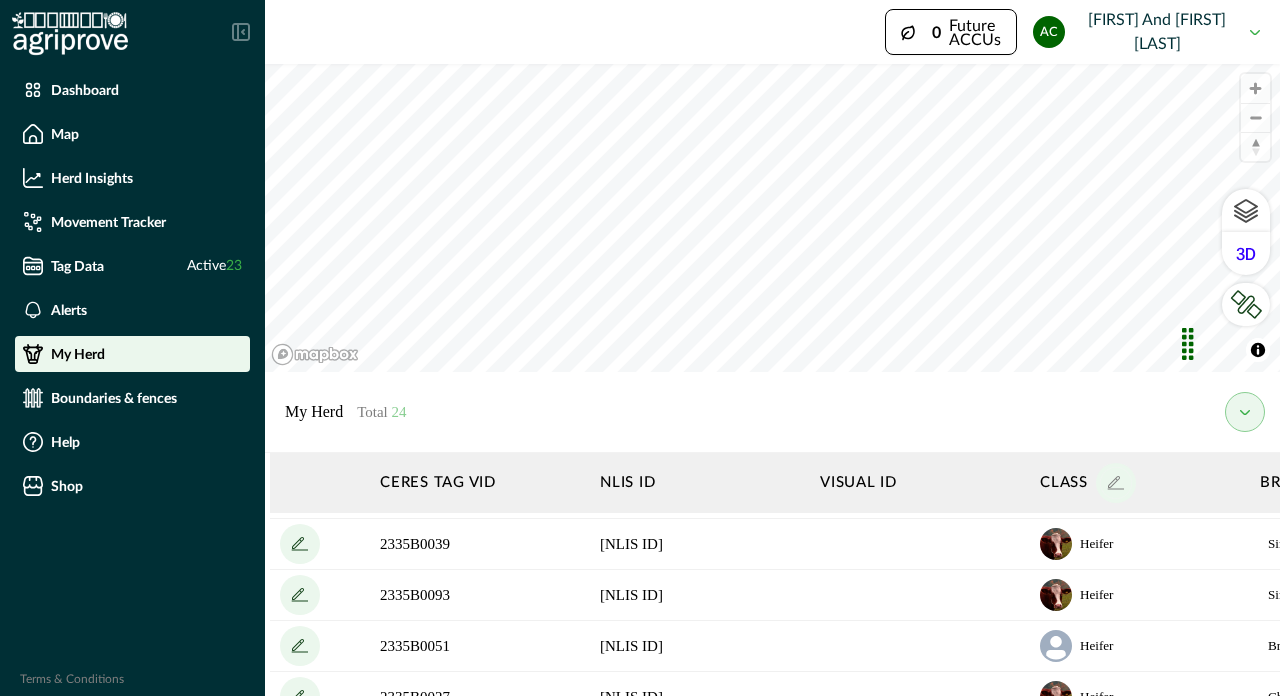 scroll, scrollTop: 1, scrollLeft: 0, axis: vertical 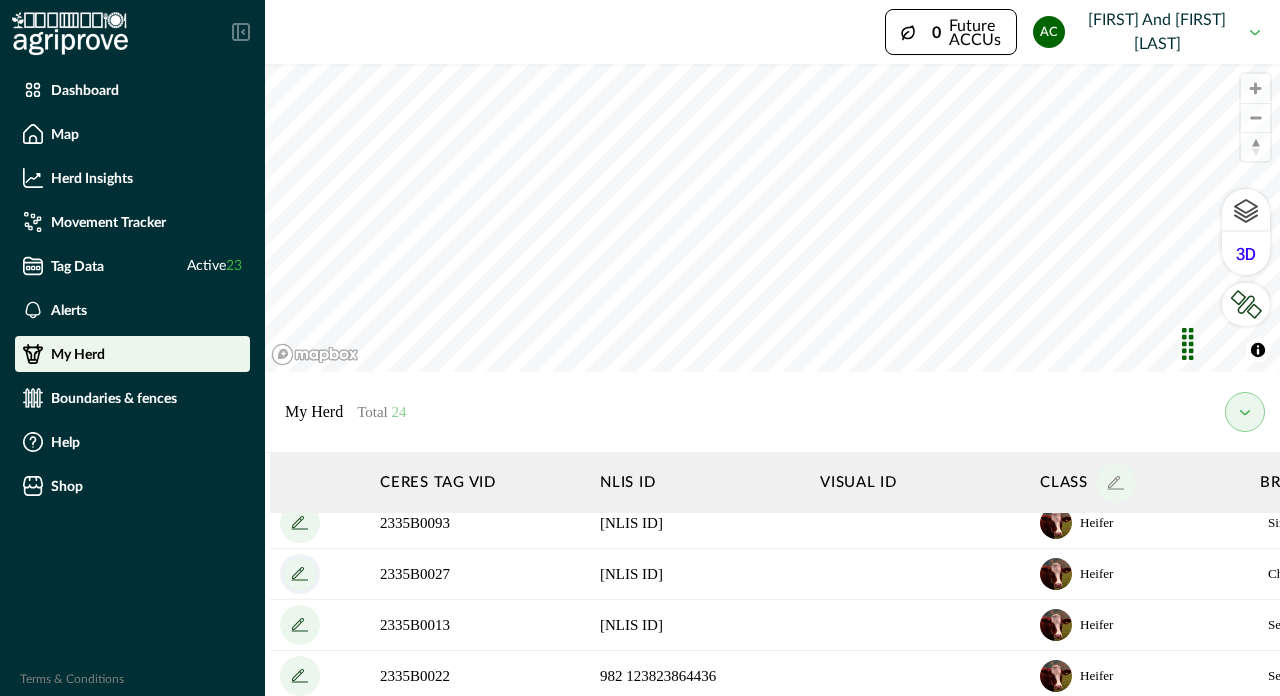 click 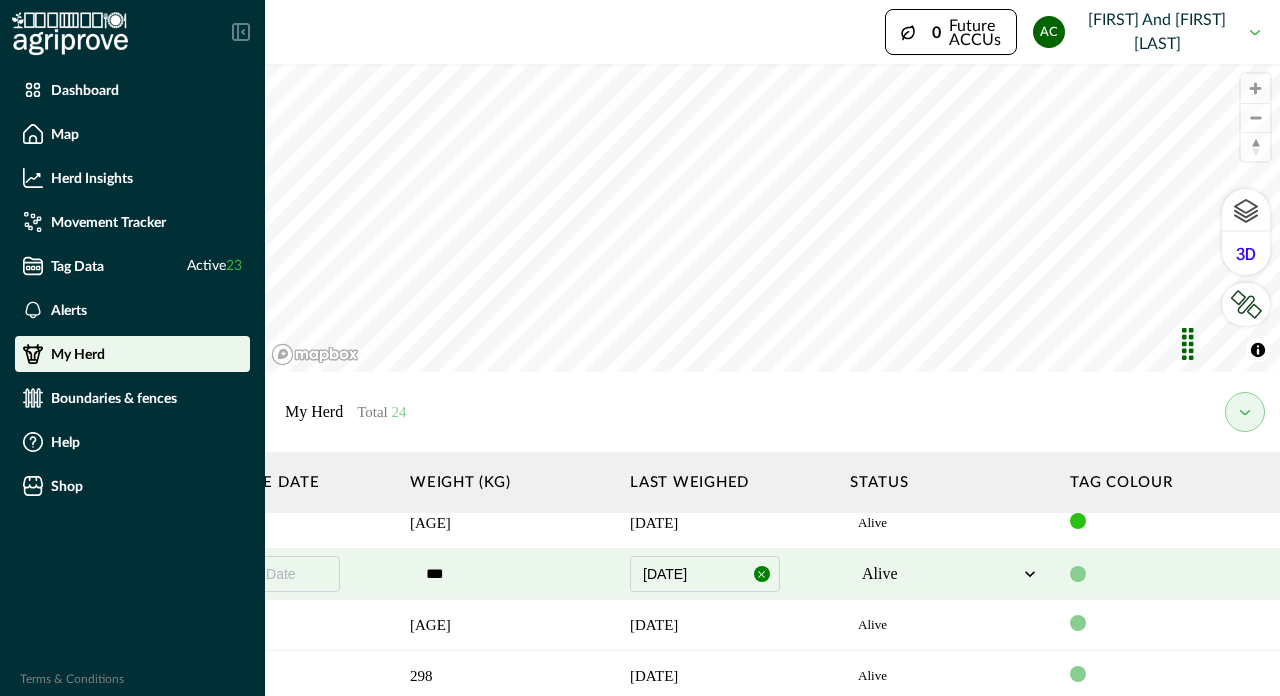 click at bounding box center [1078, 574] 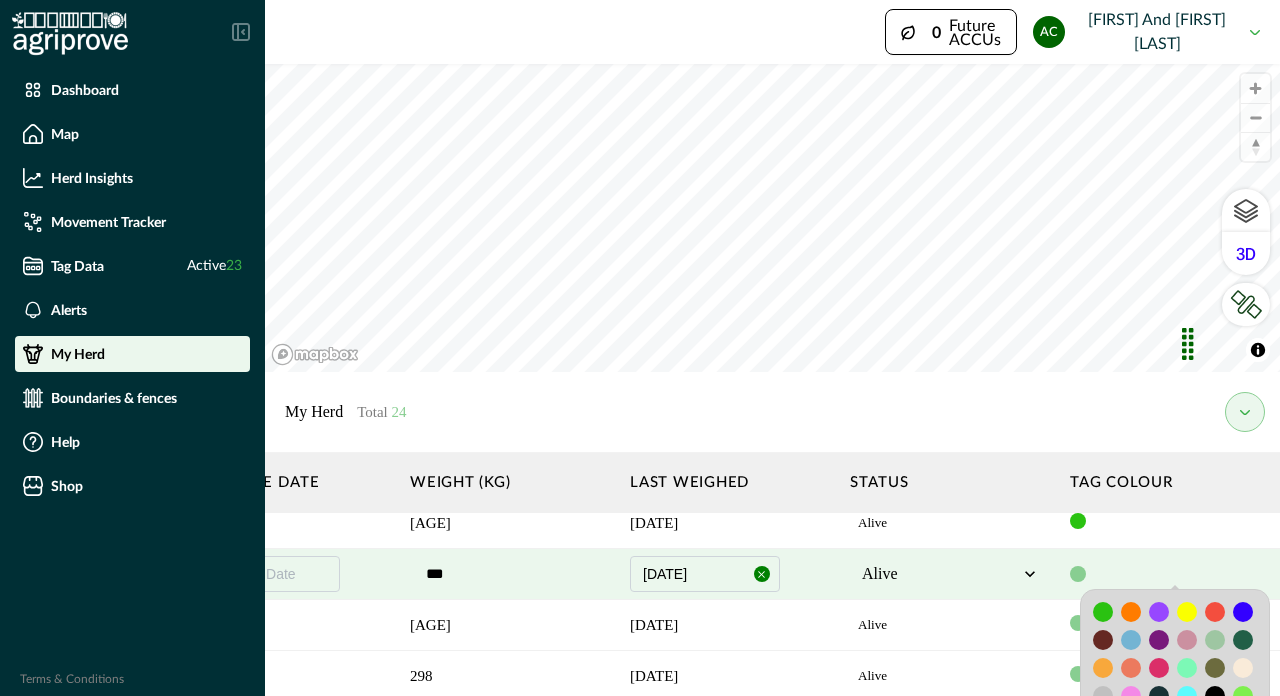 click at bounding box center [1103, 612] 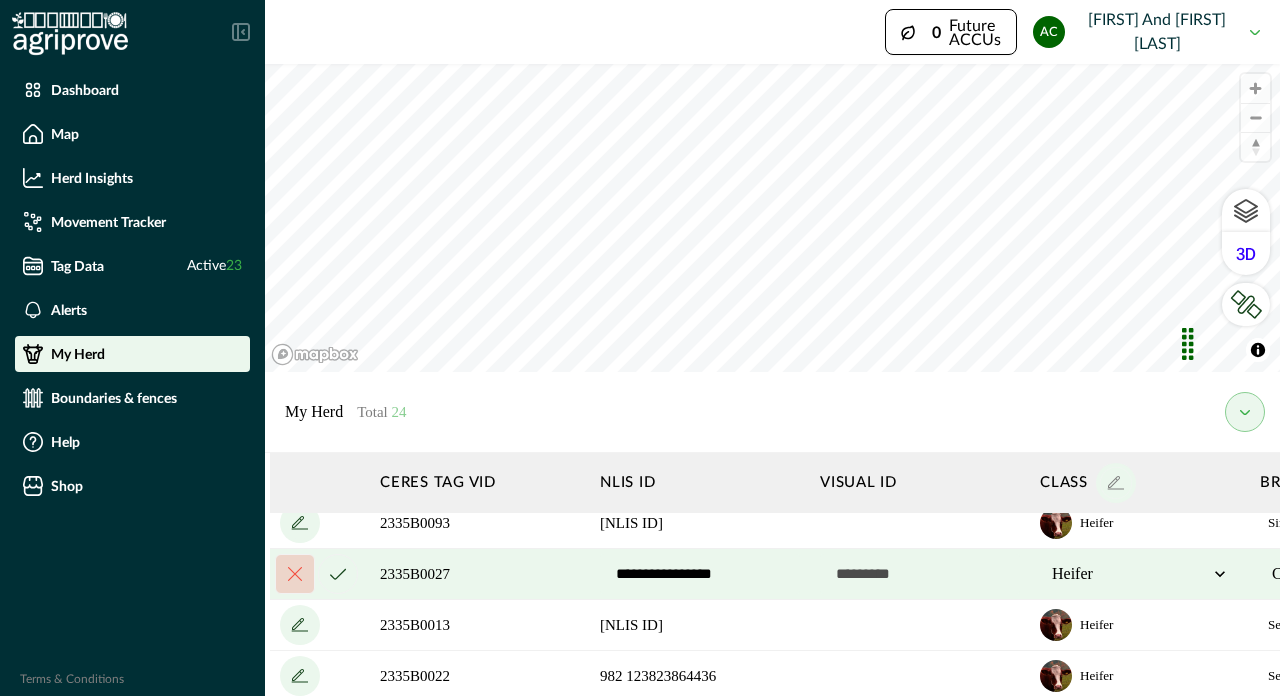 click 